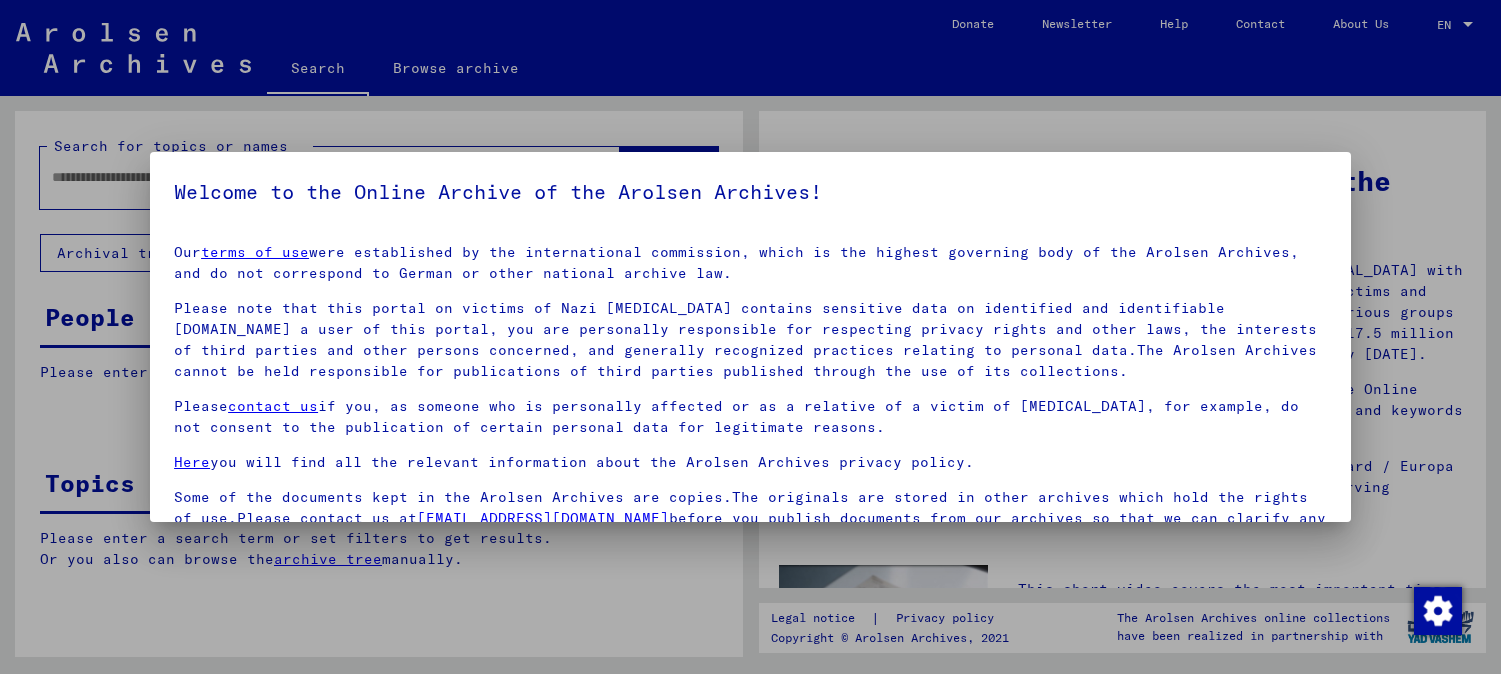 scroll, scrollTop: 0, scrollLeft: 0, axis: both 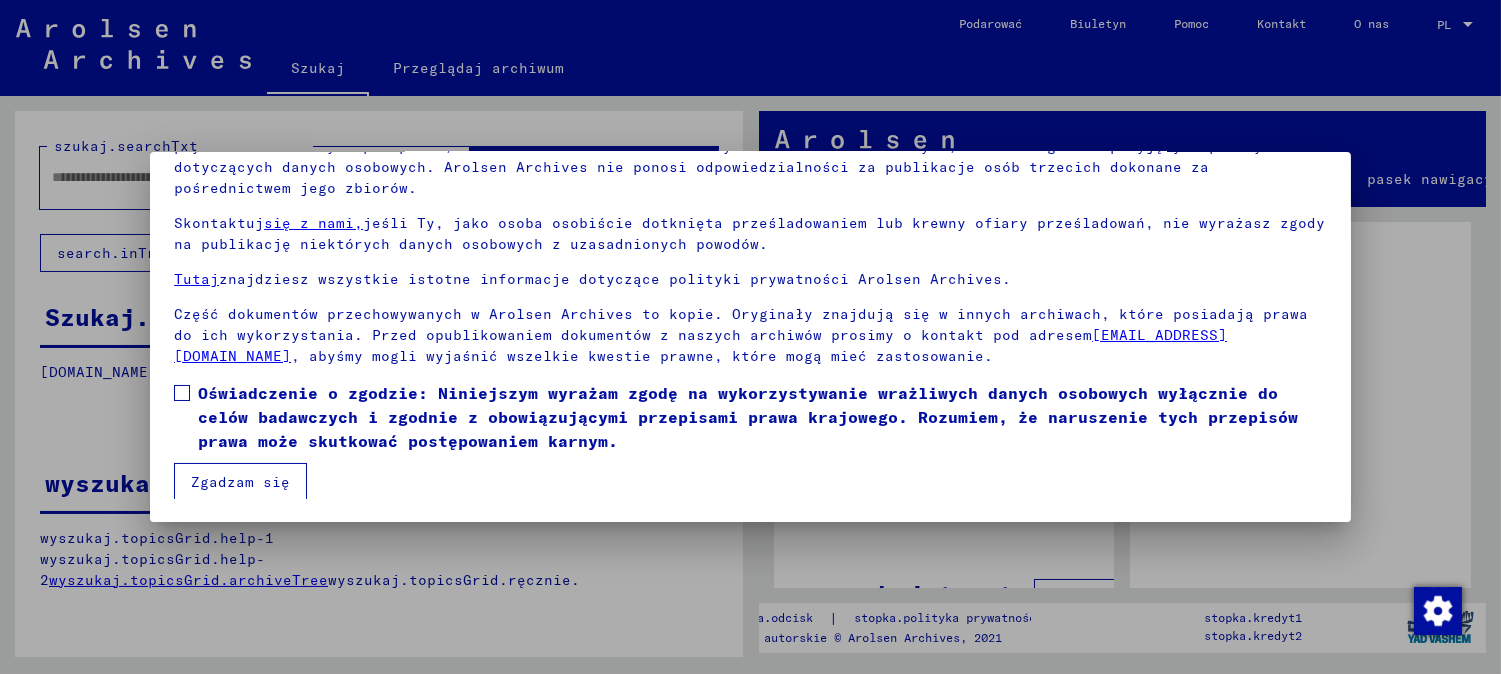 click on "Oświadczenie o zgodzie: Niniejszym wyrażam zgodę na wykorzystywanie wrażliwych danych osobowych wyłącznie do celów badawczych i zgodnie z obowiązującymi przepisami prawa krajowego. Rozumiem, że naruszenie tych przepisów prawa może skutkować postępowaniem karnym." at bounding box center [748, 417] 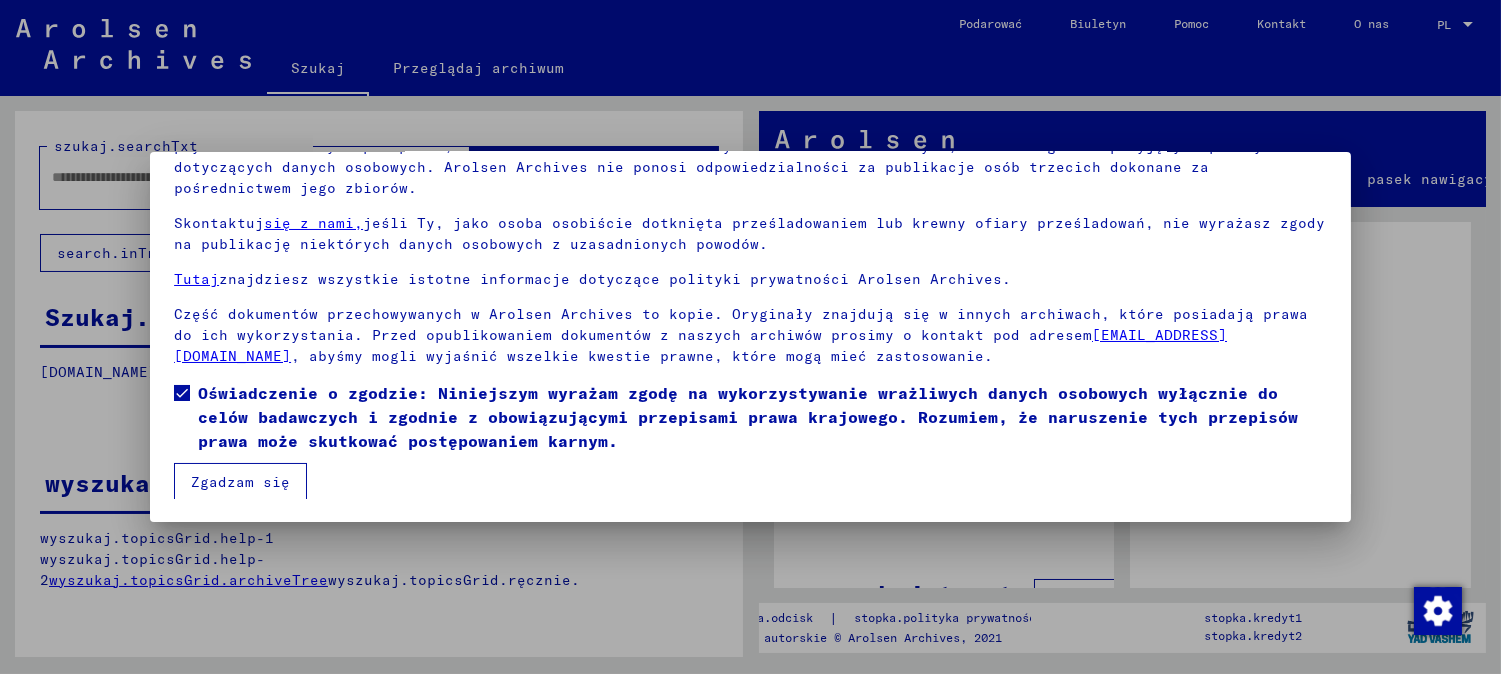 click on "Zgadzam się" at bounding box center (240, 482) 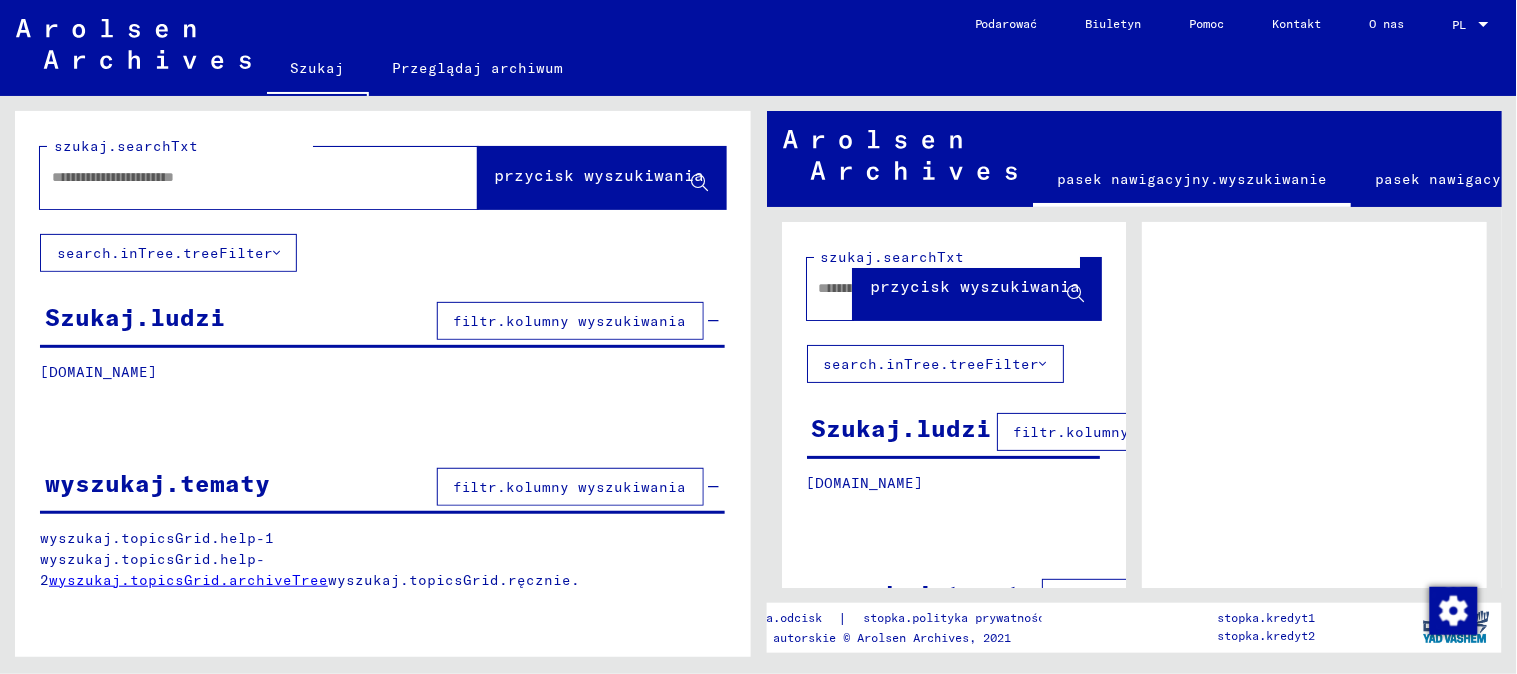 click 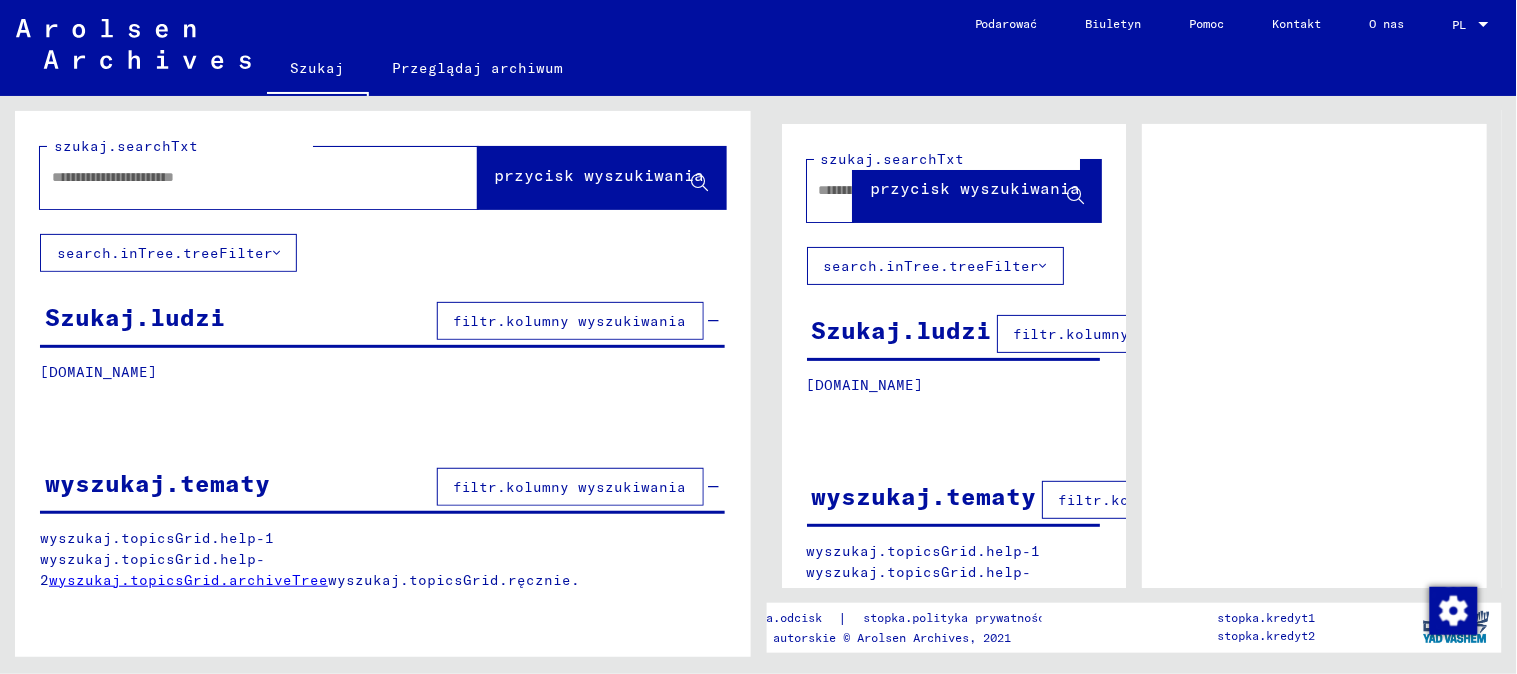 scroll, scrollTop: 0, scrollLeft: 0, axis: both 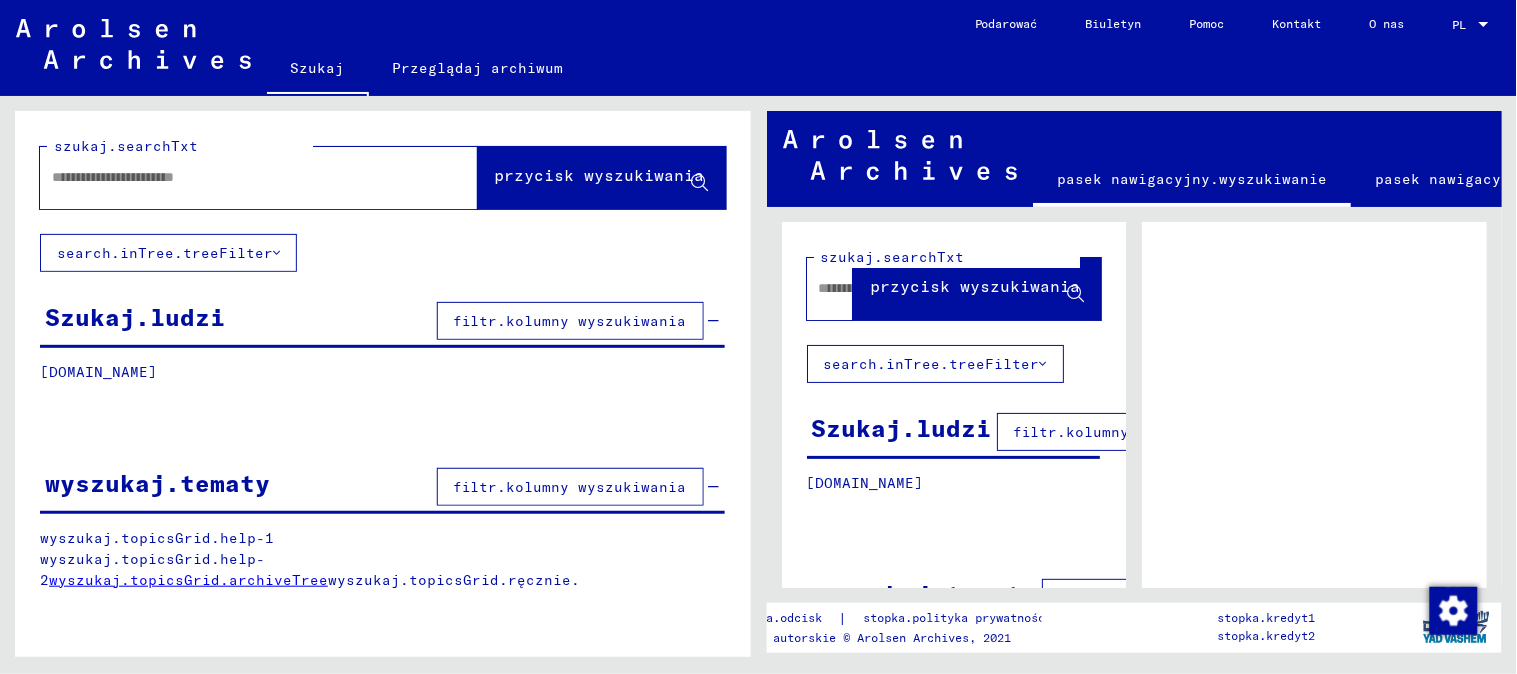 click 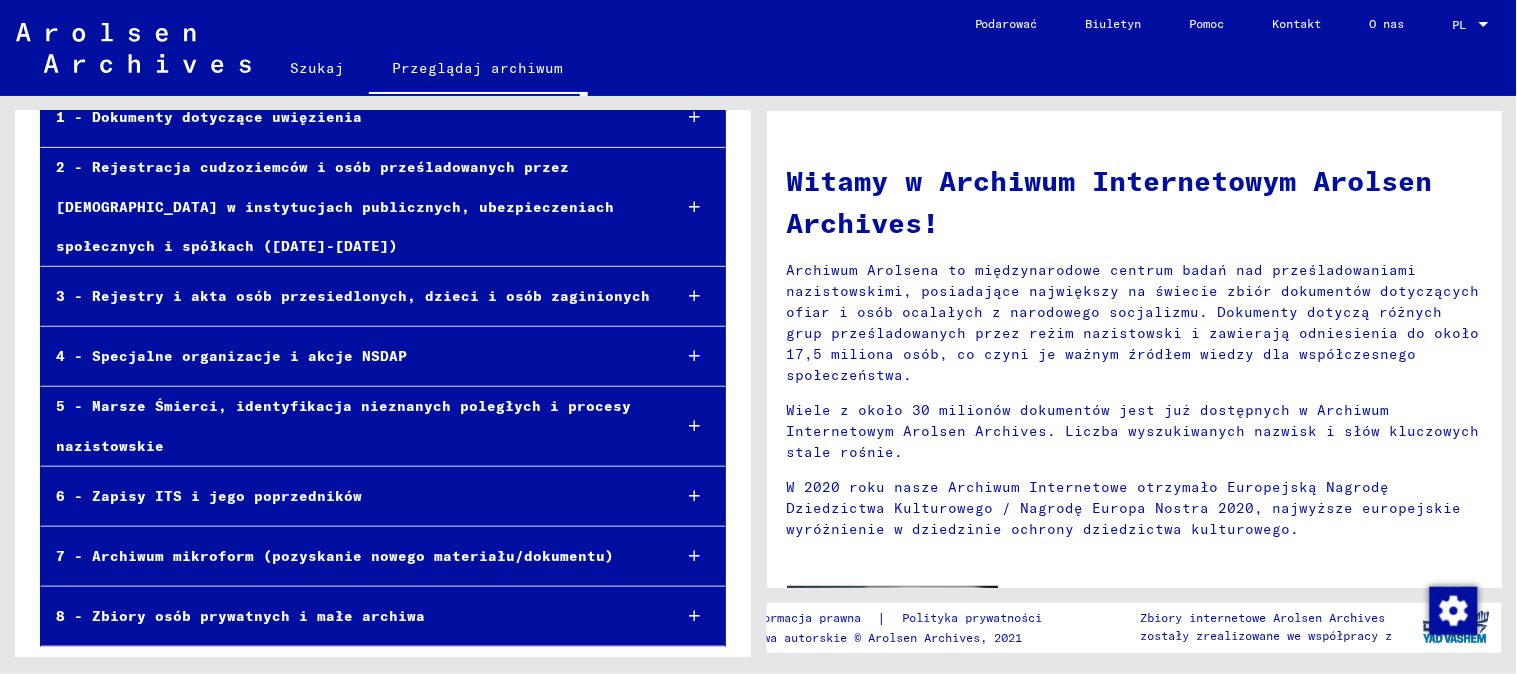 scroll, scrollTop: 0, scrollLeft: 0, axis: both 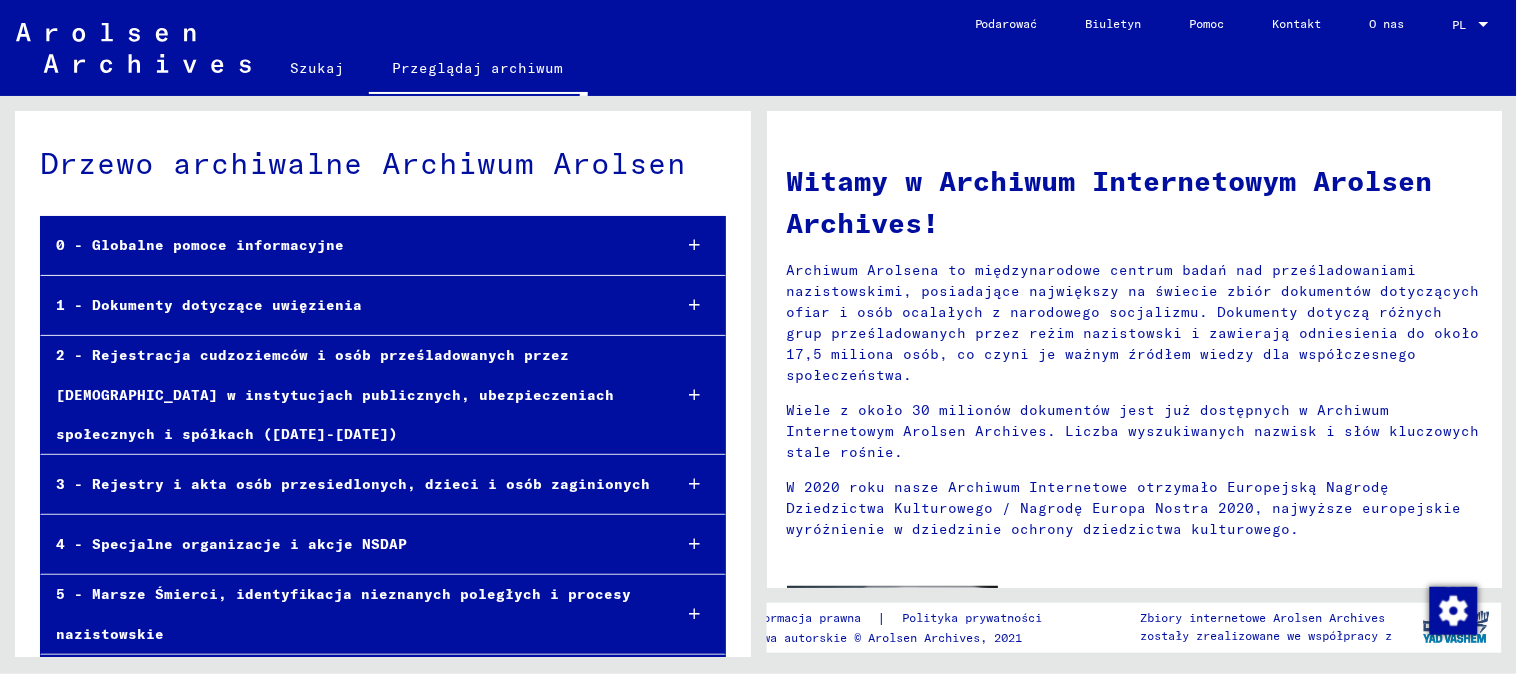 click on "0 - Globalne pomoce informacyjne" at bounding box center (200, 245) 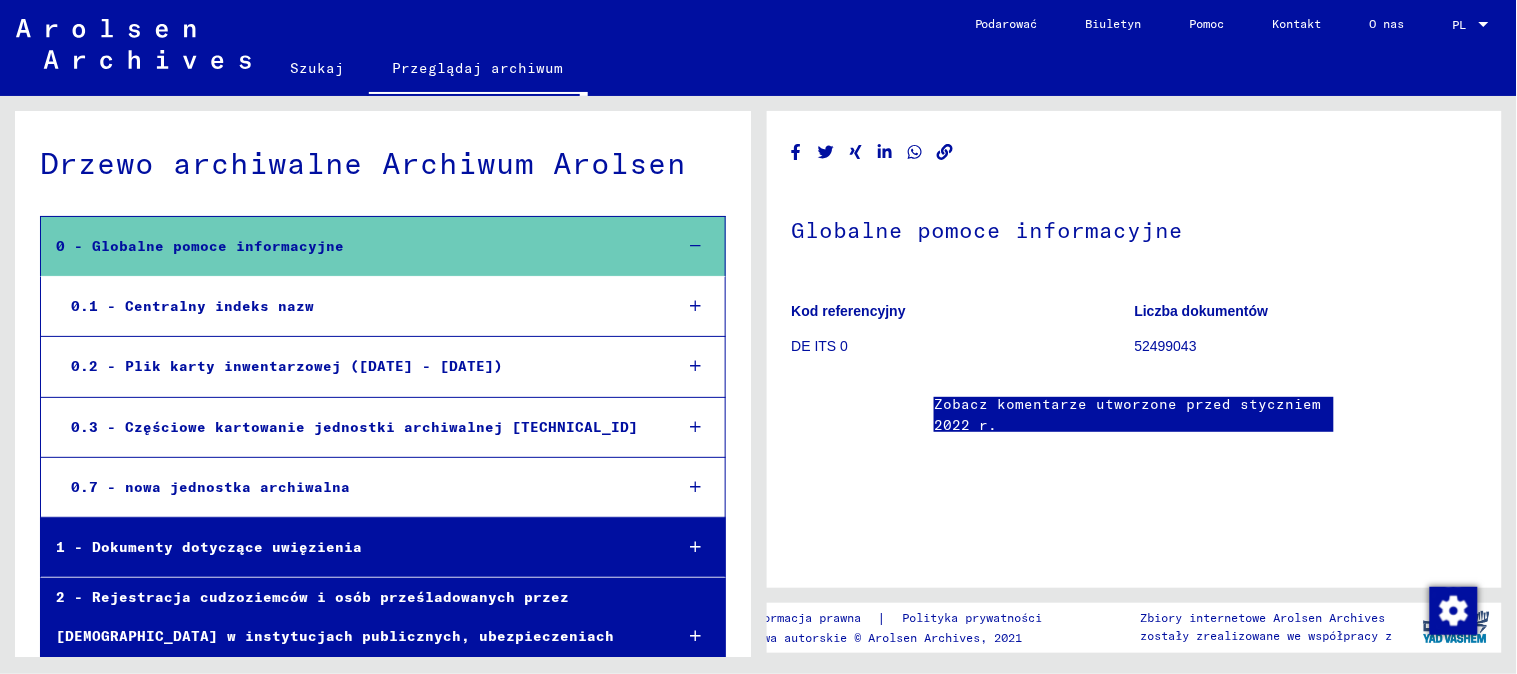 click on "Szukaj" 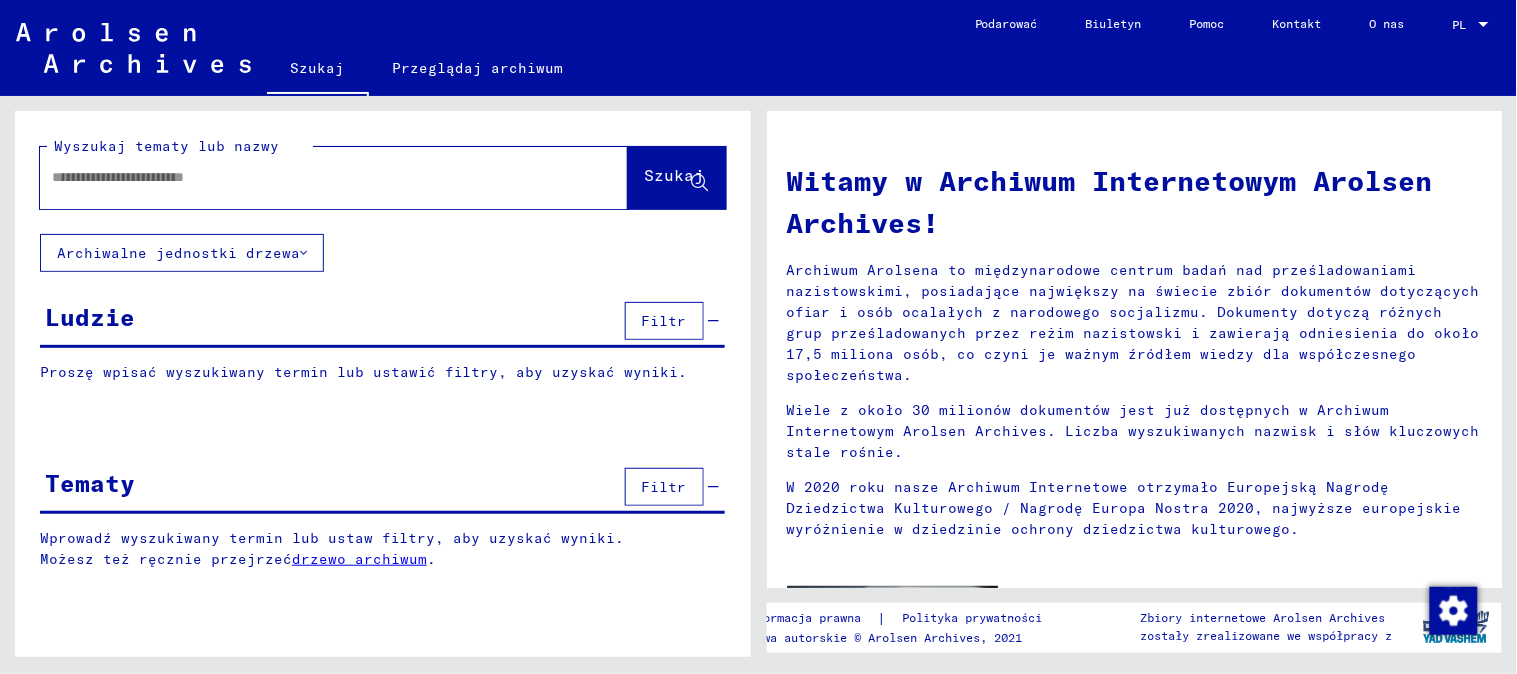 click 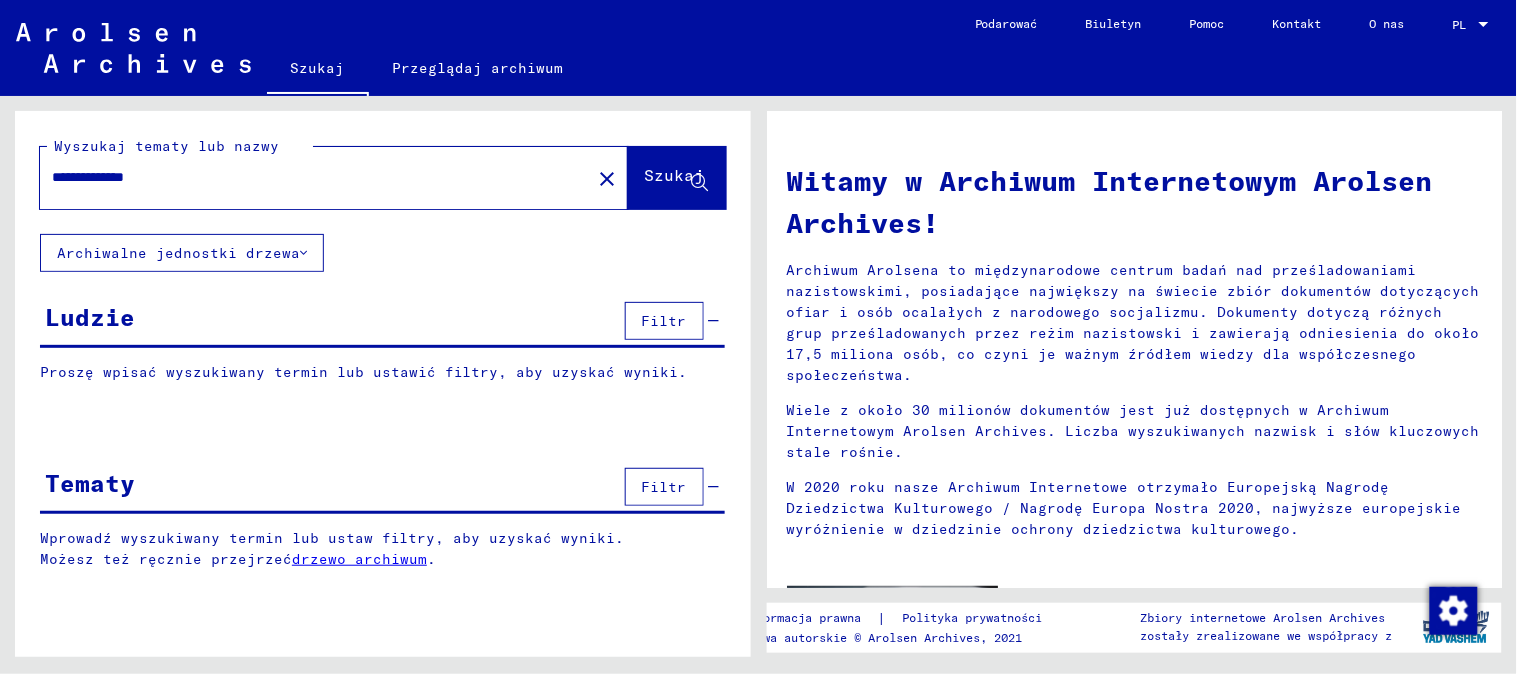 type on "**********" 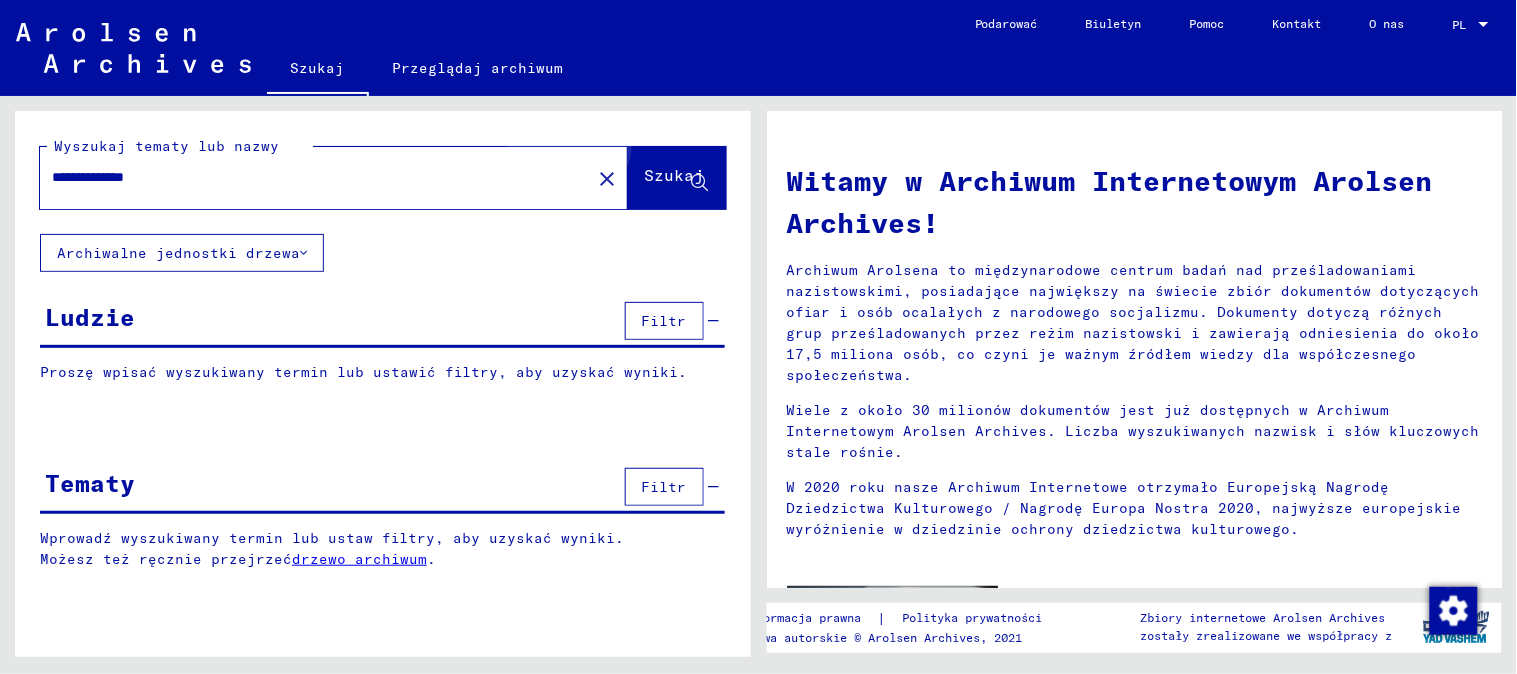 click on "Szukaj" 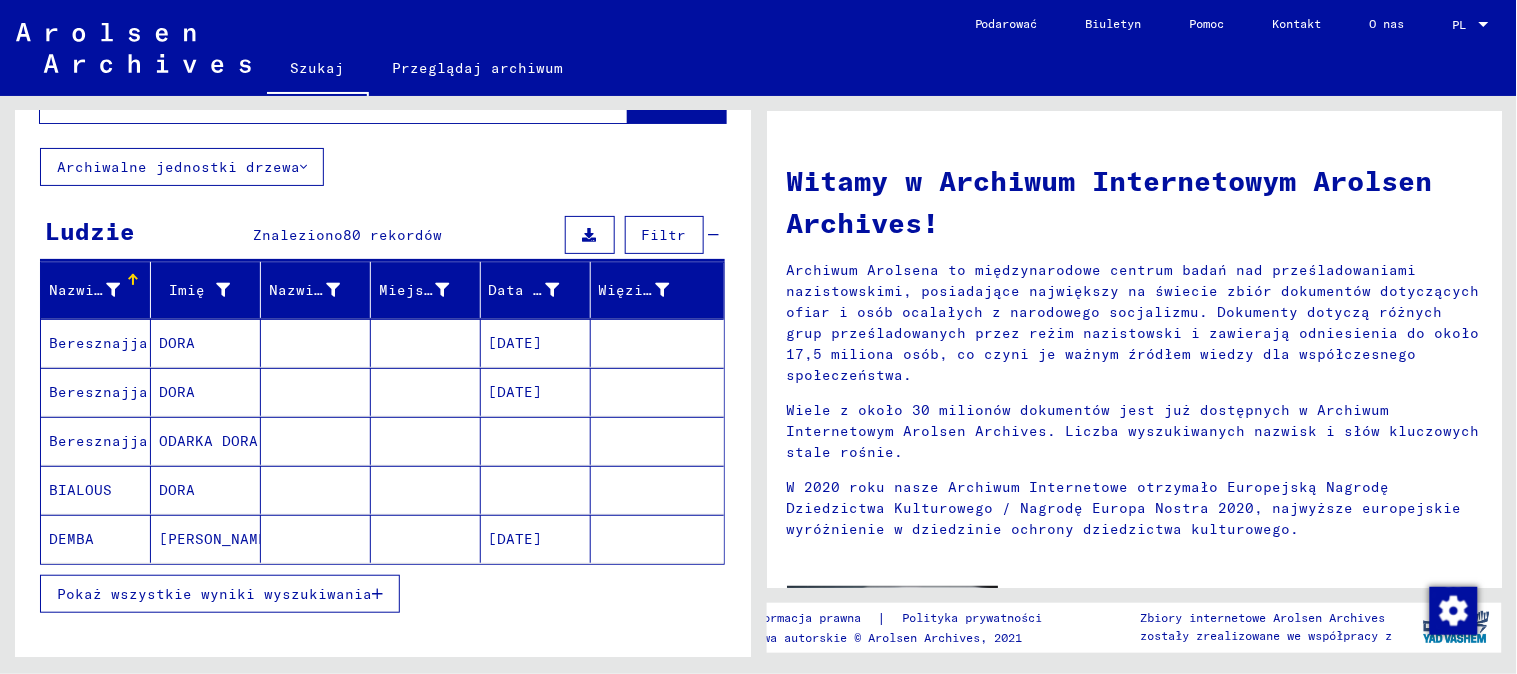 scroll, scrollTop: 222, scrollLeft: 0, axis: vertical 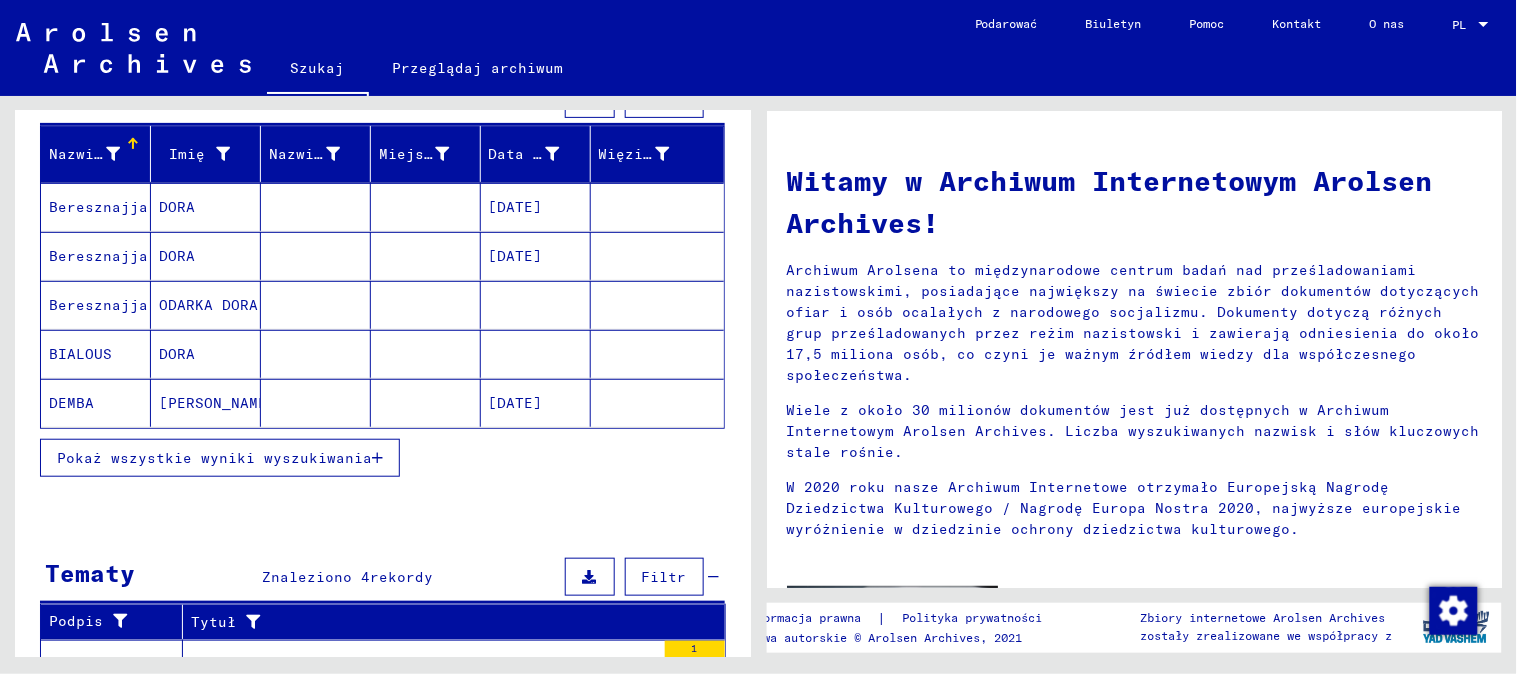 click on "Pokaż wszystkie wyniki wyszukiwania" at bounding box center [214, 458] 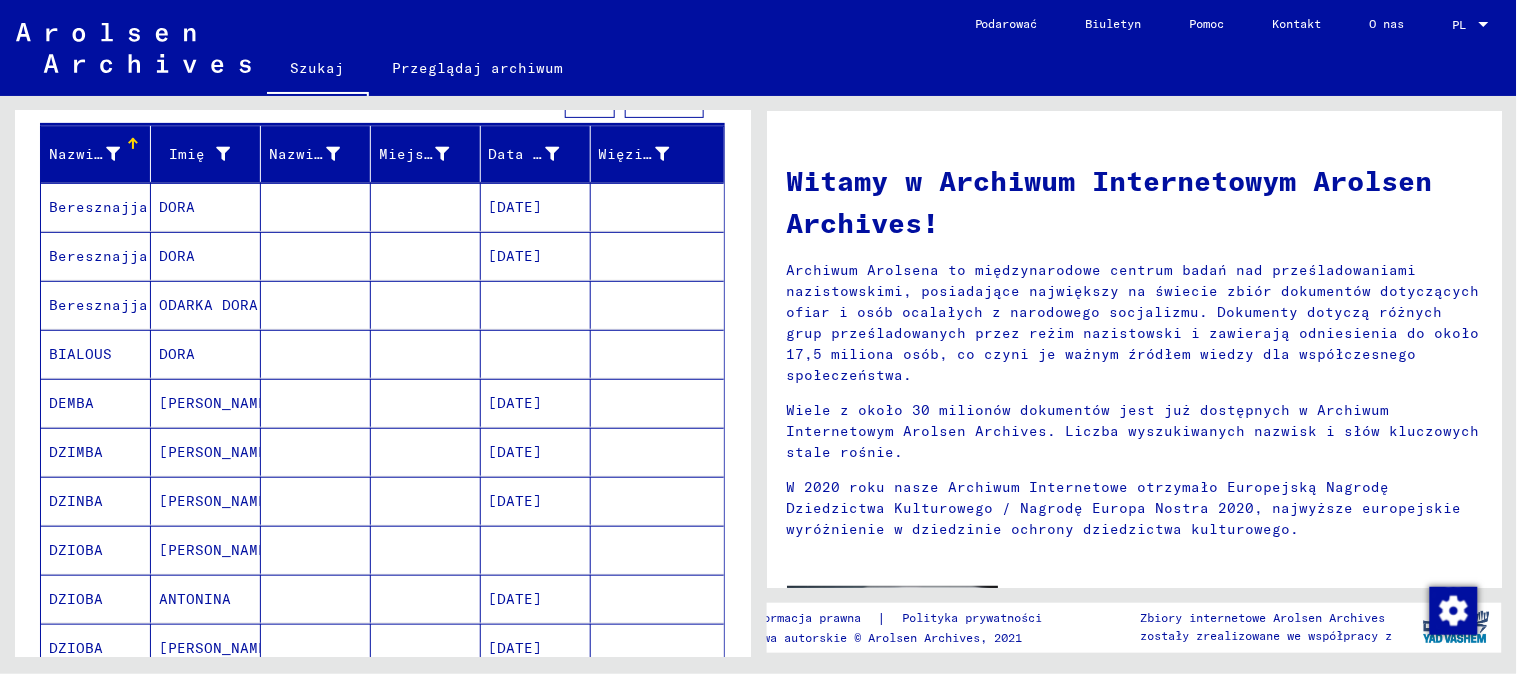 click on "[PERSON_NAME]" at bounding box center (217, 501) 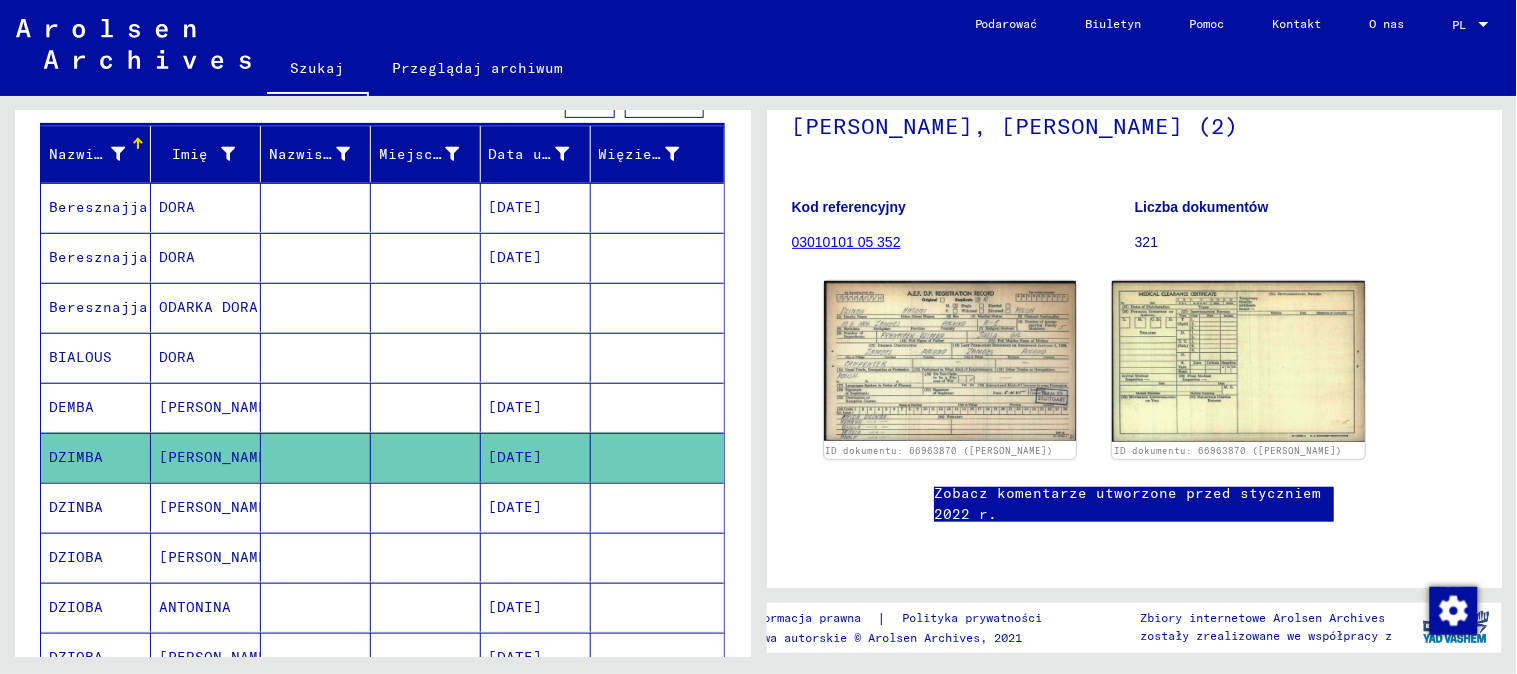 scroll, scrollTop: 0, scrollLeft: 0, axis: both 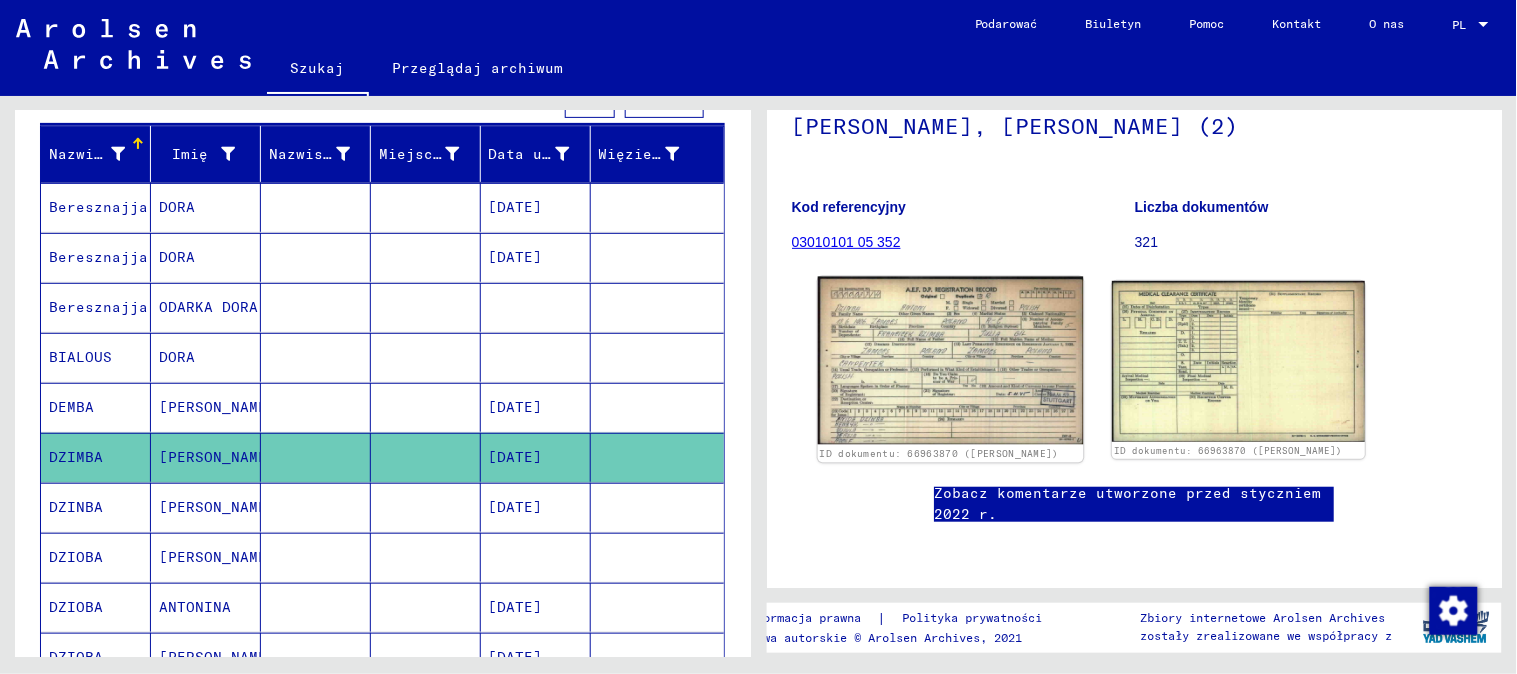 click 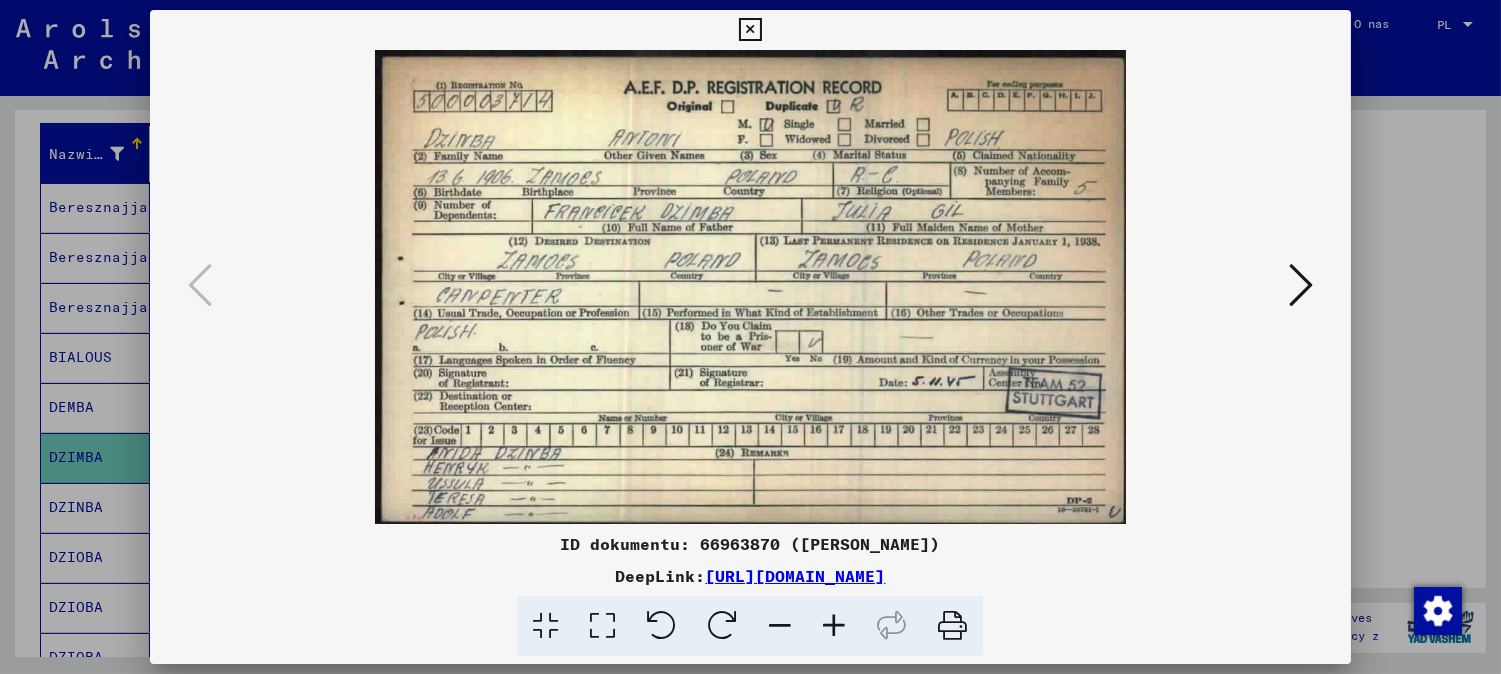 drag, startPoint x: 1282, startPoint y: 268, endPoint x: 1308, endPoint y: 288, distance: 32.80244 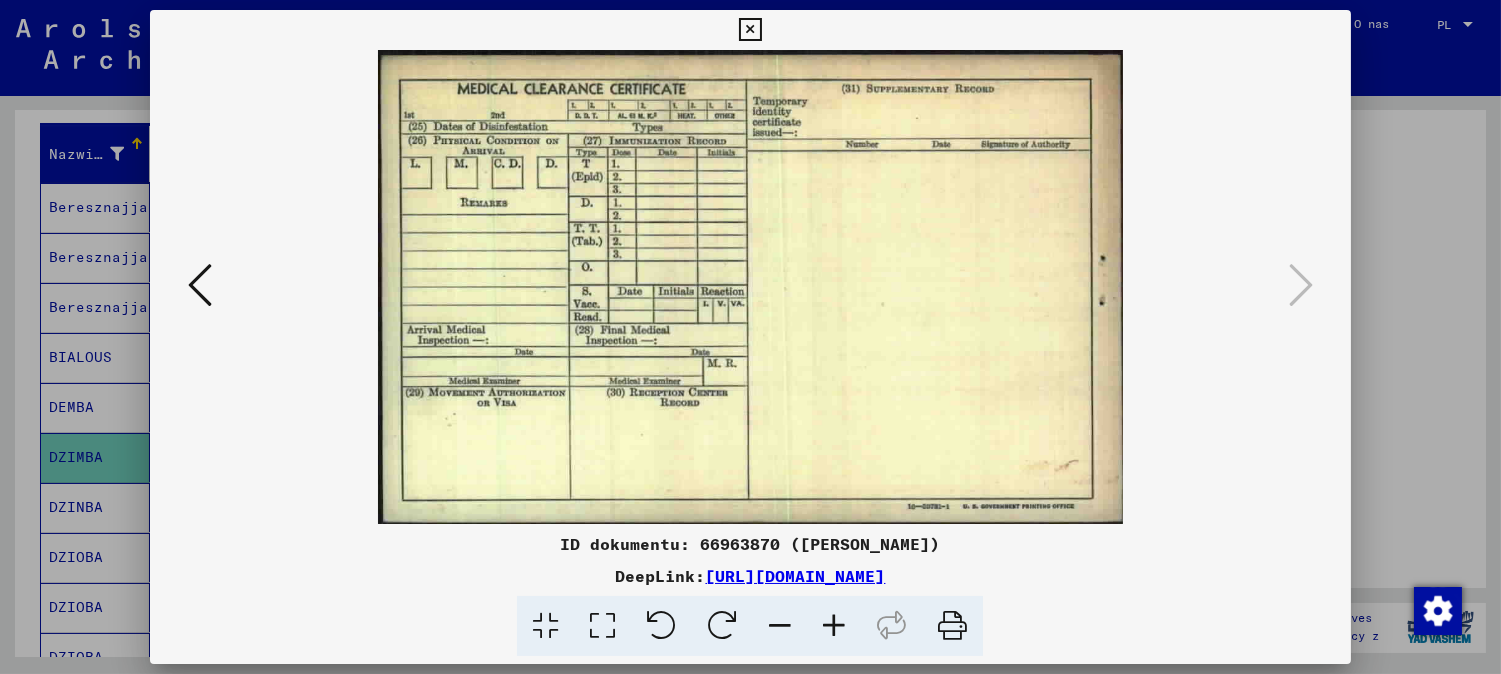 click at bounding box center [750, 30] 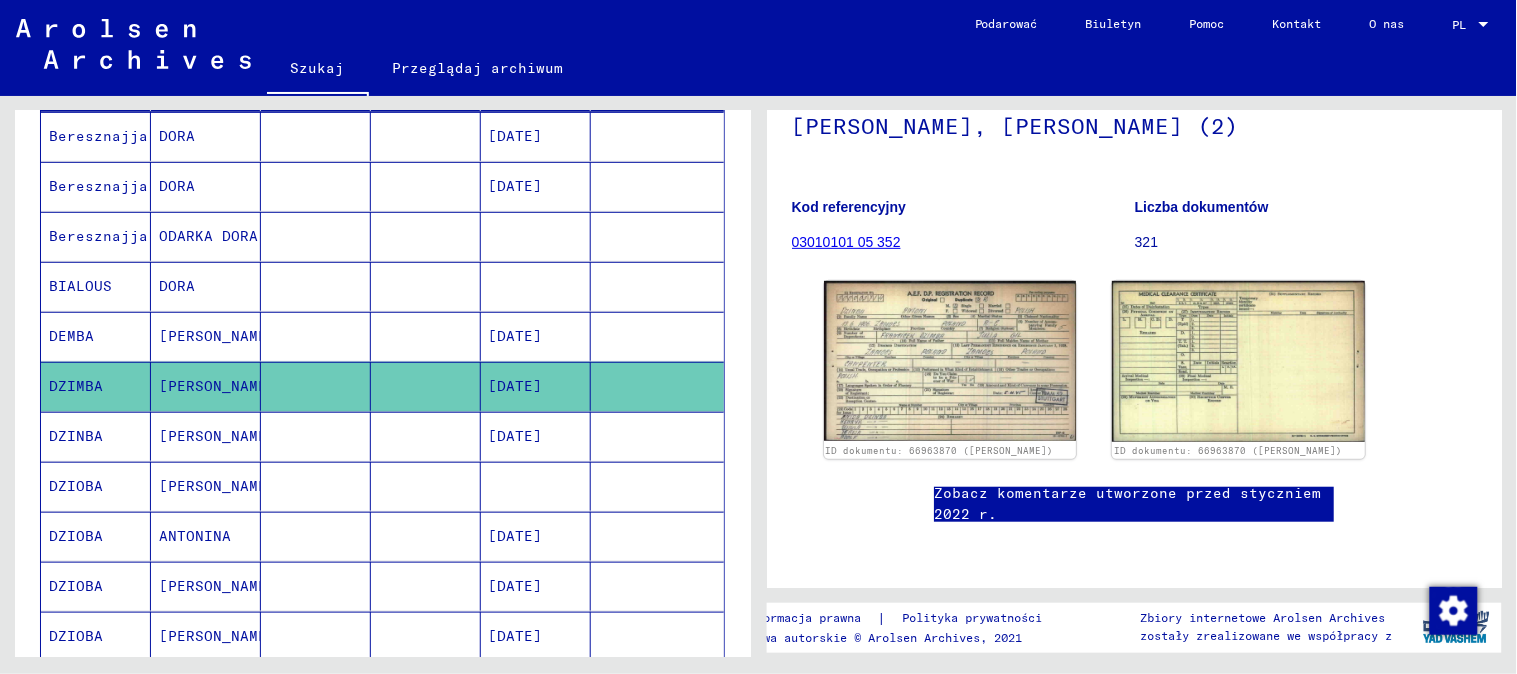scroll, scrollTop: 333, scrollLeft: 0, axis: vertical 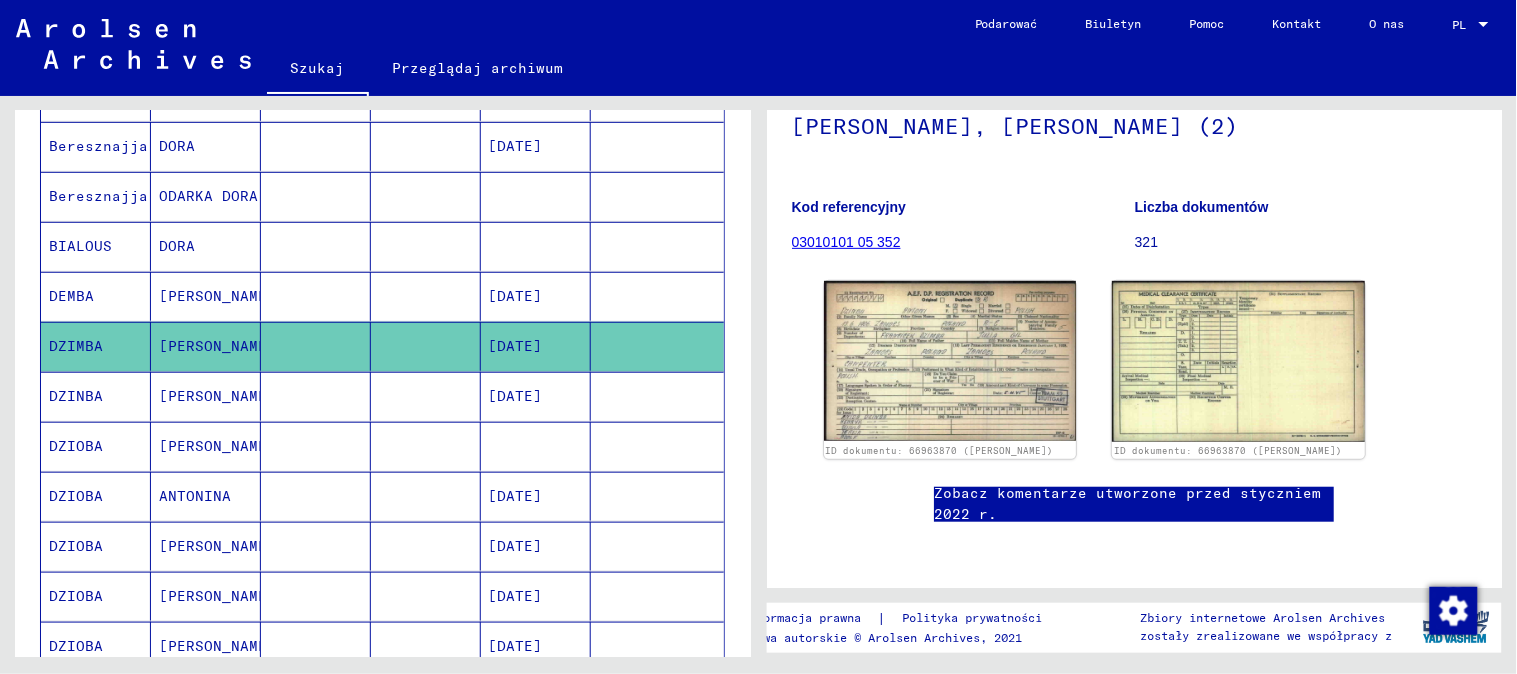 click on "[PERSON_NAME]" at bounding box center (195, 496) 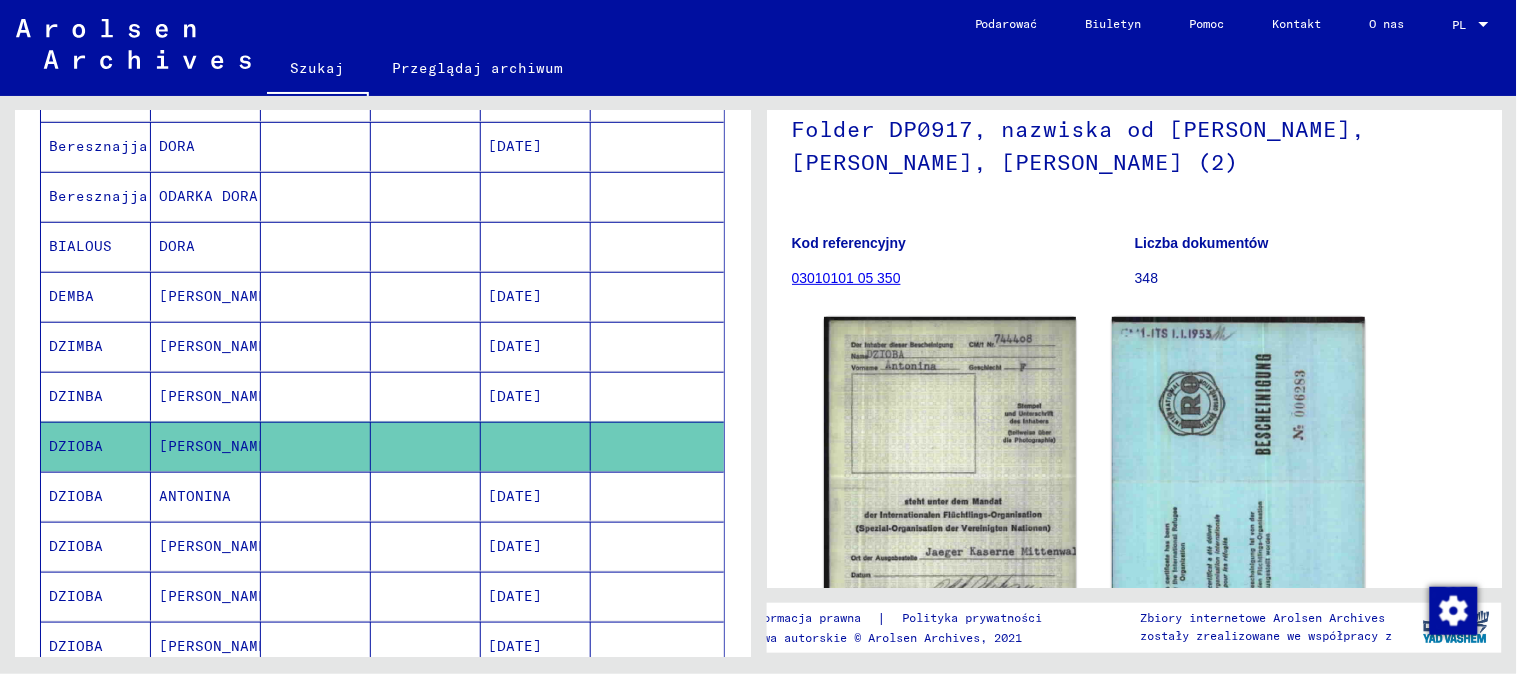 scroll, scrollTop: 182, scrollLeft: 0, axis: vertical 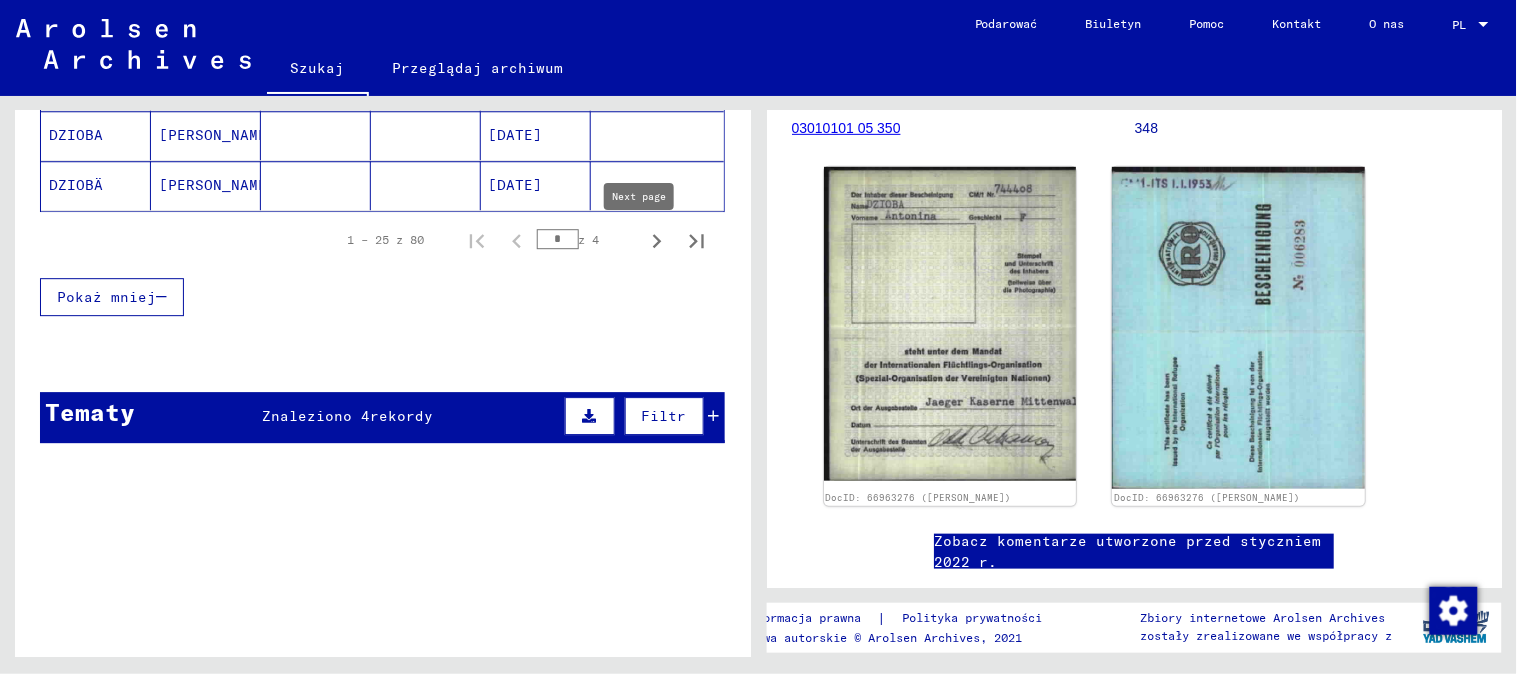 click 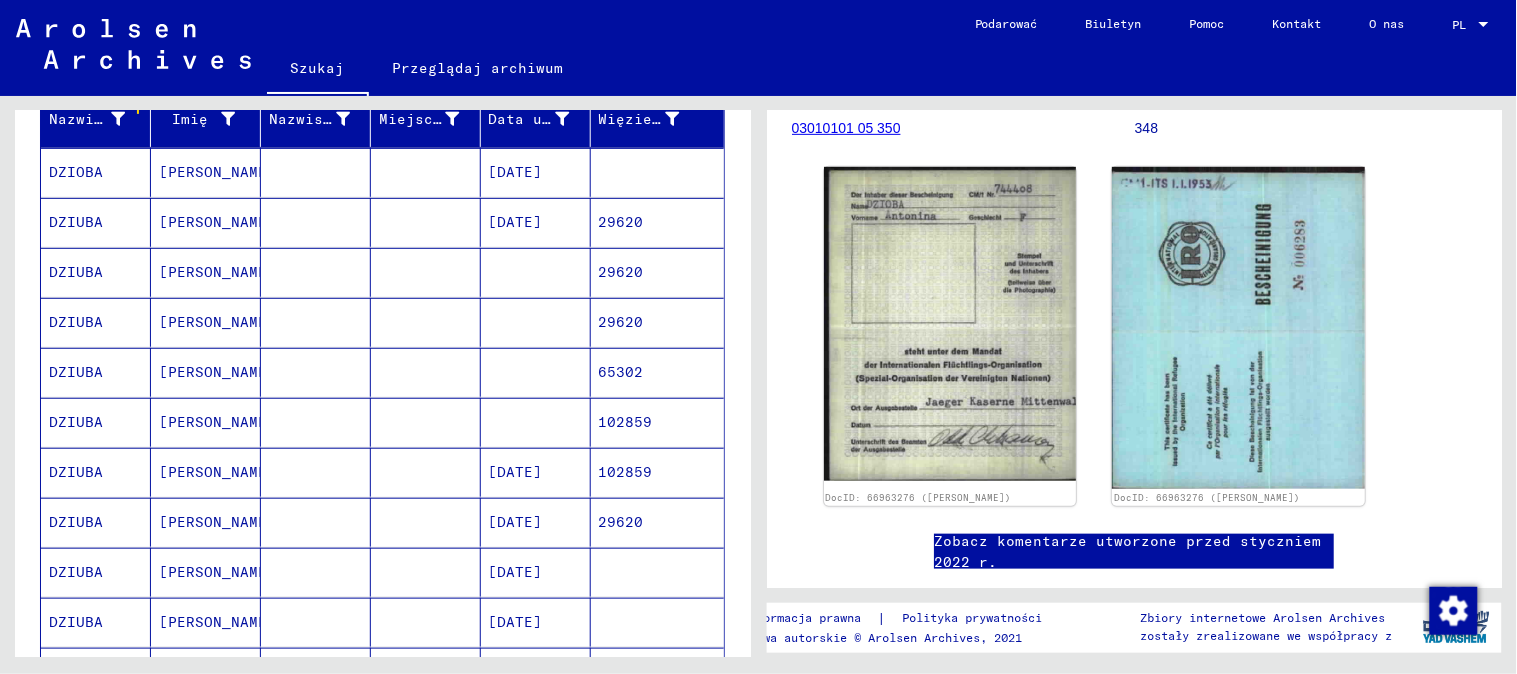 scroll, scrollTop: 222, scrollLeft: 0, axis: vertical 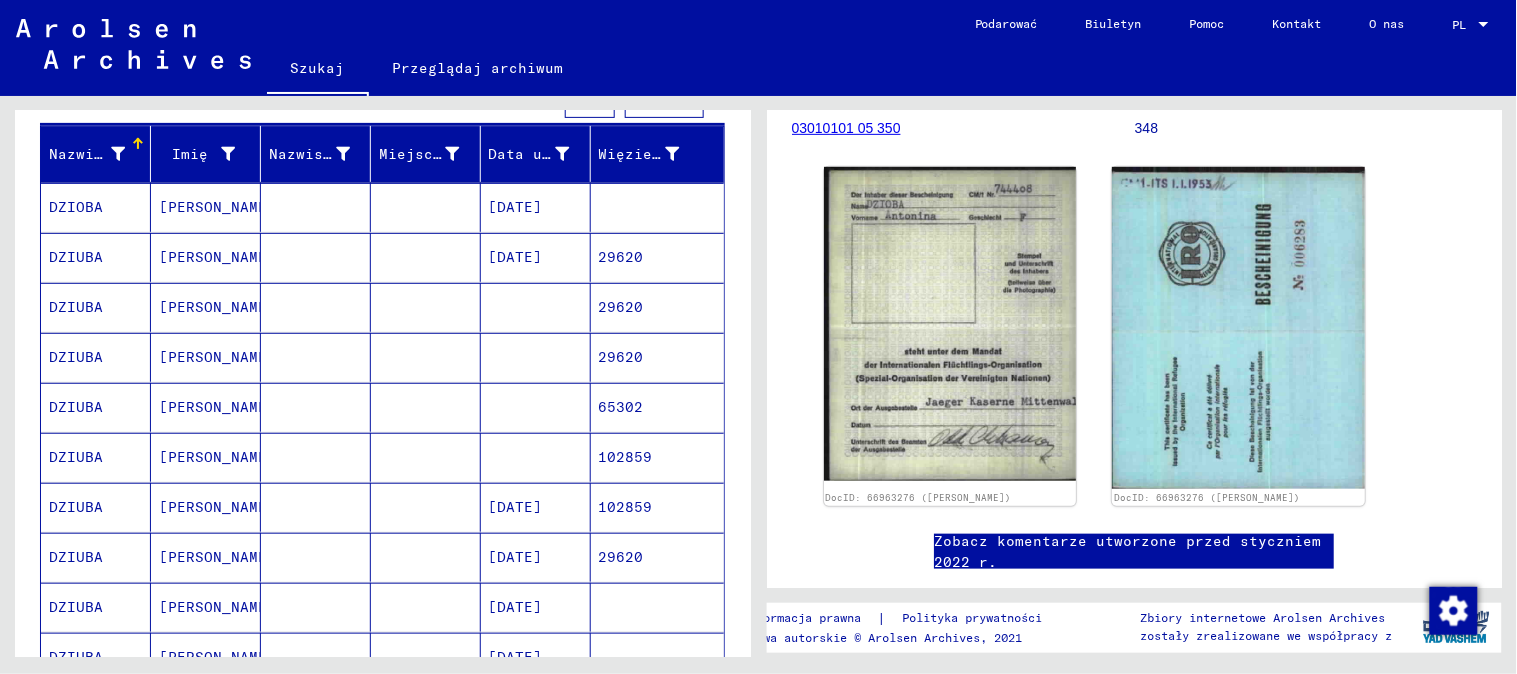 click at bounding box center (316, 357) 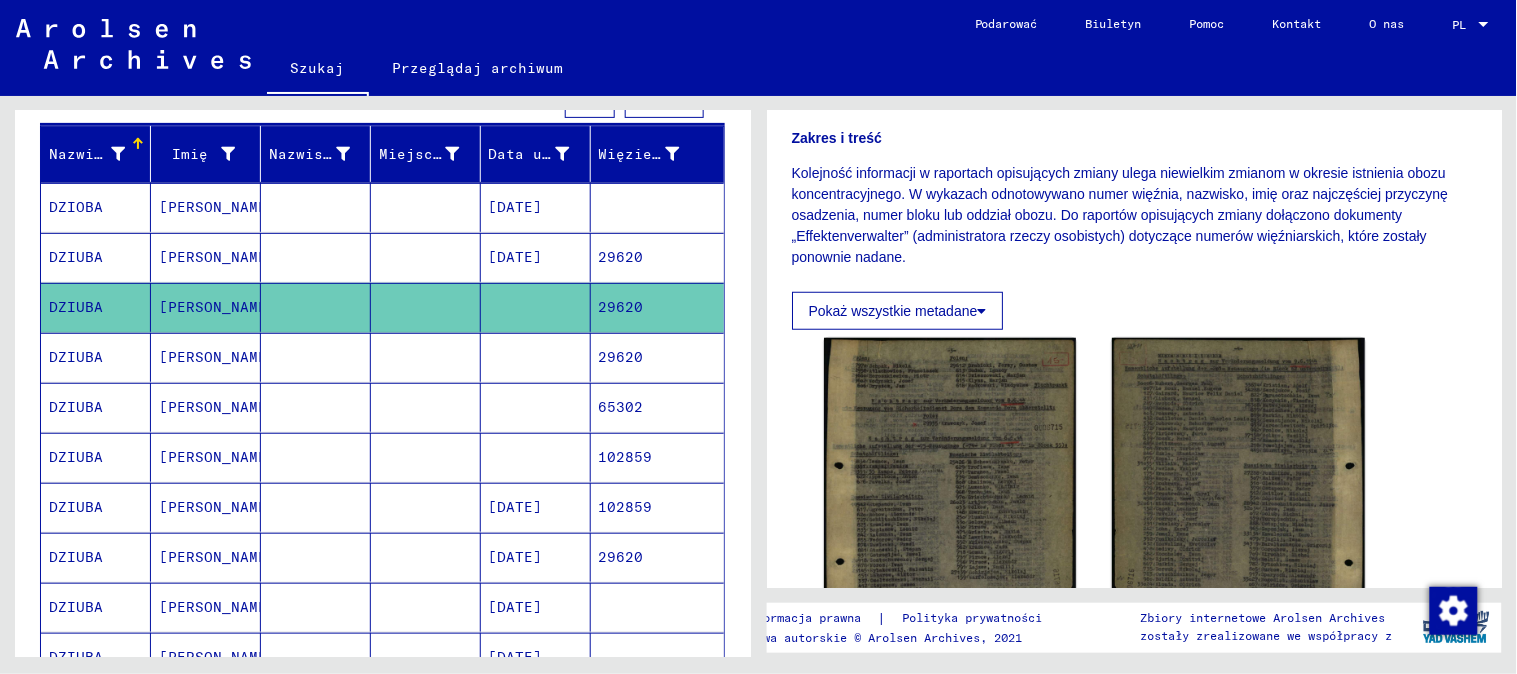 scroll, scrollTop: 333, scrollLeft: 0, axis: vertical 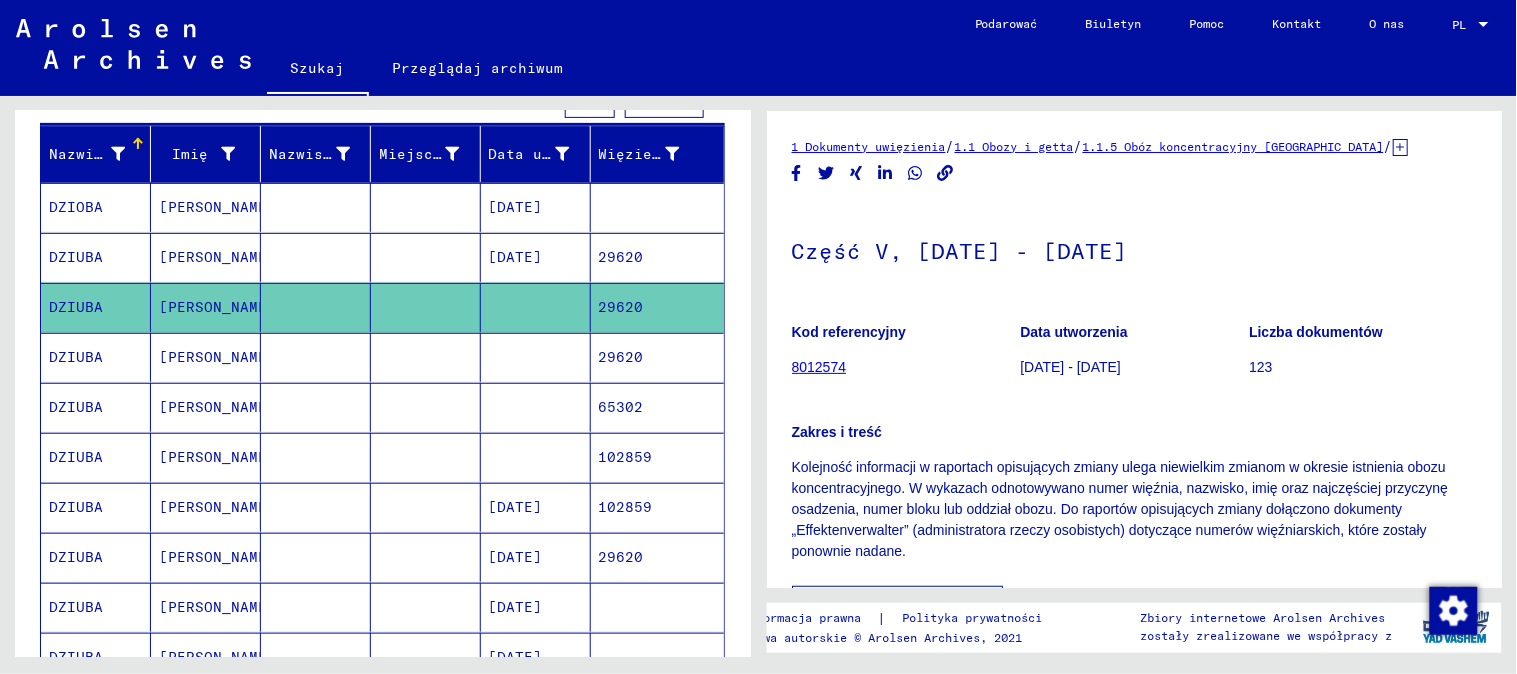 click at bounding box center (536, 407) 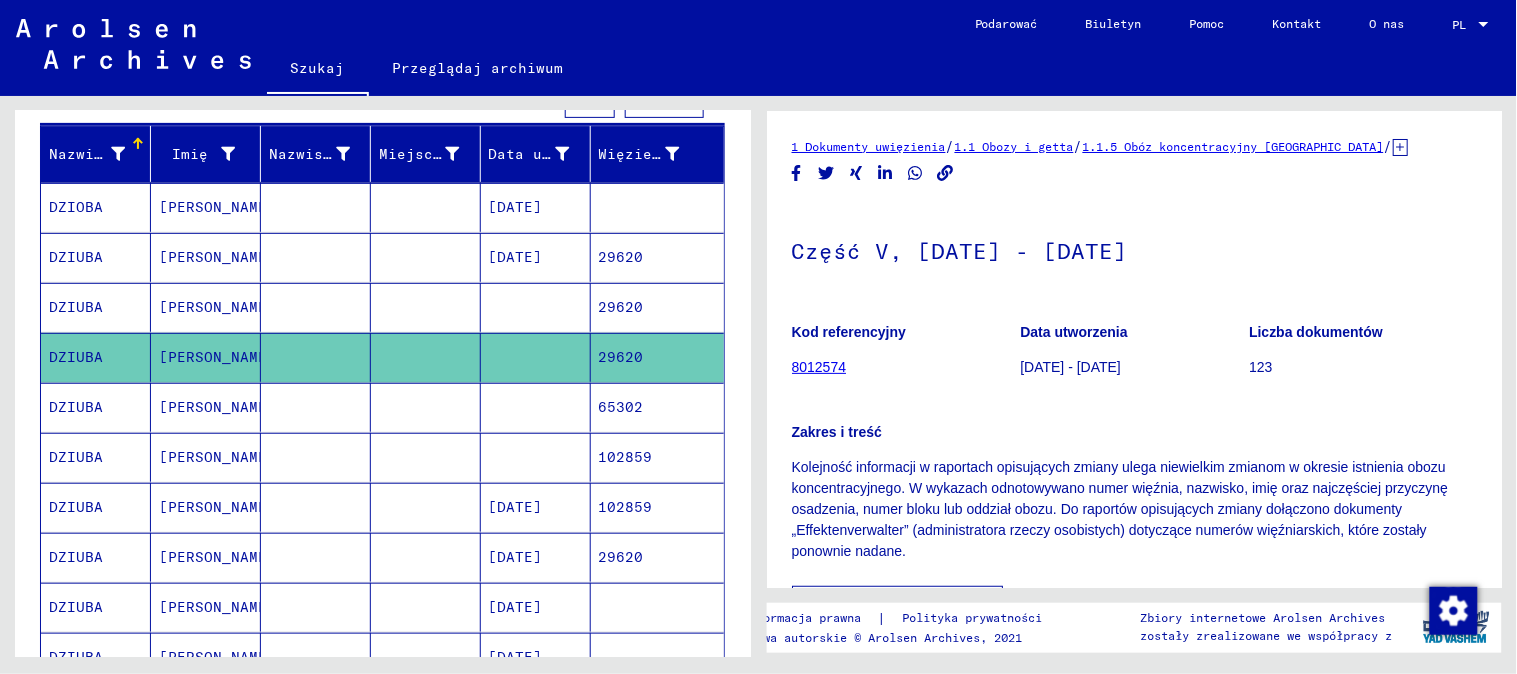 scroll, scrollTop: 0, scrollLeft: 0, axis: both 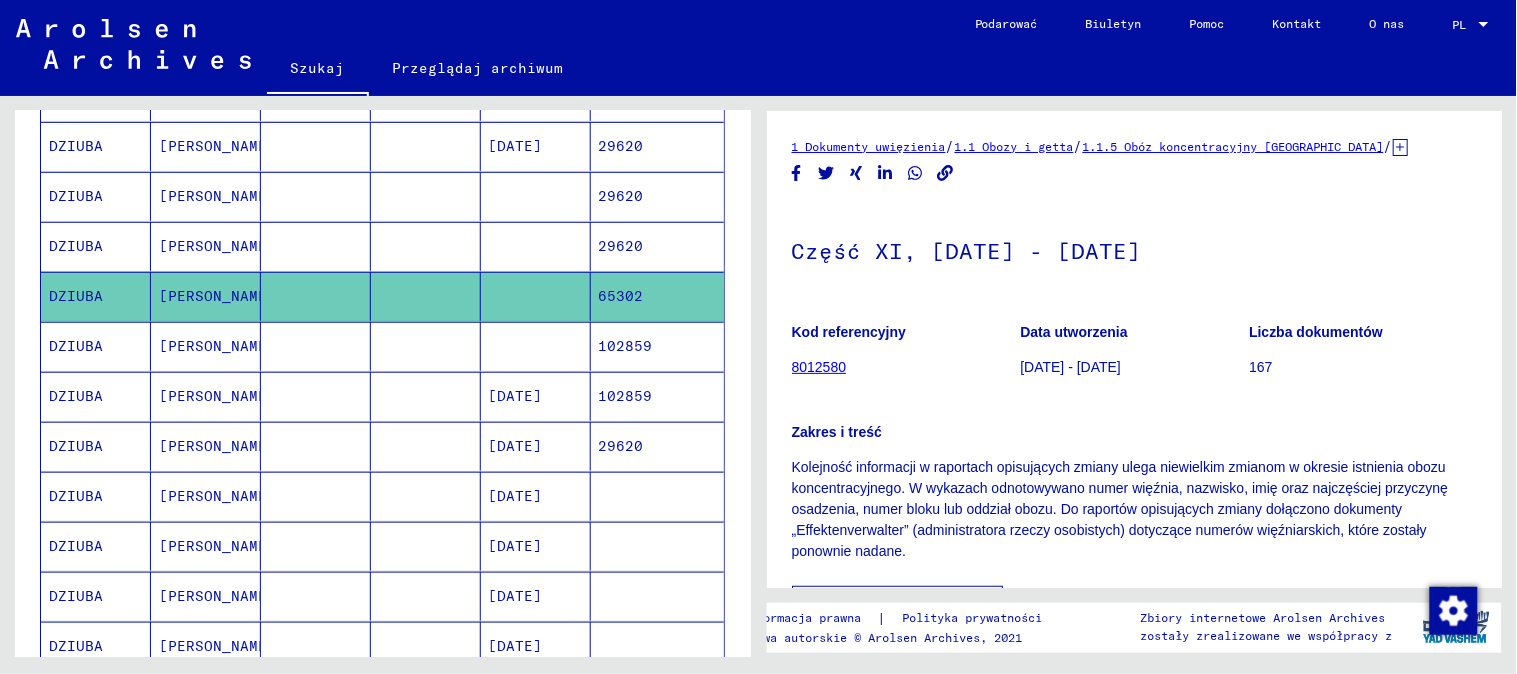 click on "[DATE]" at bounding box center (516, 596) 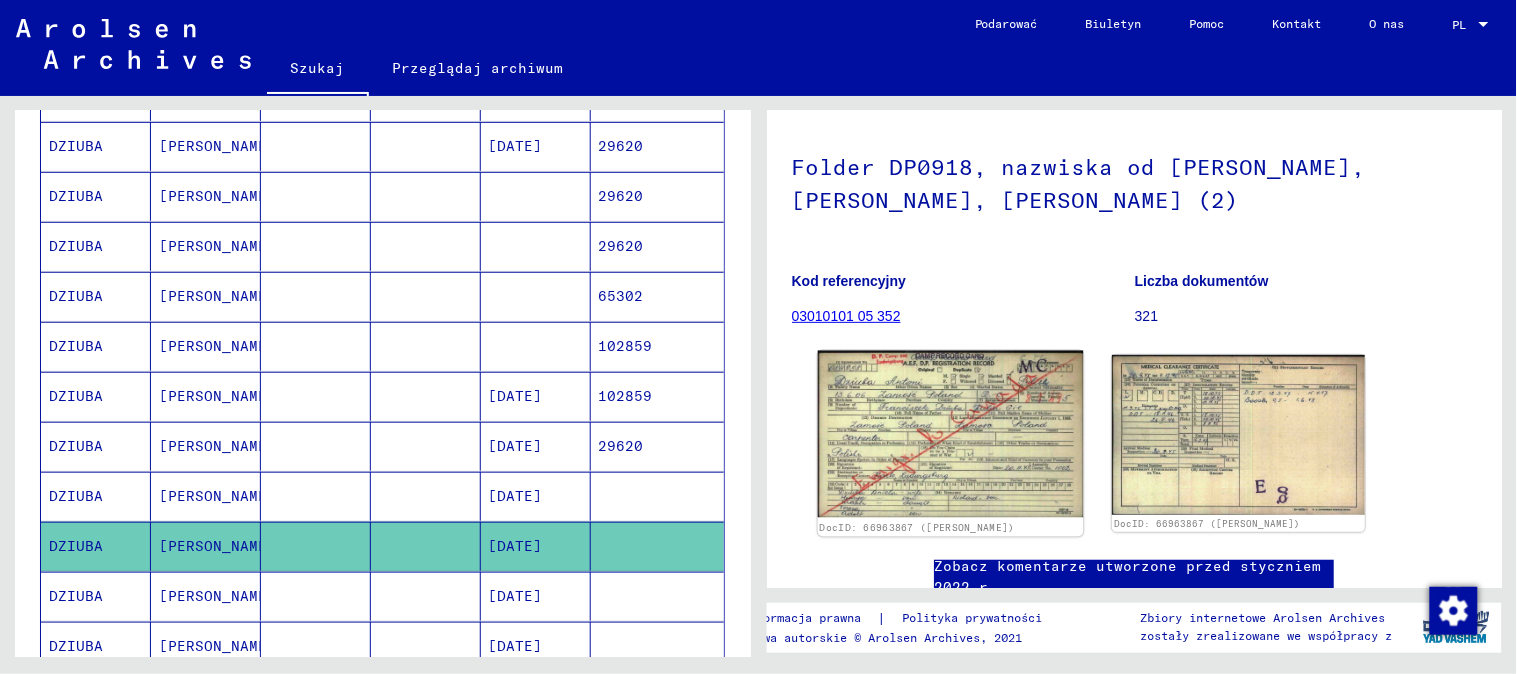 scroll, scrollTop: 182, scrollLeft: 0, axis: vertical 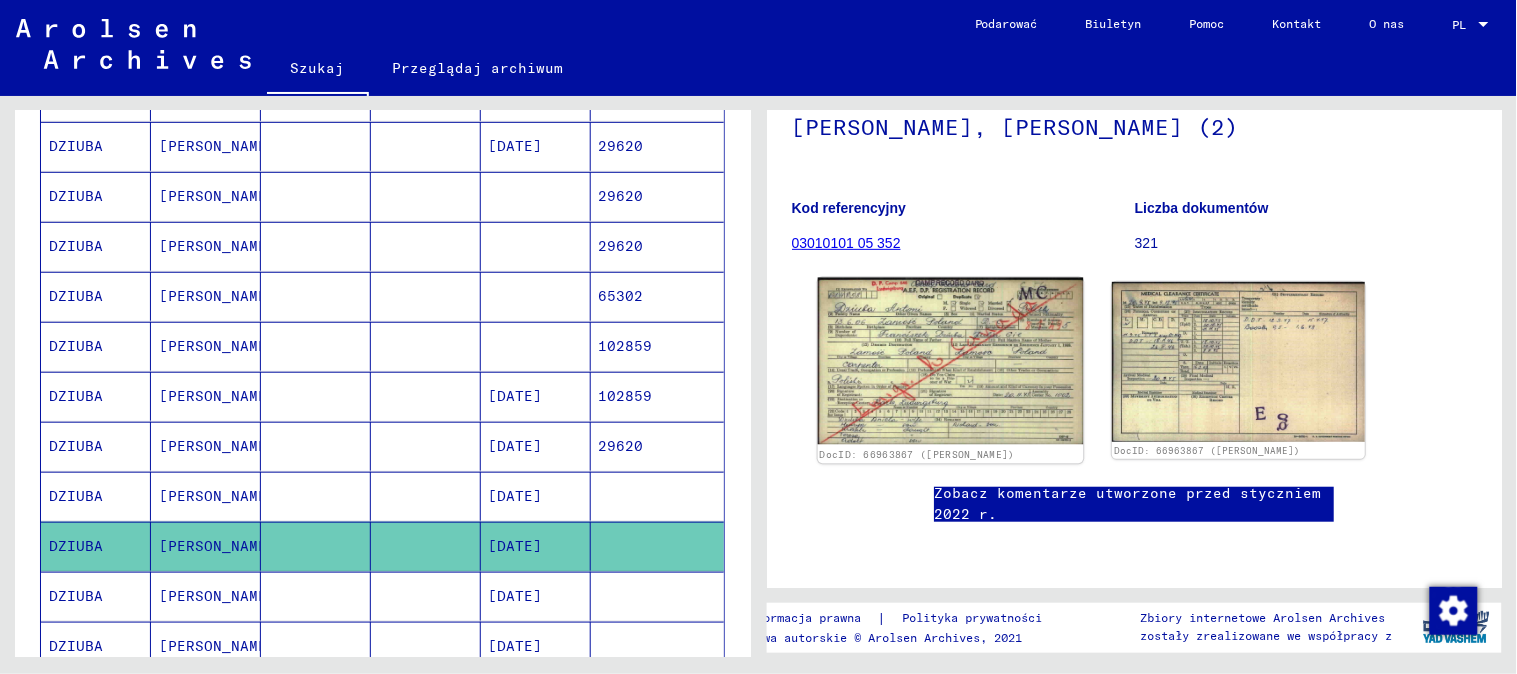 click 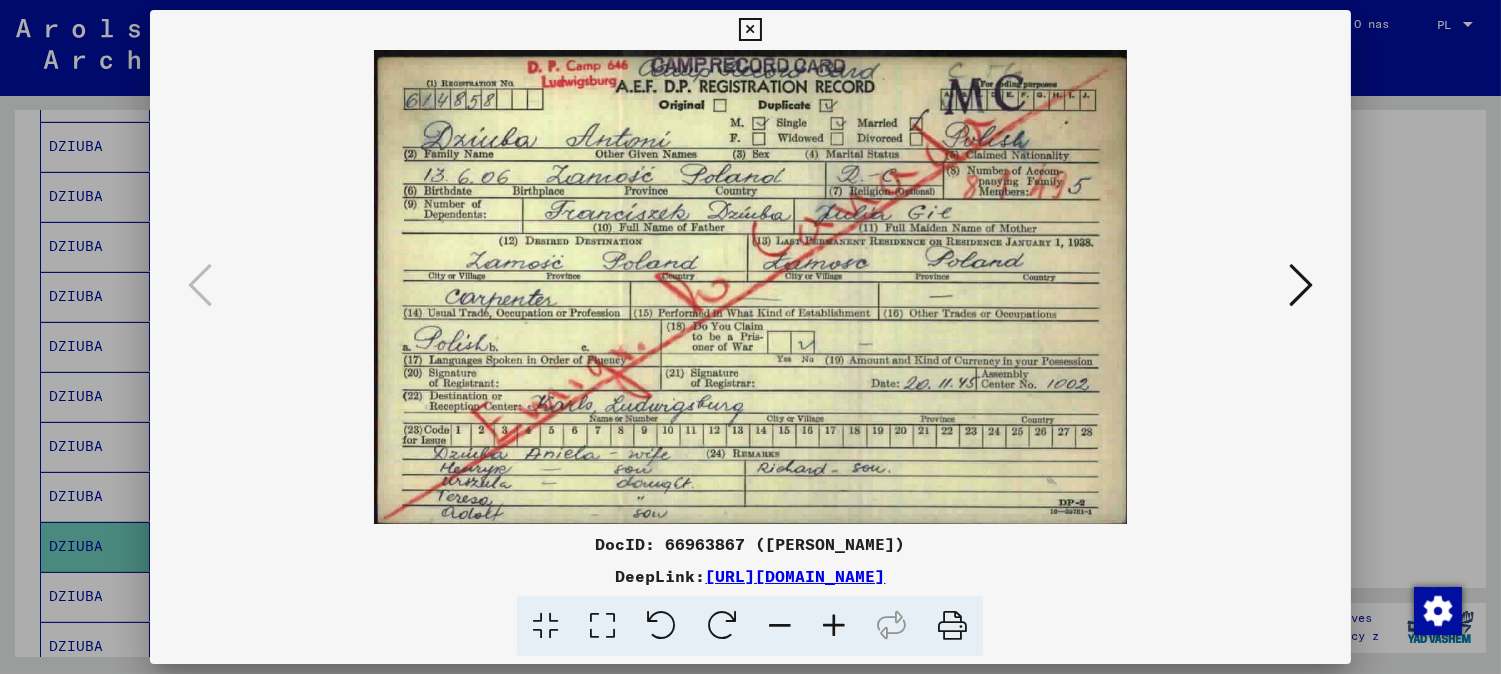click at bounding box center [750, 287] 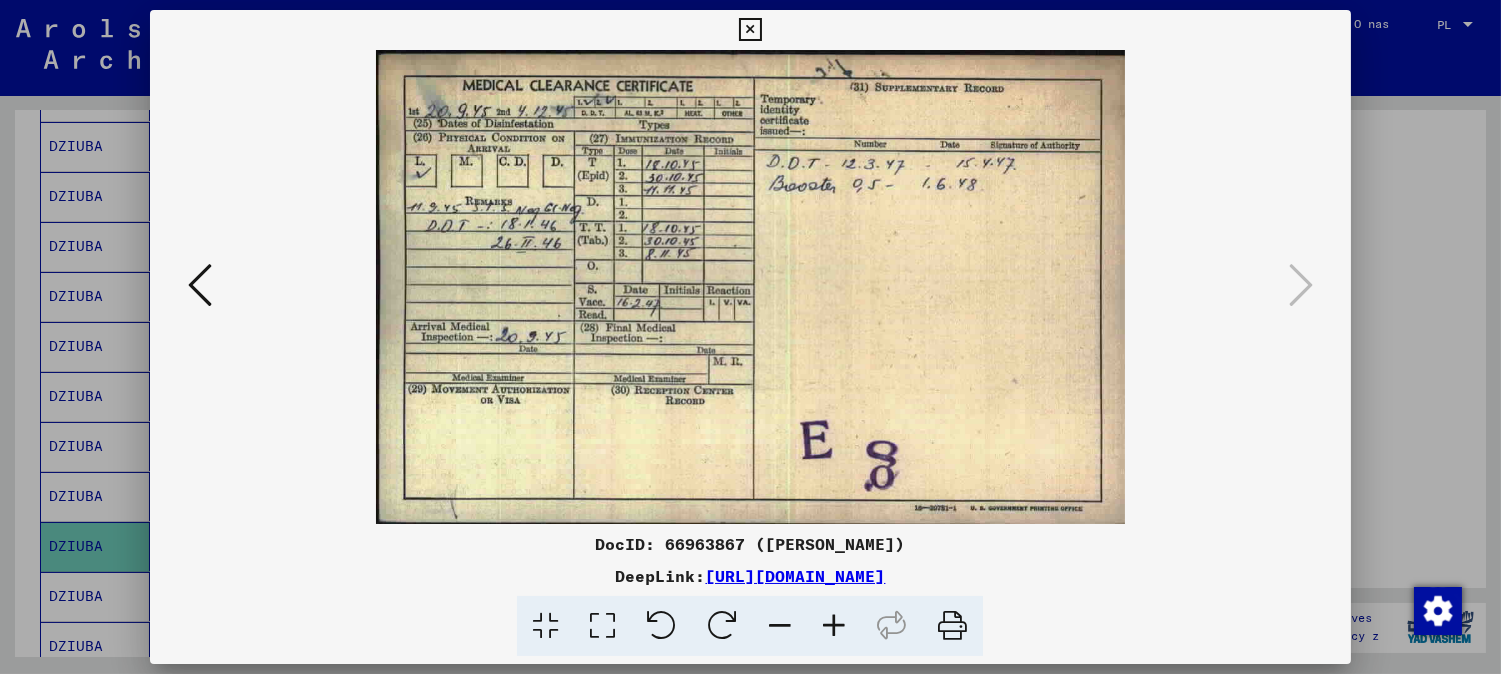 click at bounding box center (750, 30) 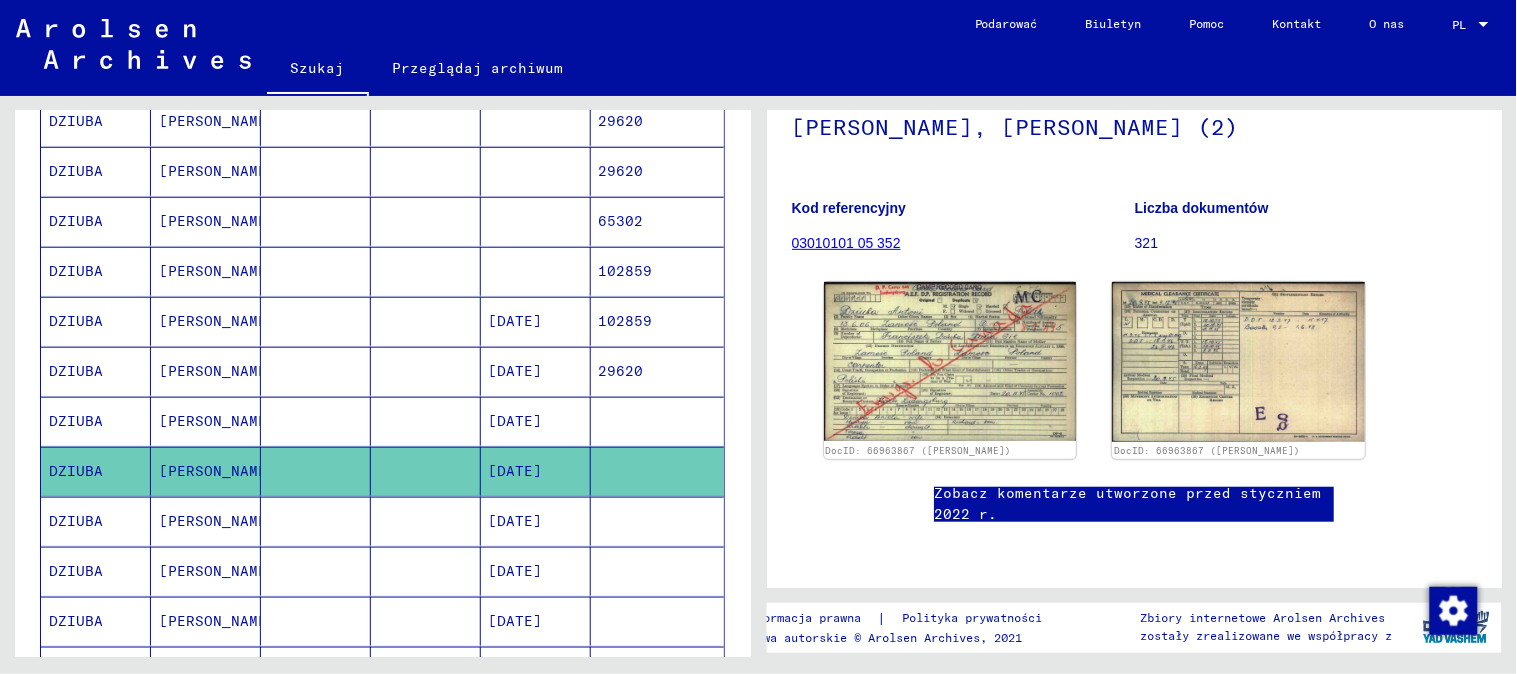 scroll, scrollTop: 555, scrollLeft: 0, axis: vertical 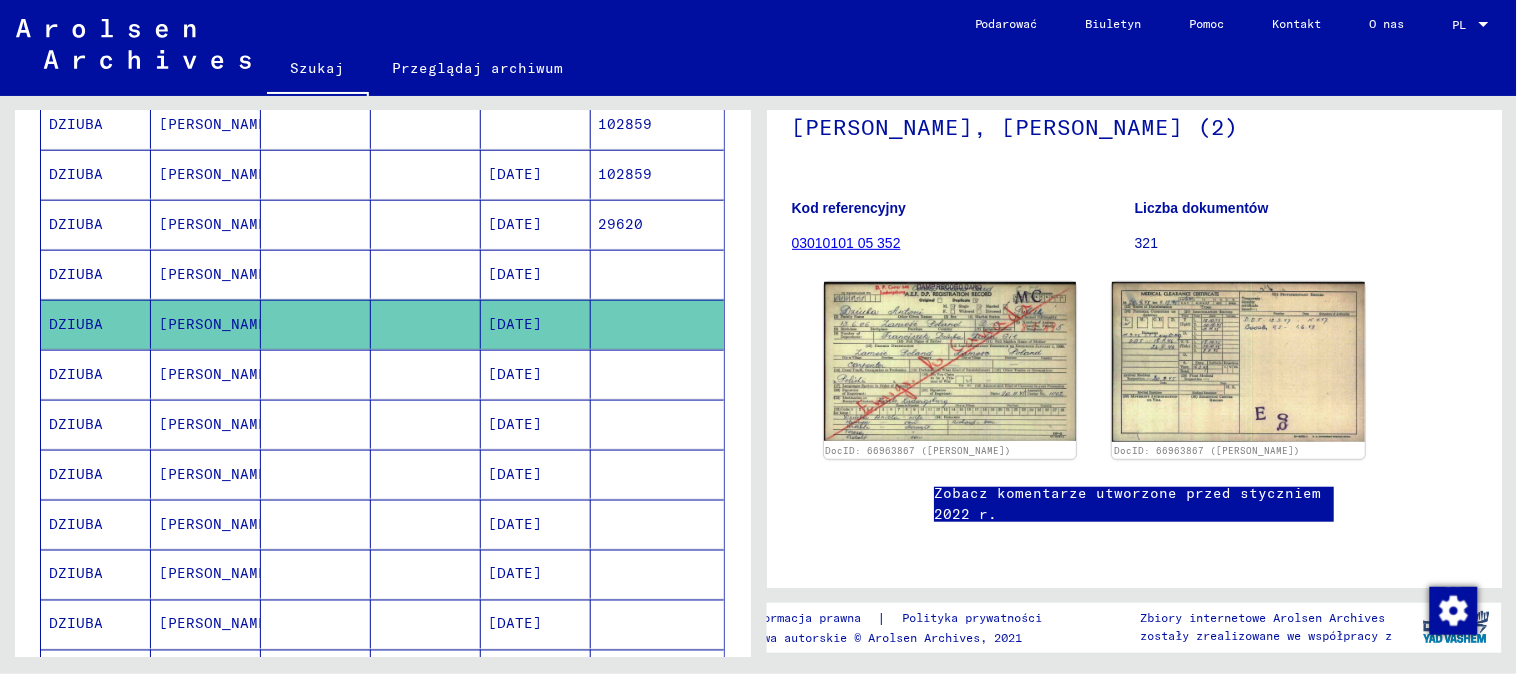 click on "[DATE]" at bounding box center (516, 424) 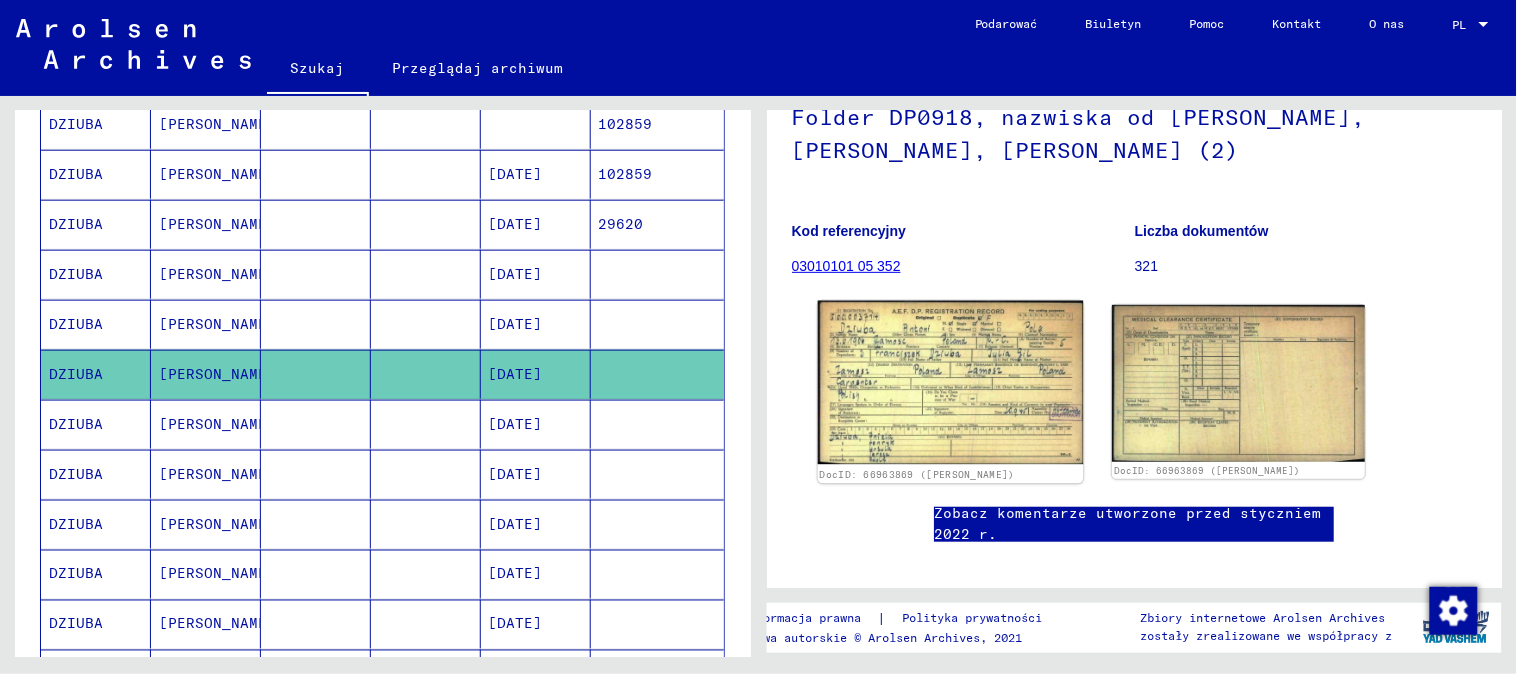 scroll, scrollTop: 222, scrollLeft: 0, axis: vertical 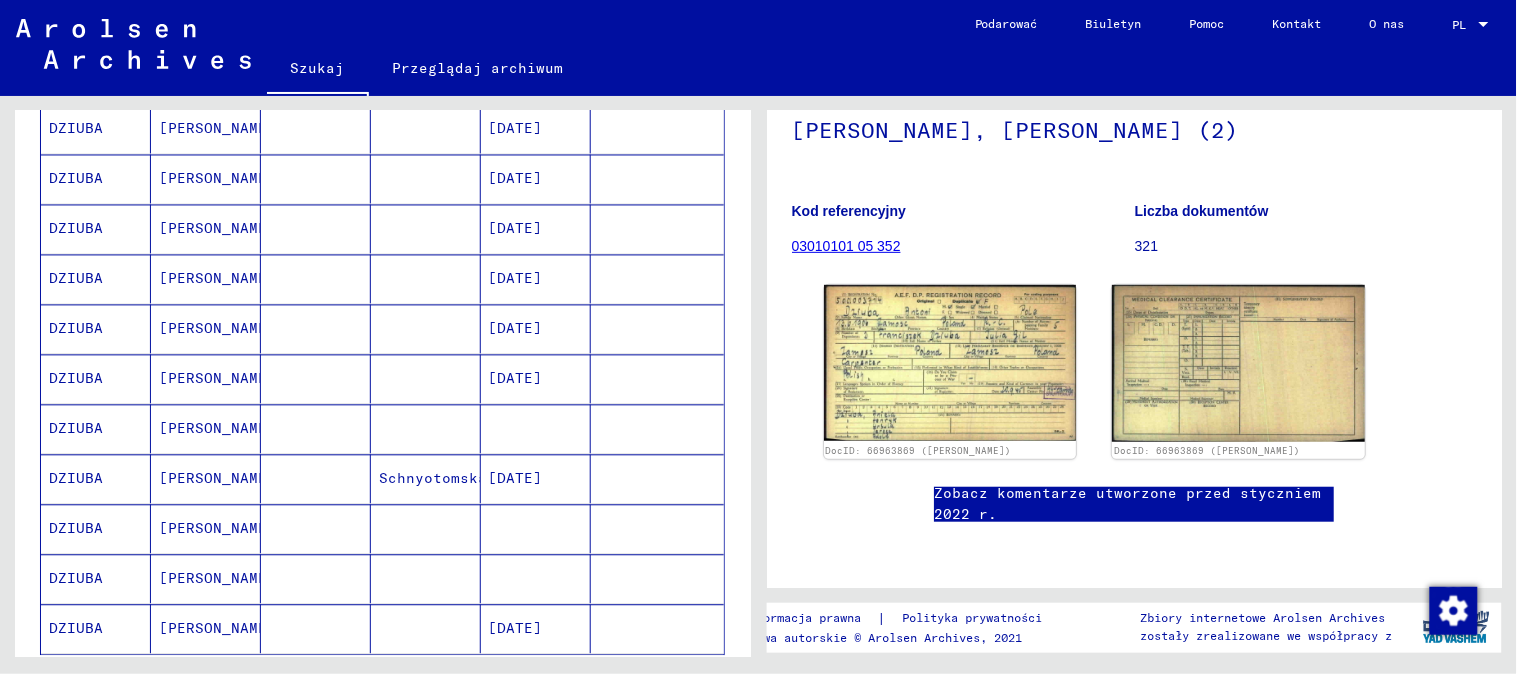 click at bounding box center [536, 579] 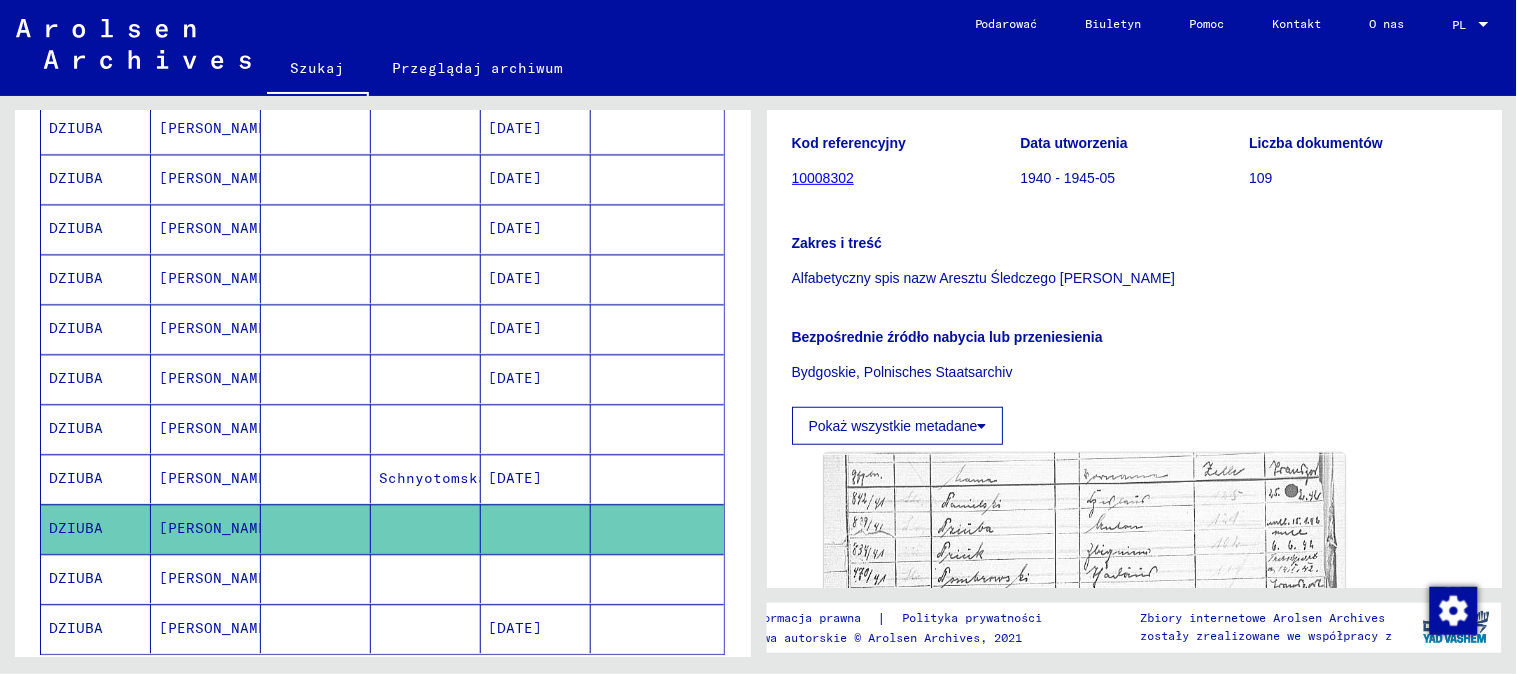 scroll, scrollTop: 333, scrollLeft: 0, axis: vertical 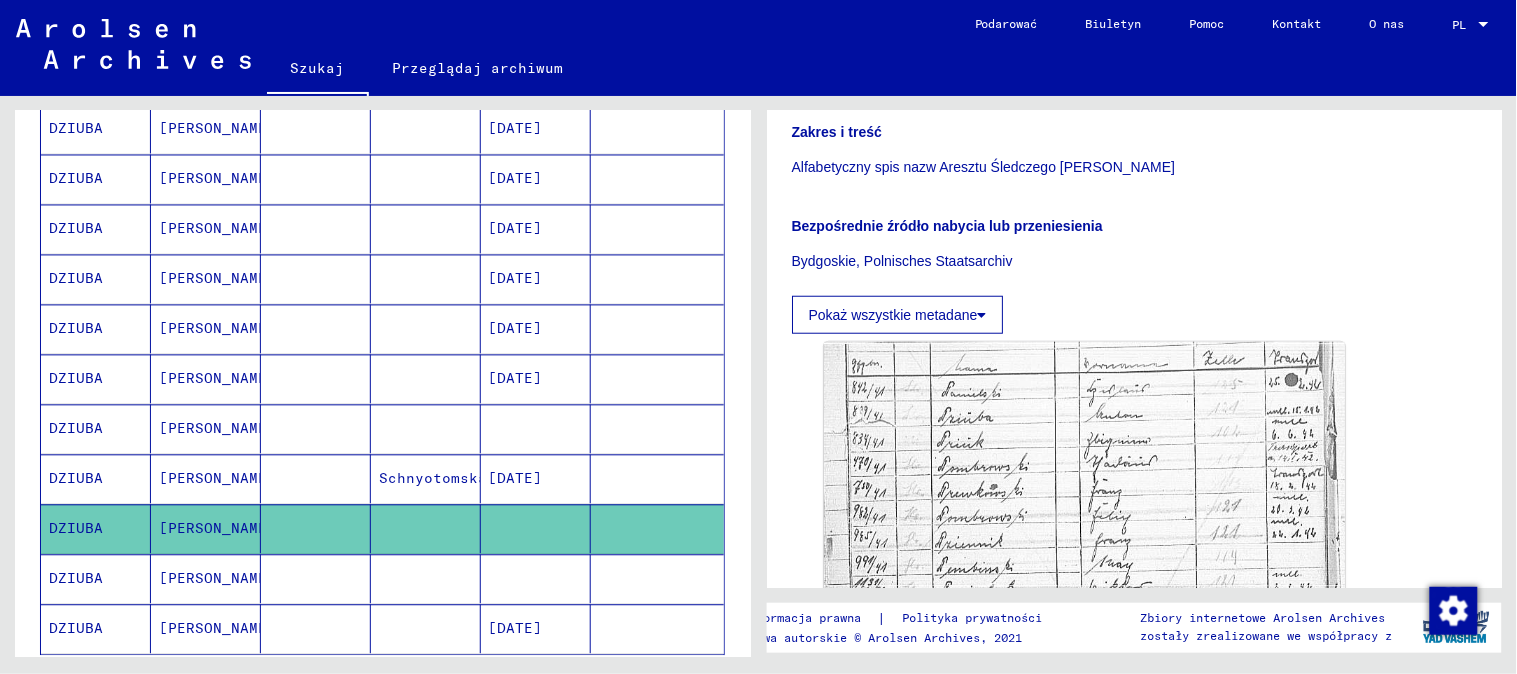 click at bounding box center (536, 629) 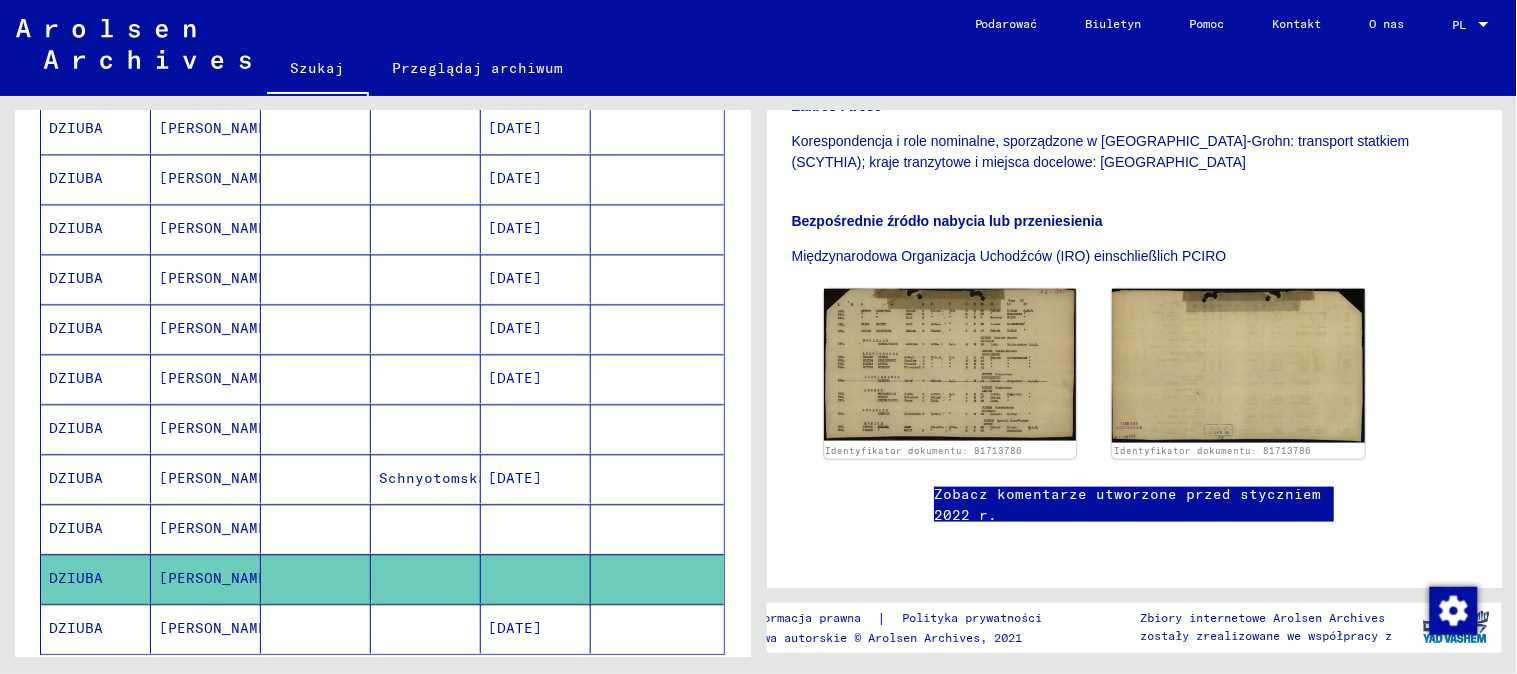 scroll, scrollTop: 555, scrollLeft: 0, axis: vertical 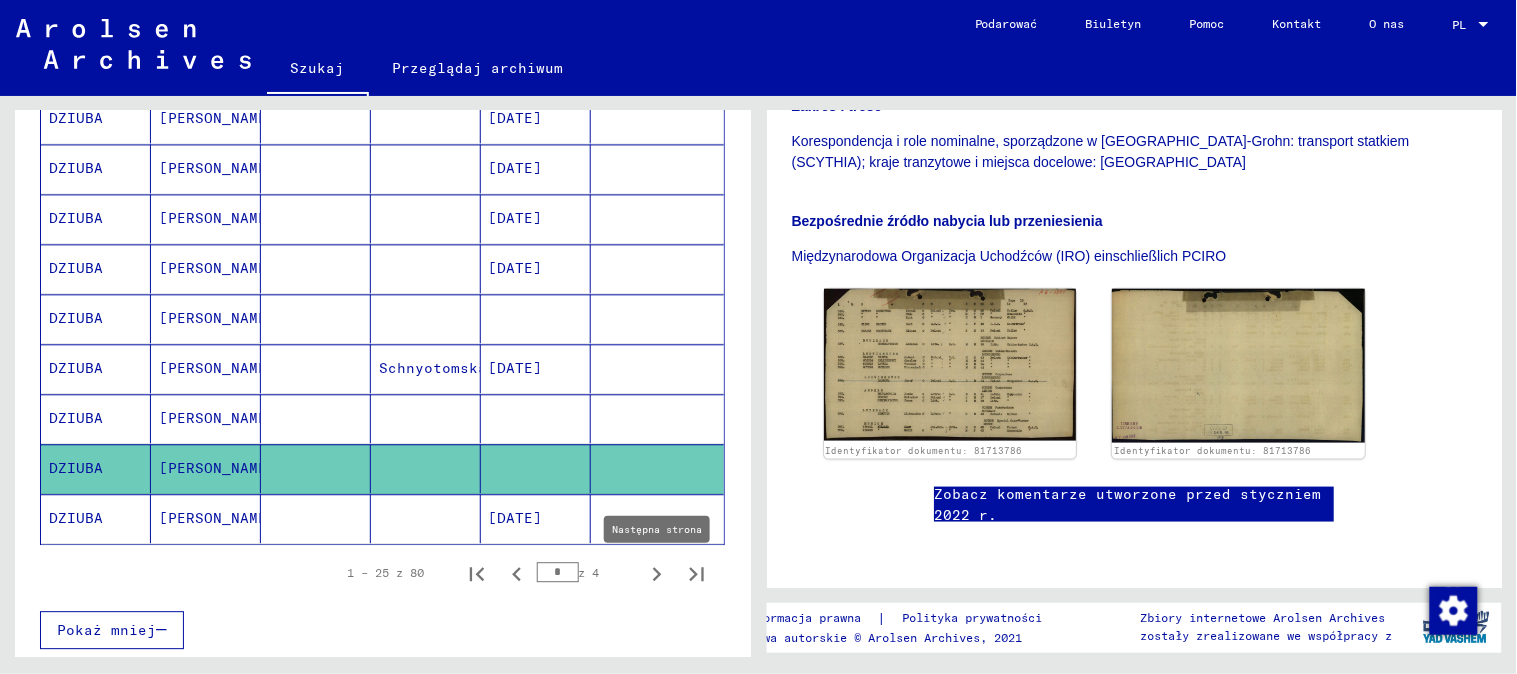 click 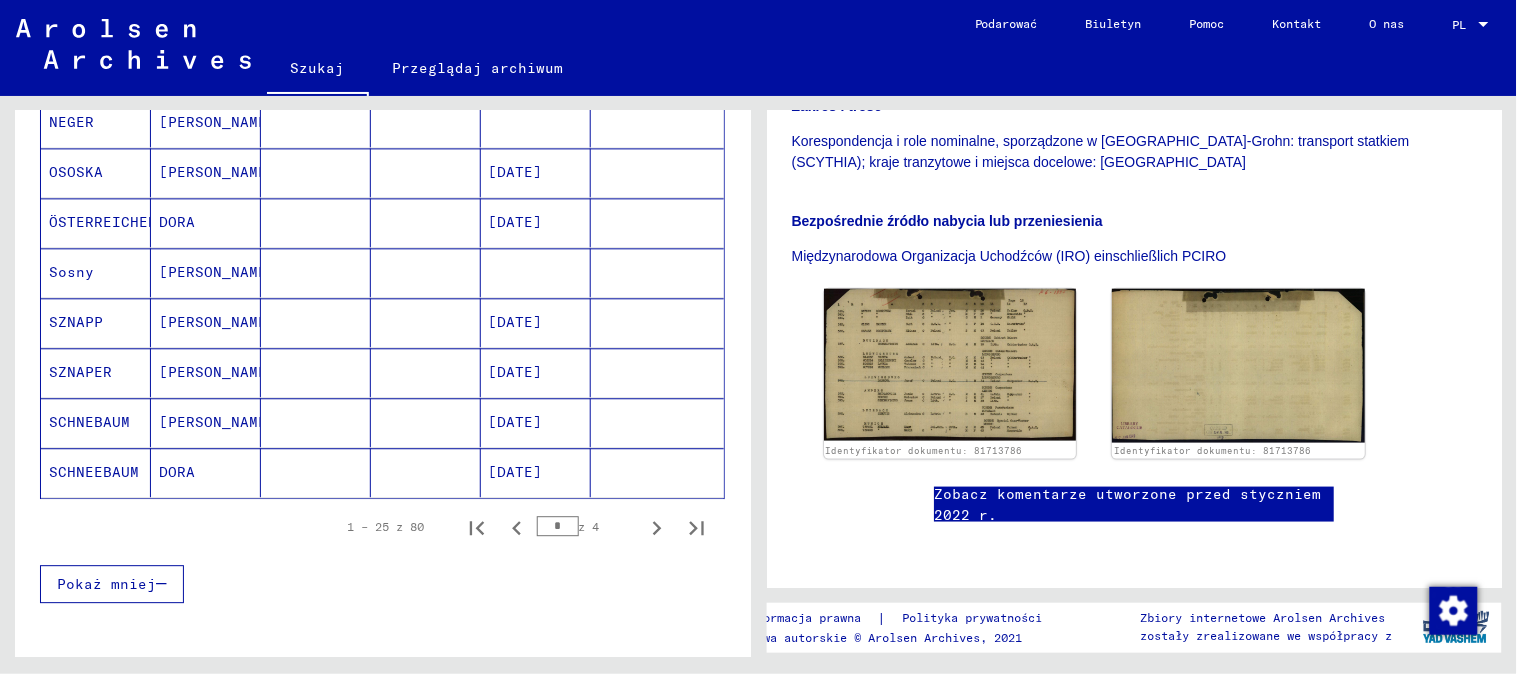 scroll, scrollTop: 1222, scrollLeft: 0, axis: vertical 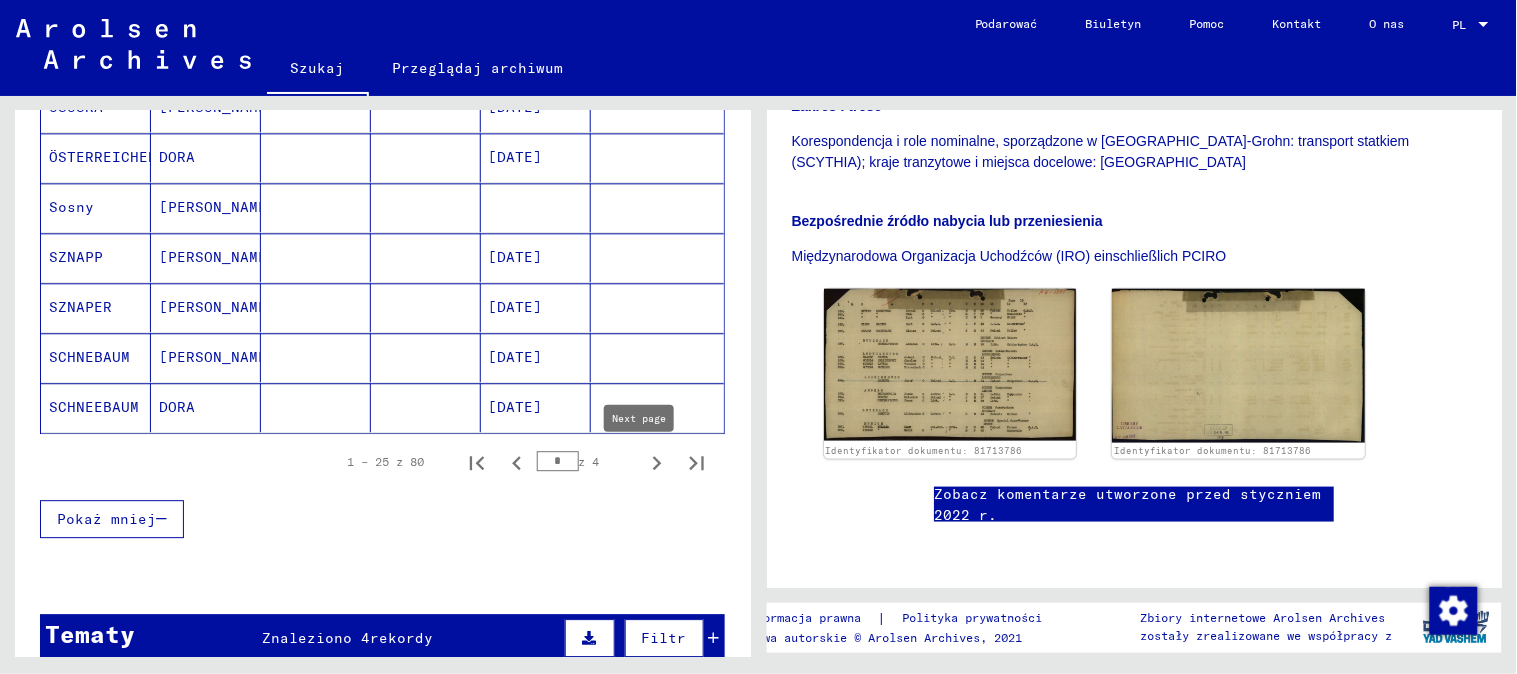 click 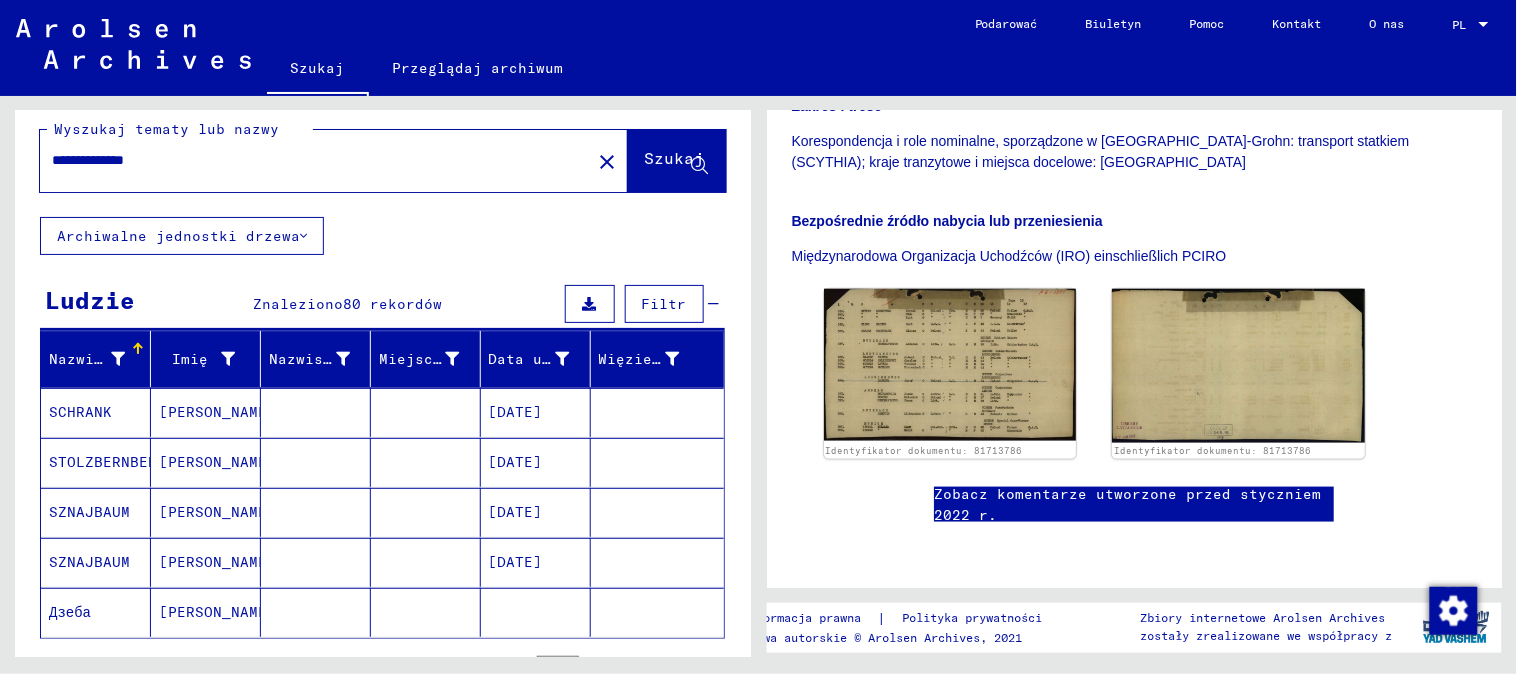 scroll, scrollTop: 12, scrollLeft: 0, axis: vertical 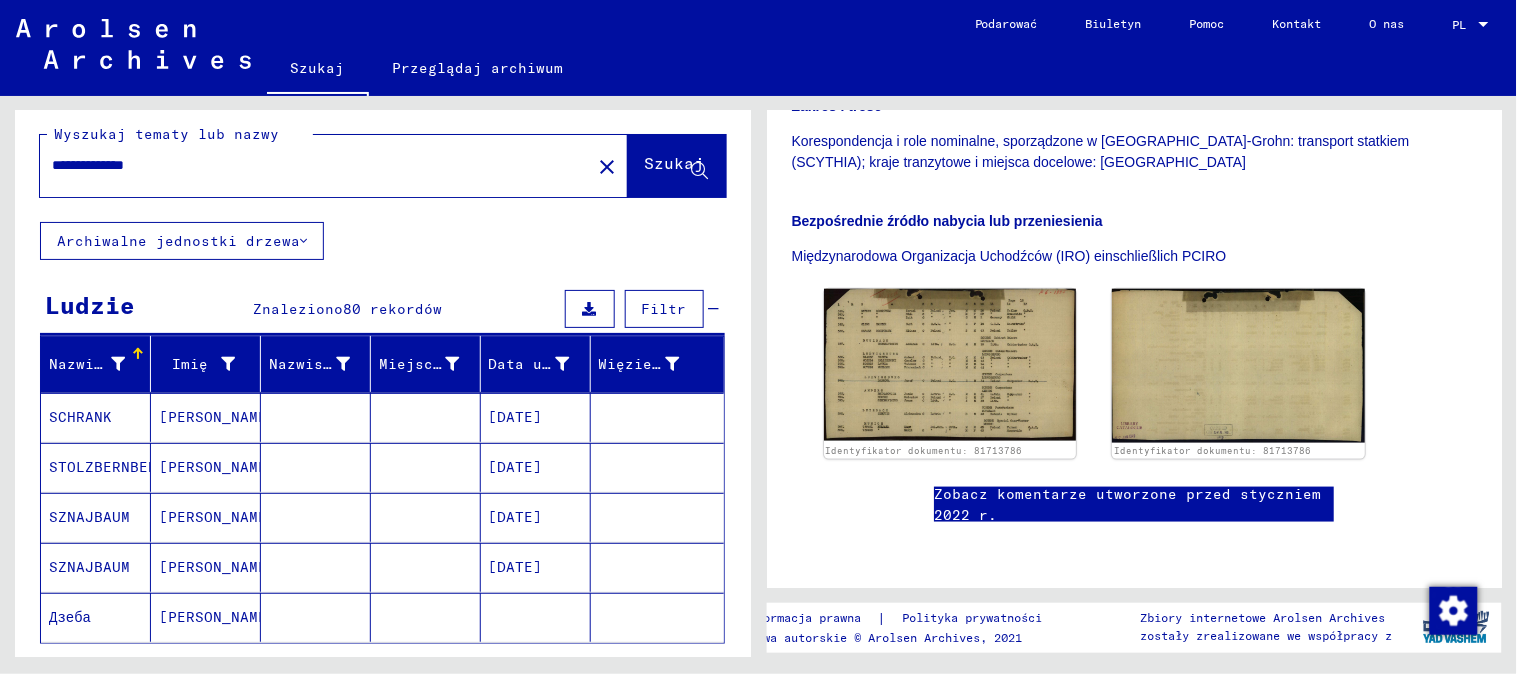 click on "SZNAJBAUM" at bounding box center (96, 567) 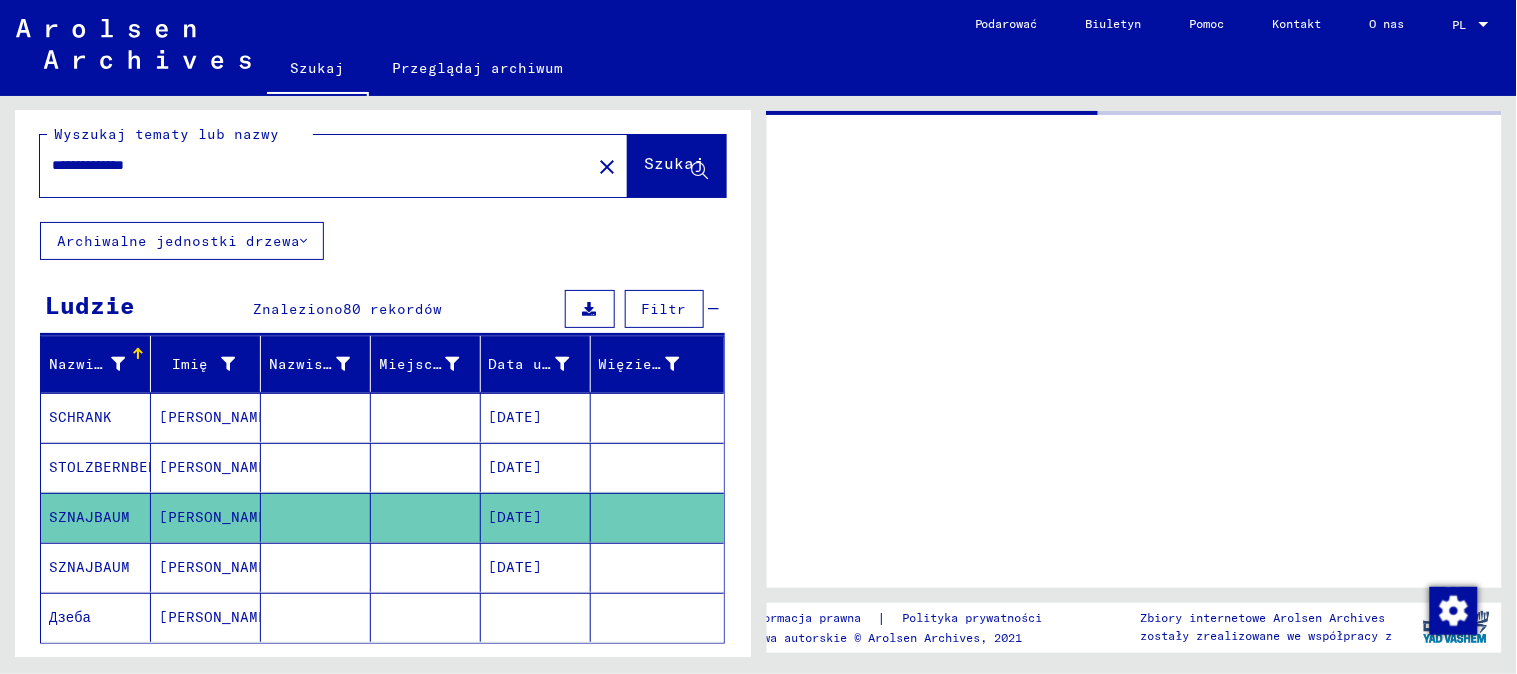 scroll, scrollTop: 0, scrollLeft: 0, axis: both 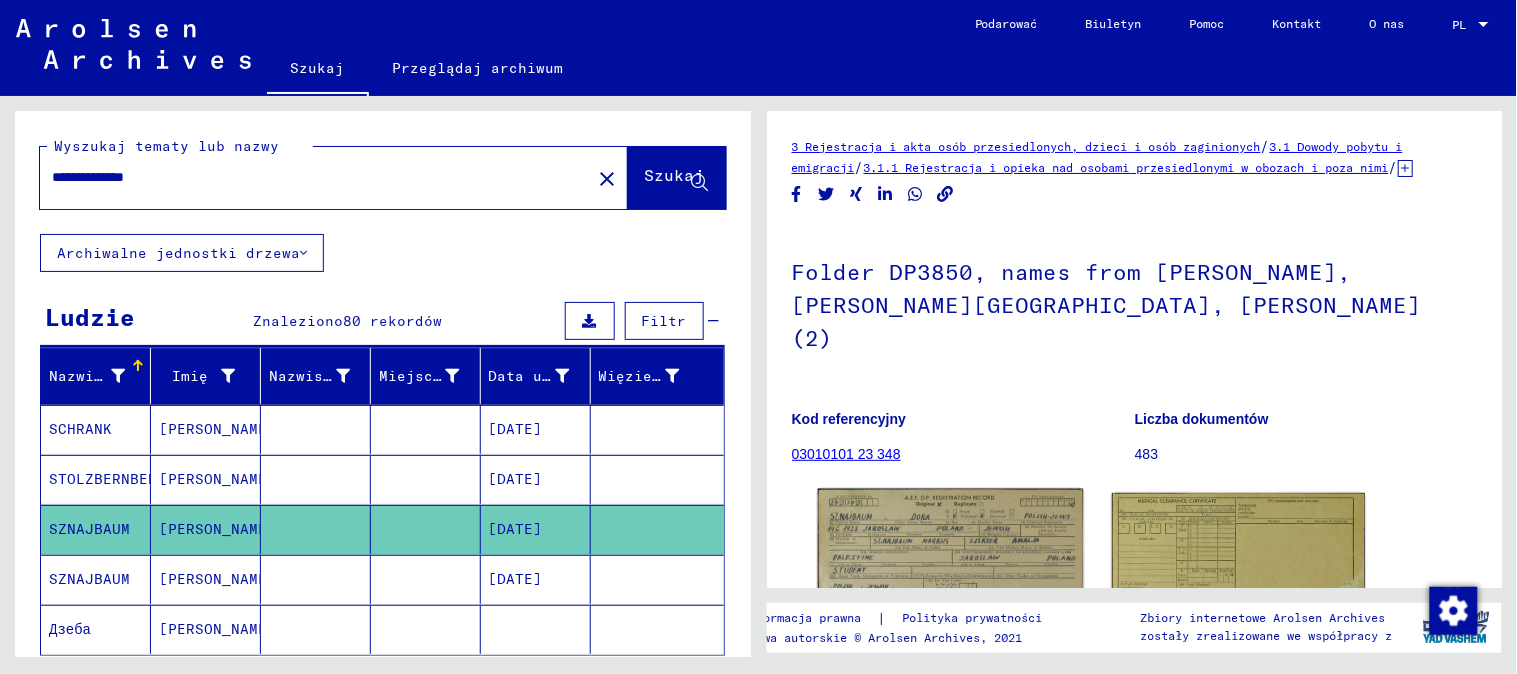 click 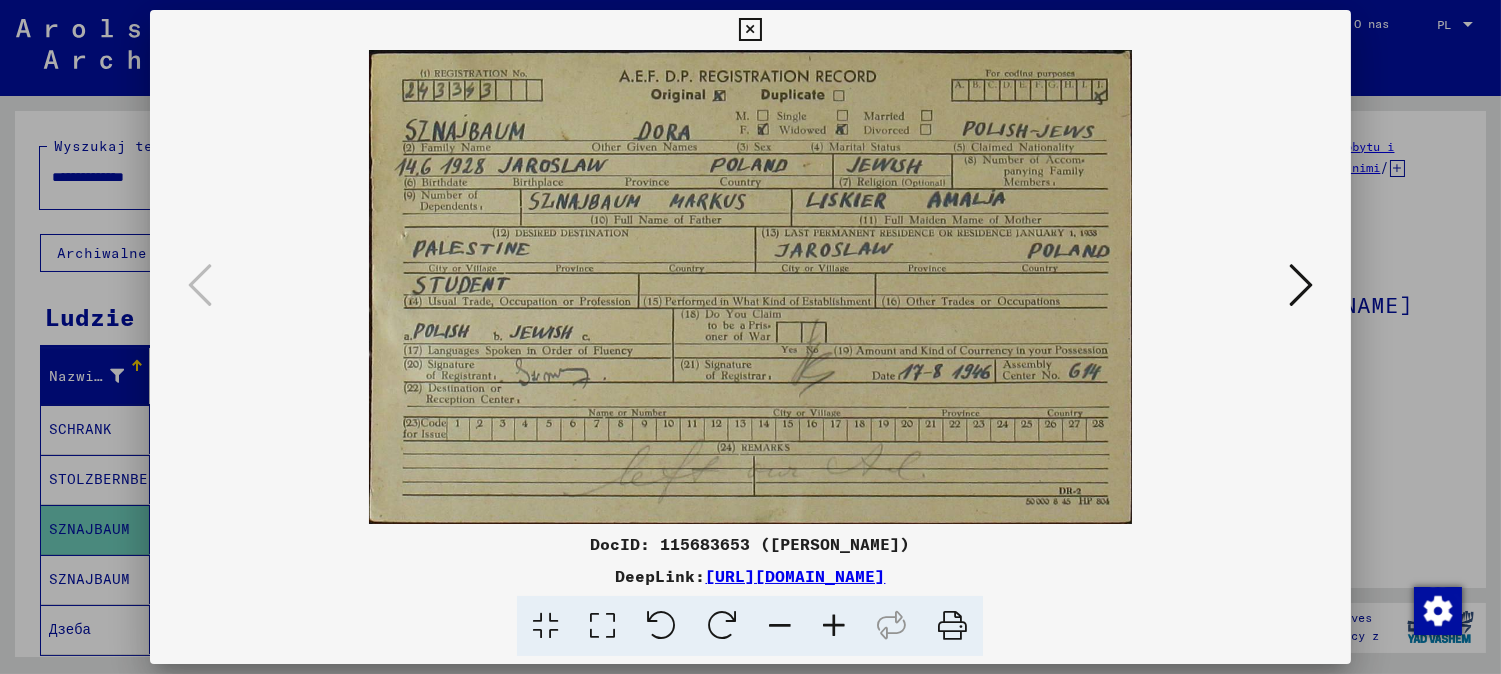 click at bounding box center [750, 337] 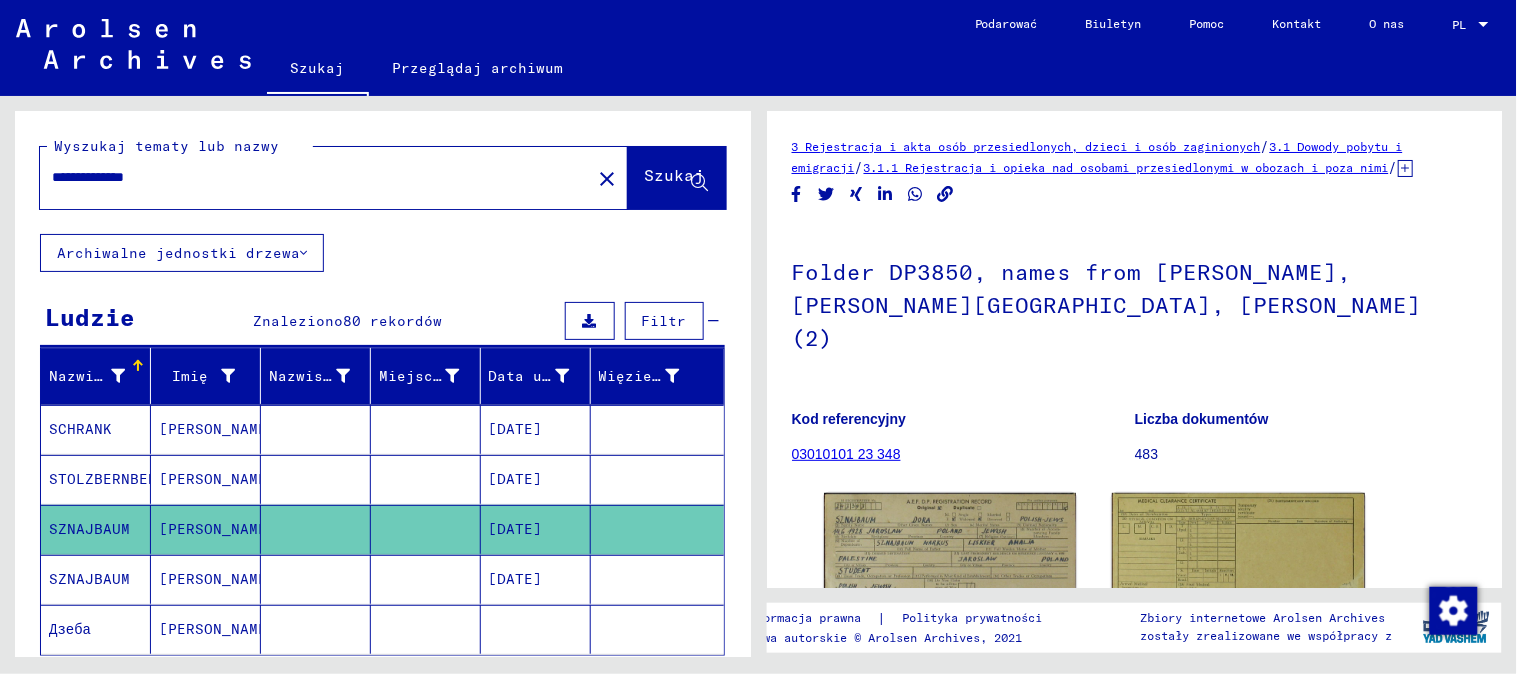 click on "close" 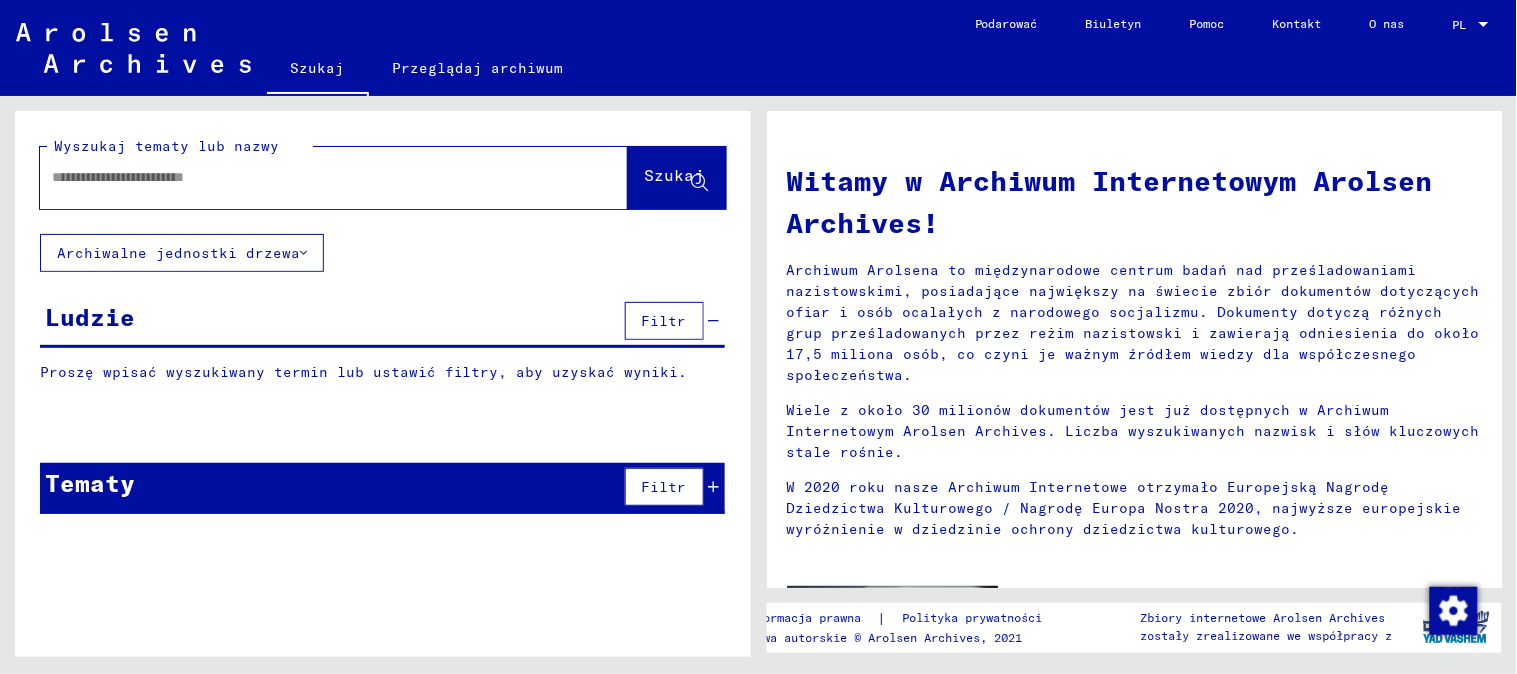 click 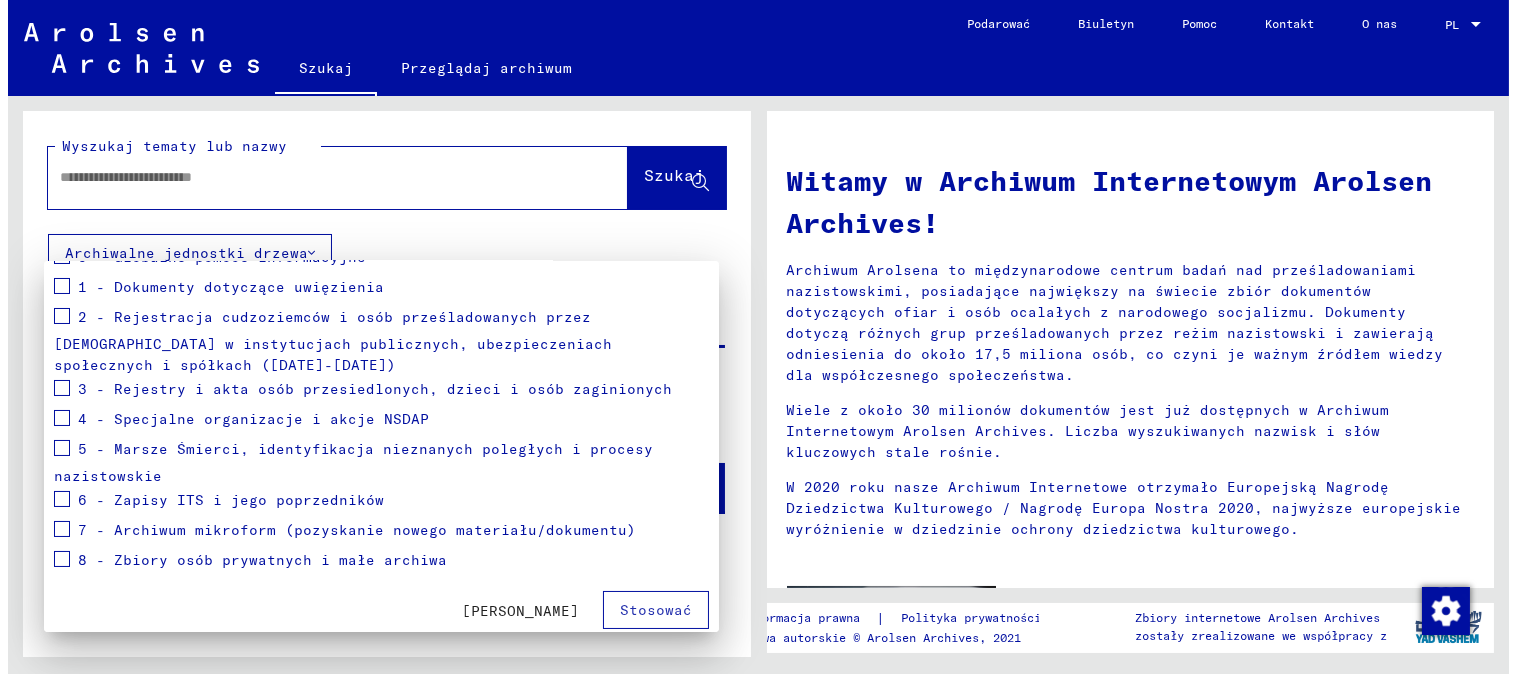 scroll, scrollTop: 254, scrollLeft: 0, axis: vertical 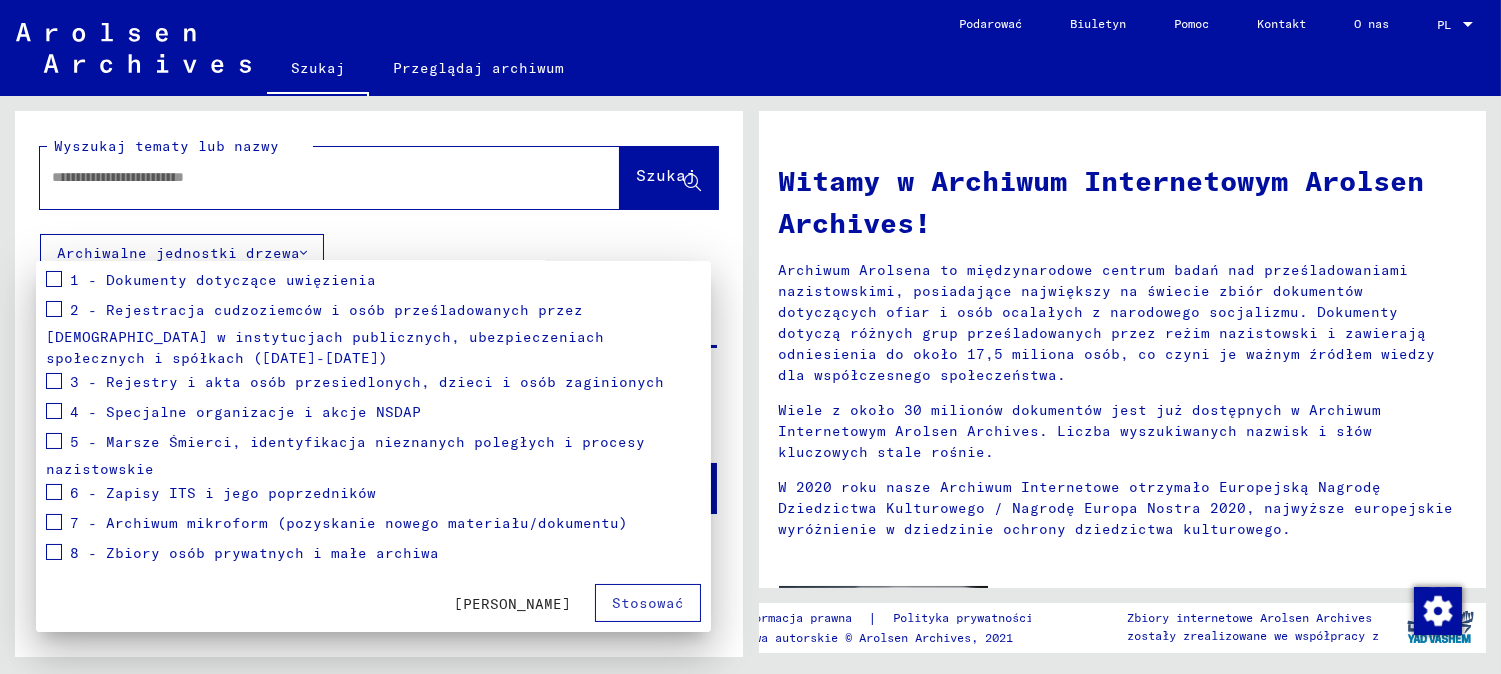 click at bounding box center (750, 337) 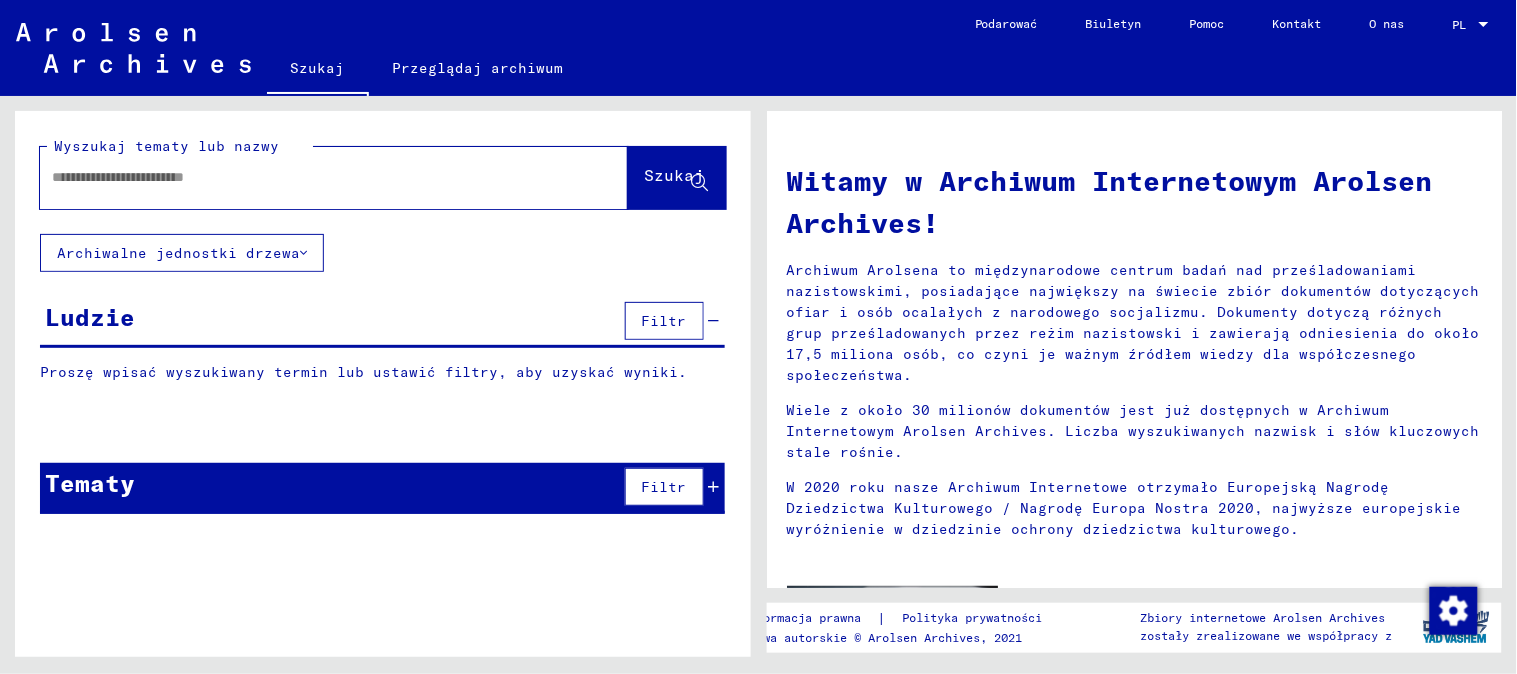 click at bounding box center (310, 177) 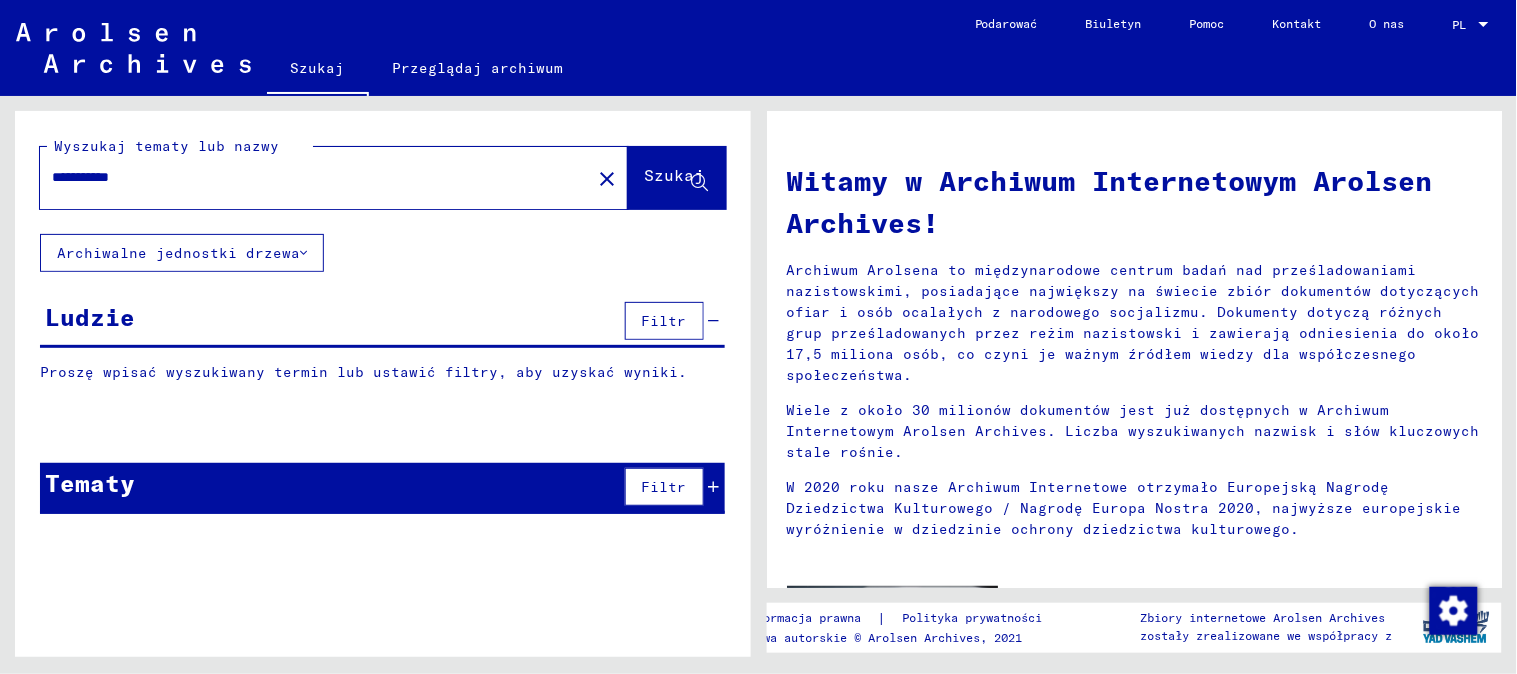 type on "**********" 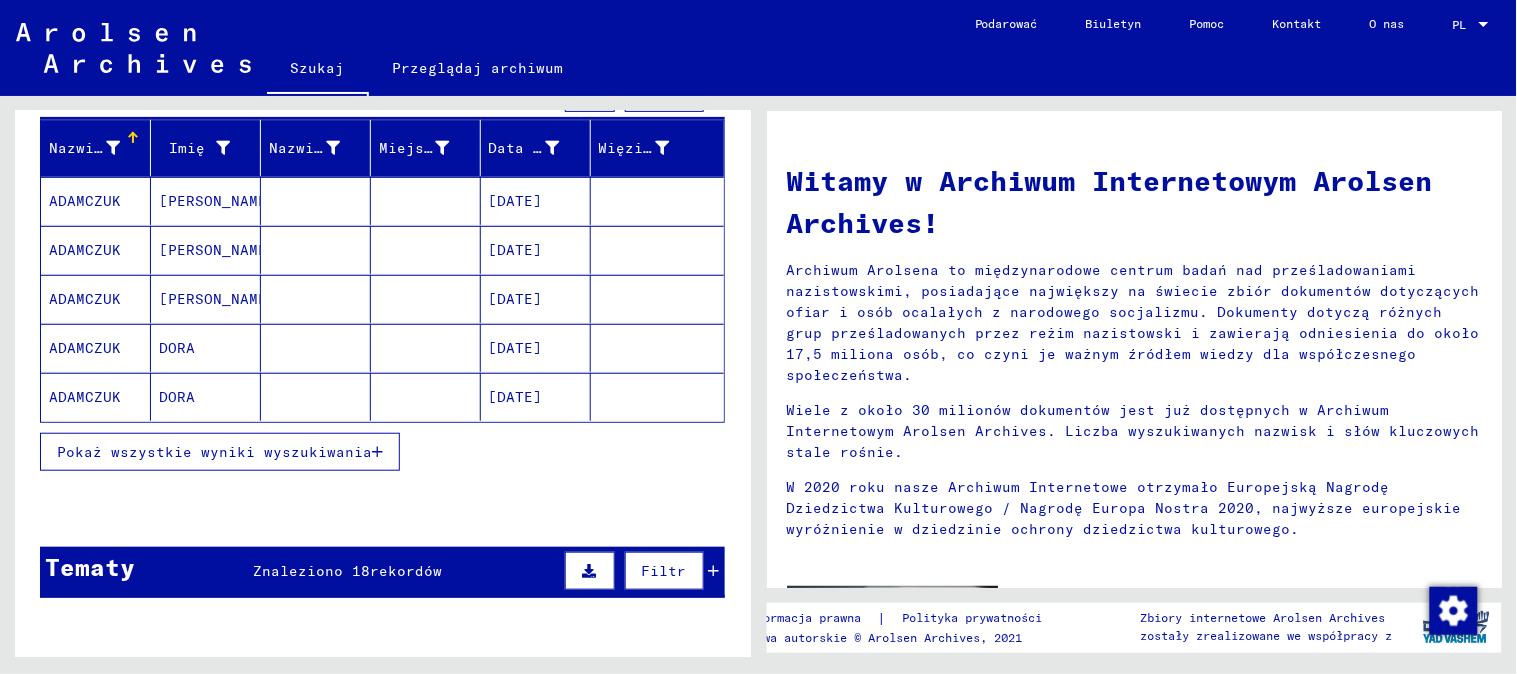 scroll, scrollTop: 222, scrollLeft: 0, axis: vertical 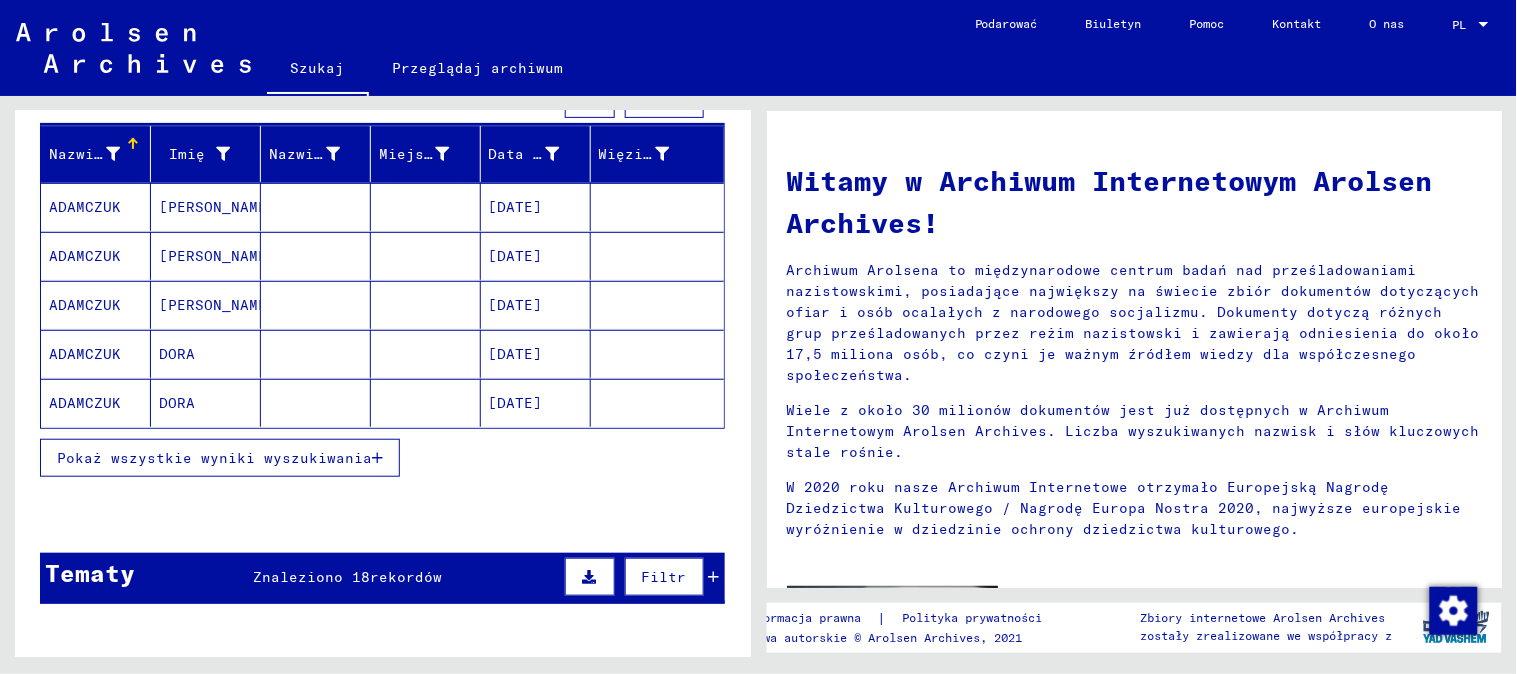 click on "Pokaż wszystkie wyniki wyszukiwania" at bounding box center (220, 458) 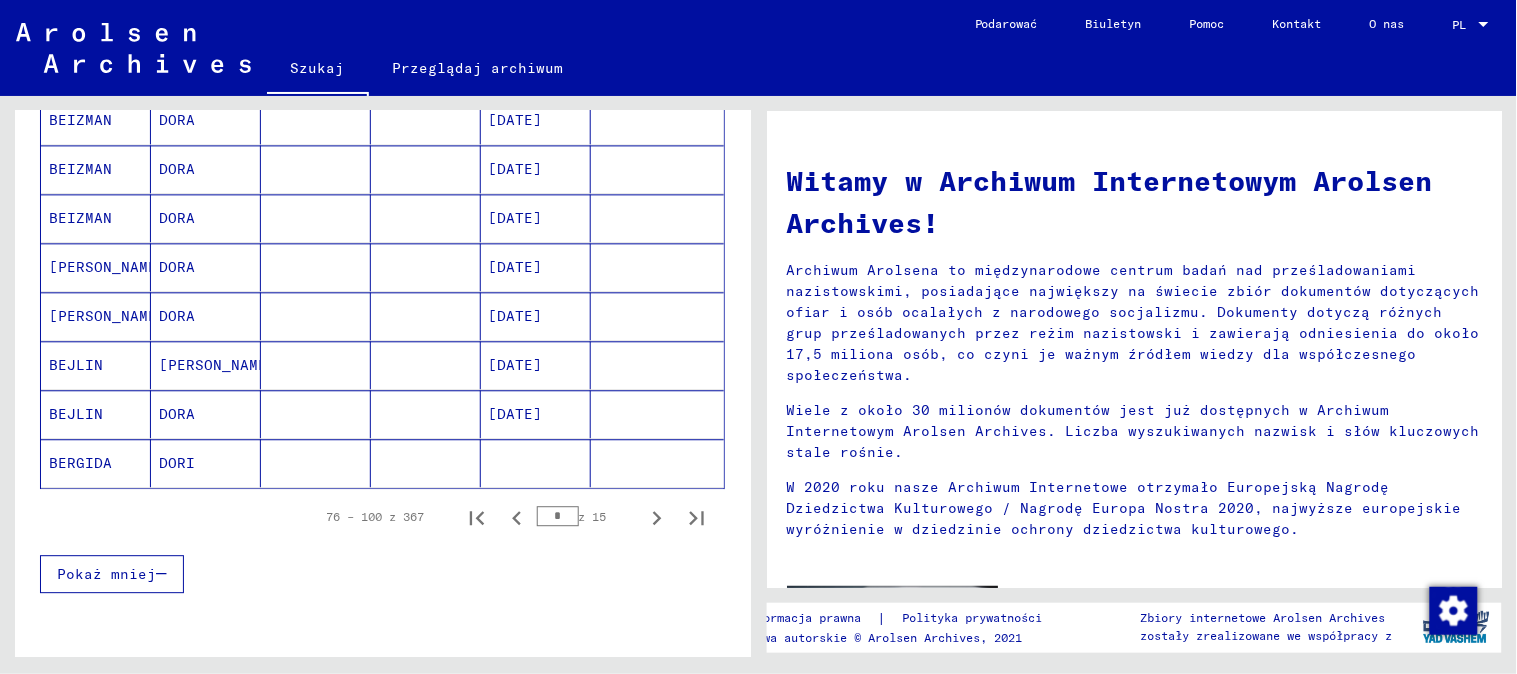 scroll, scrollTop: 1222, scrollLeft: 0, axis: vertical 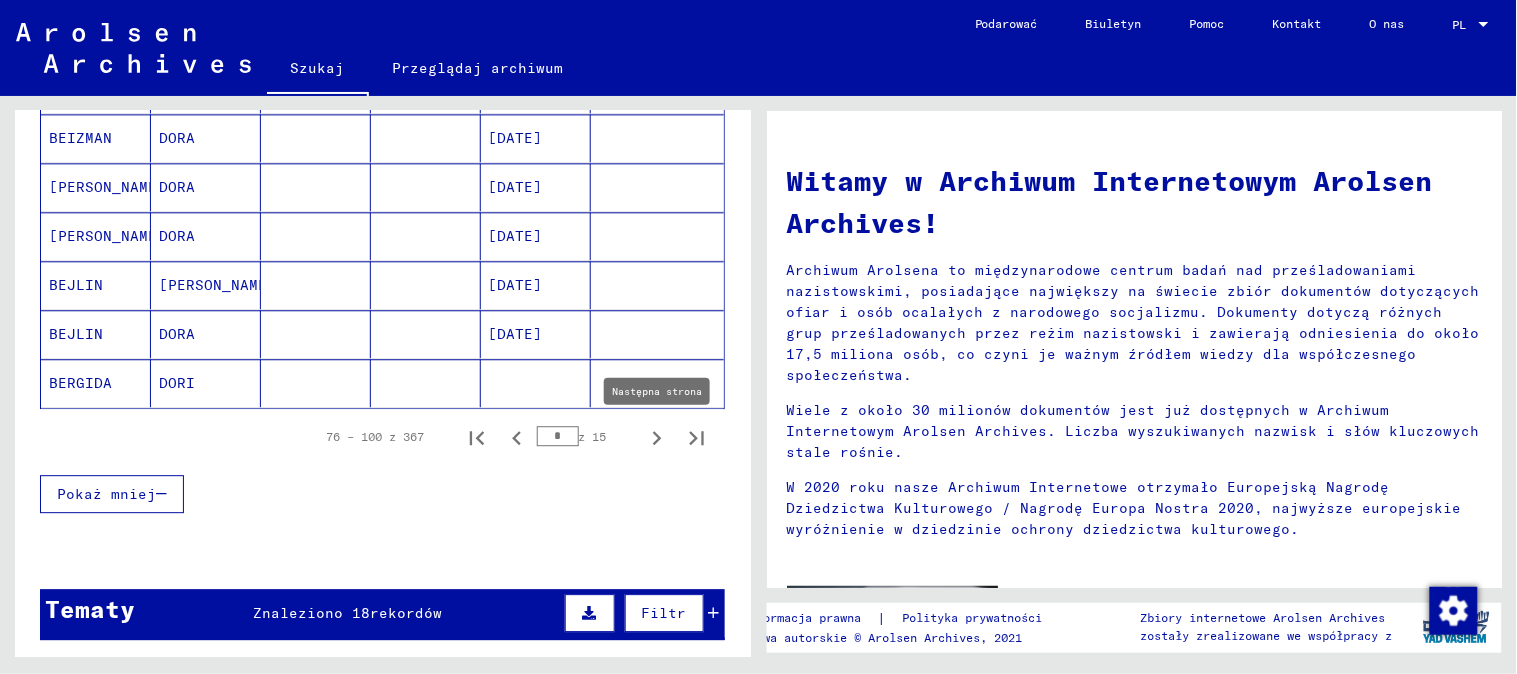 click 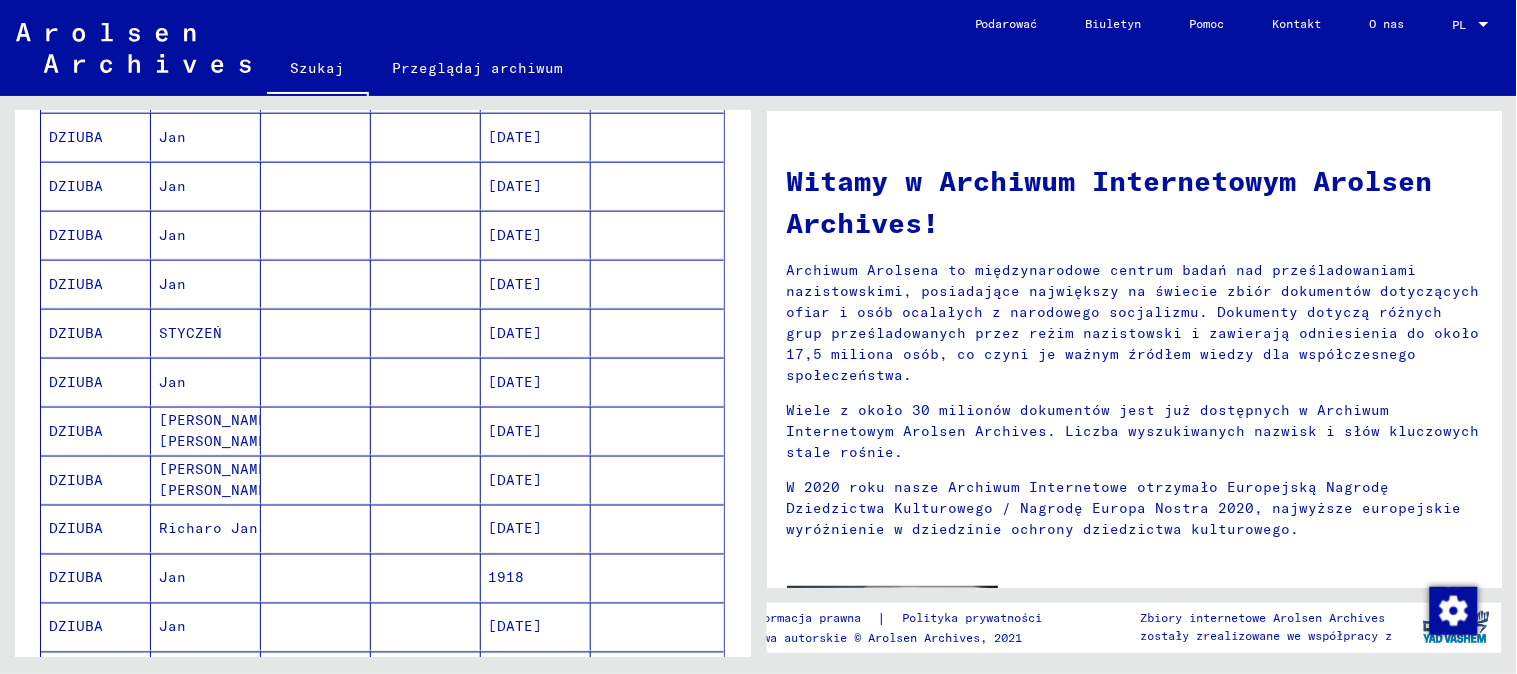 scroll, scrollTop: 555, scrollLeft: 0, axis: vertical 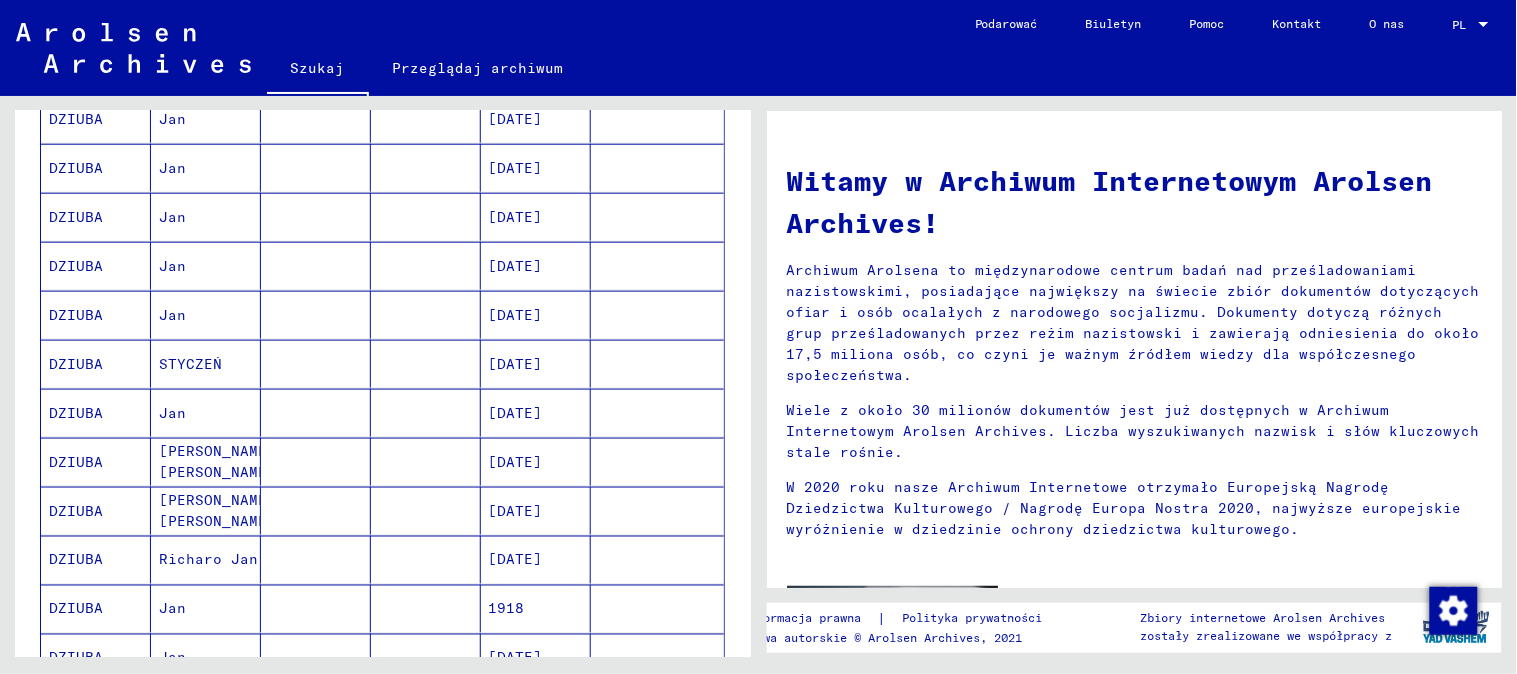 click at bounding box center [316, 511] 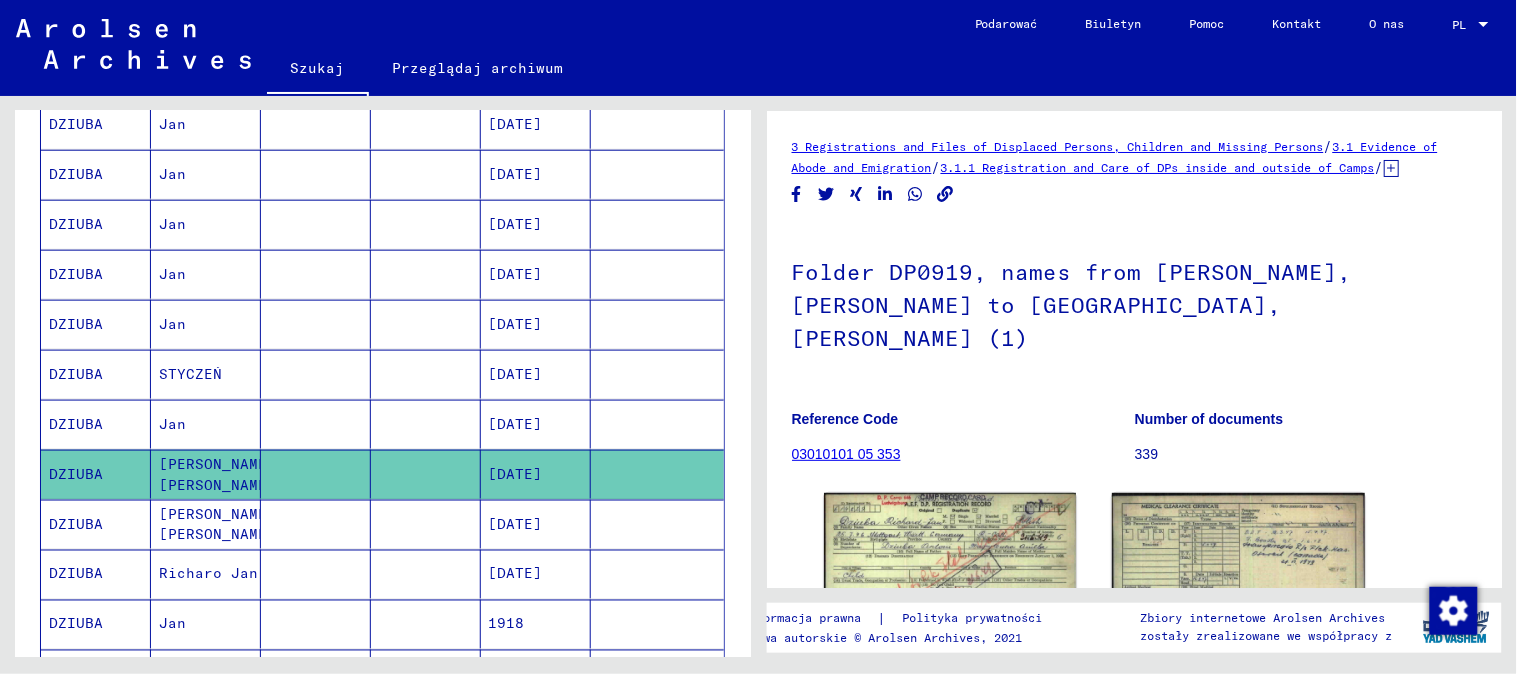 scroll, scrollTop: 561, scrollLeft: 0, axis: vertical 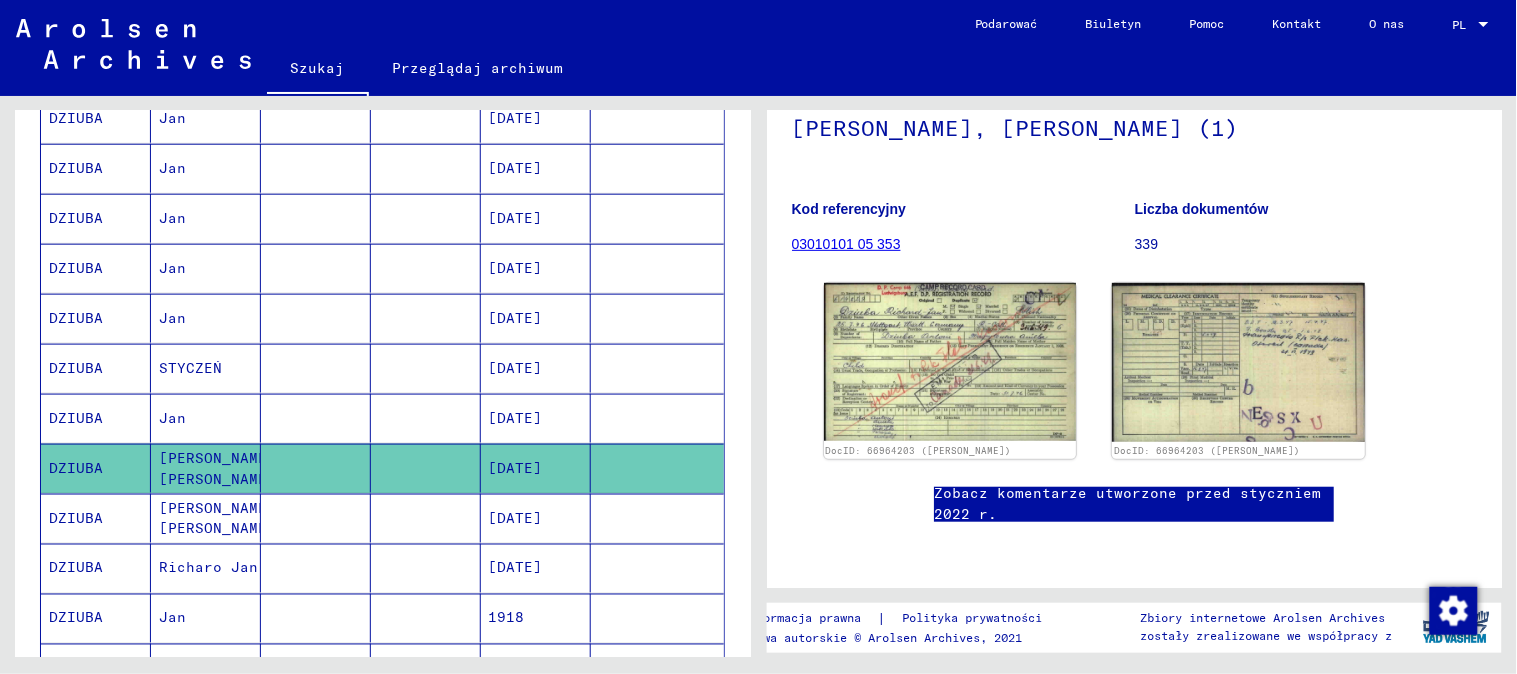 click at bounding box center [426, 568] 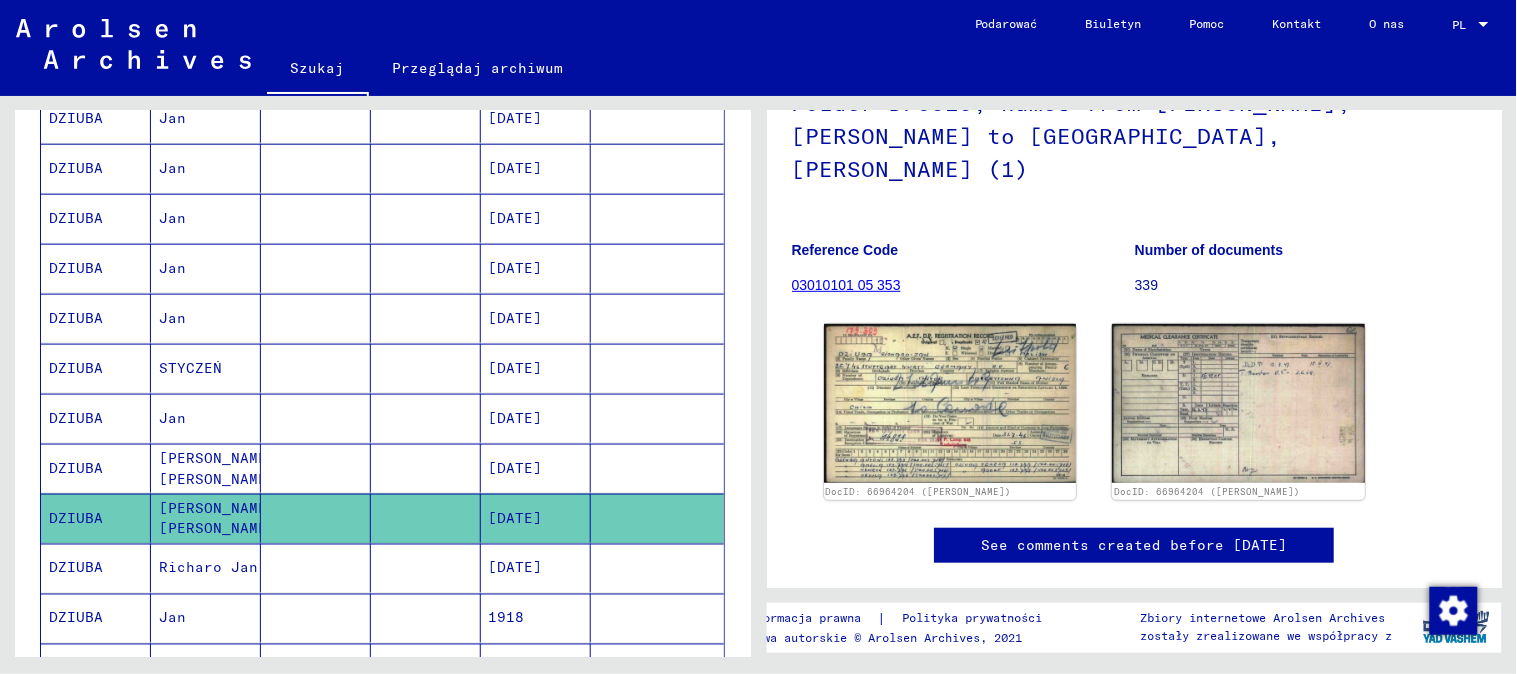 scroll, scrollTop: 0, scrollLeft: 0, axis: both 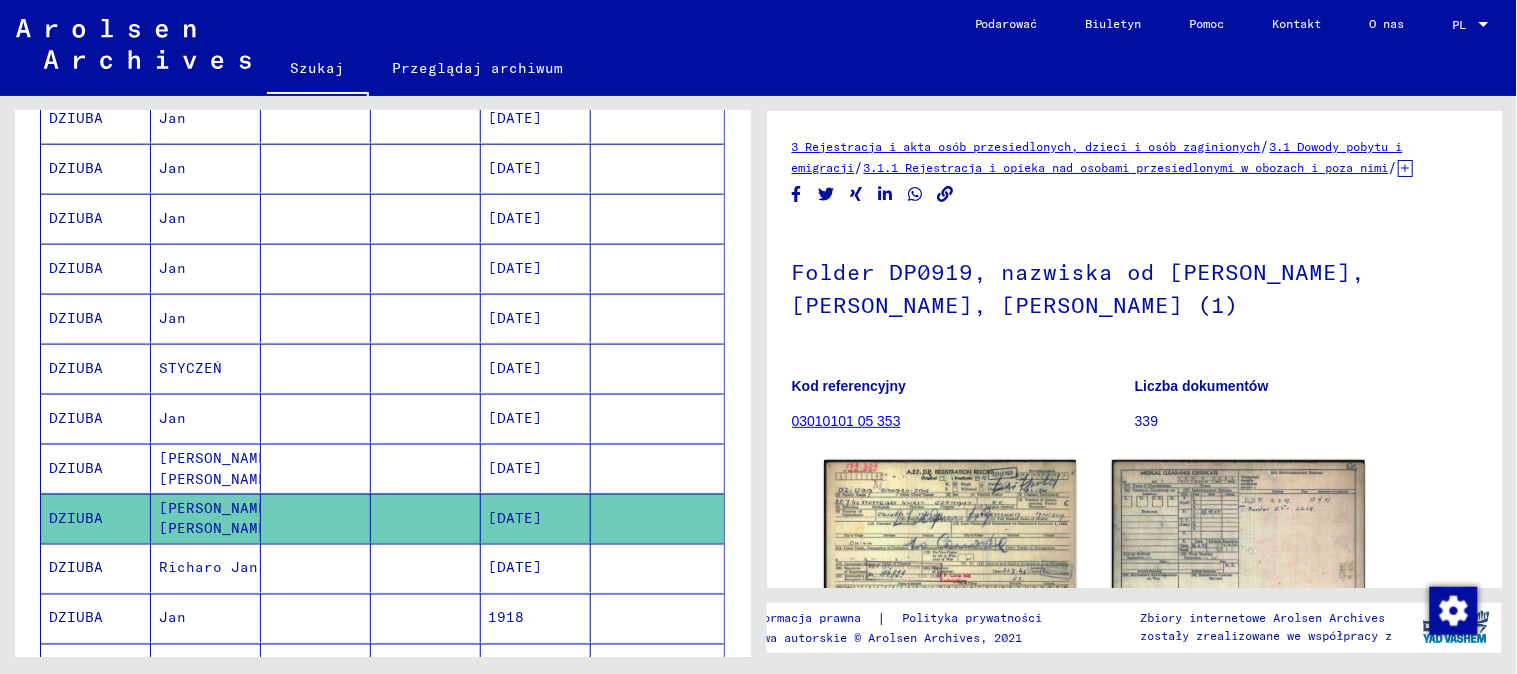 click at bounding box center [316, 618] 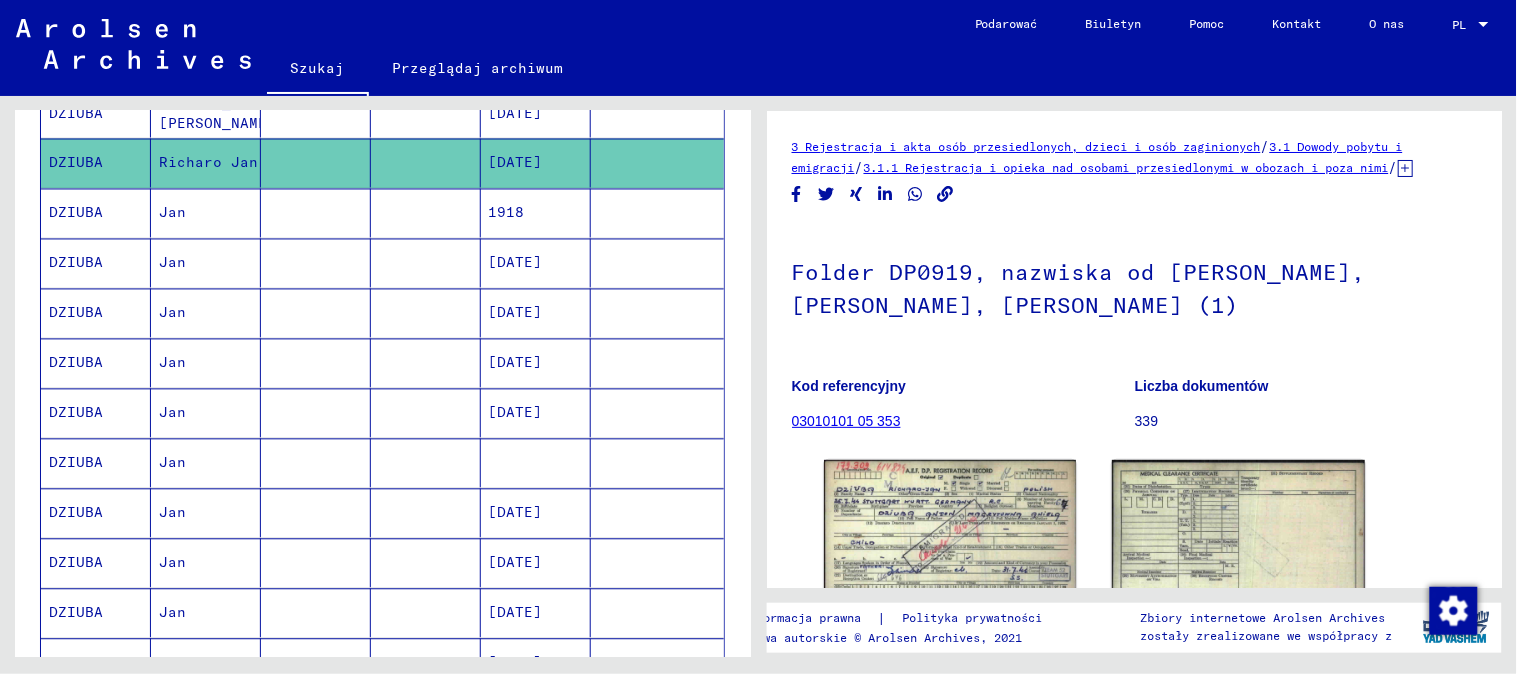 scroll, scrollTop: 1005, scrollLeft: 0, axis: vertical 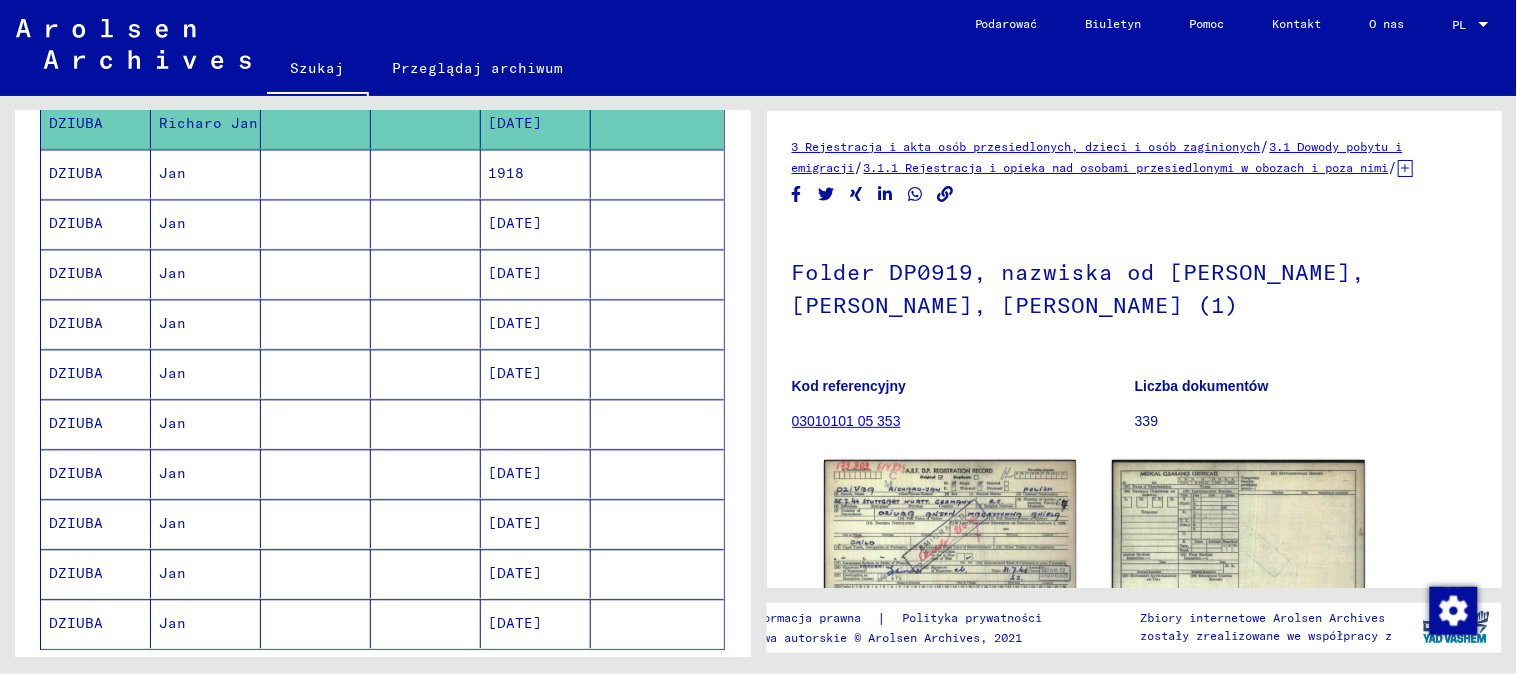 click at bounding box center [316, 474] 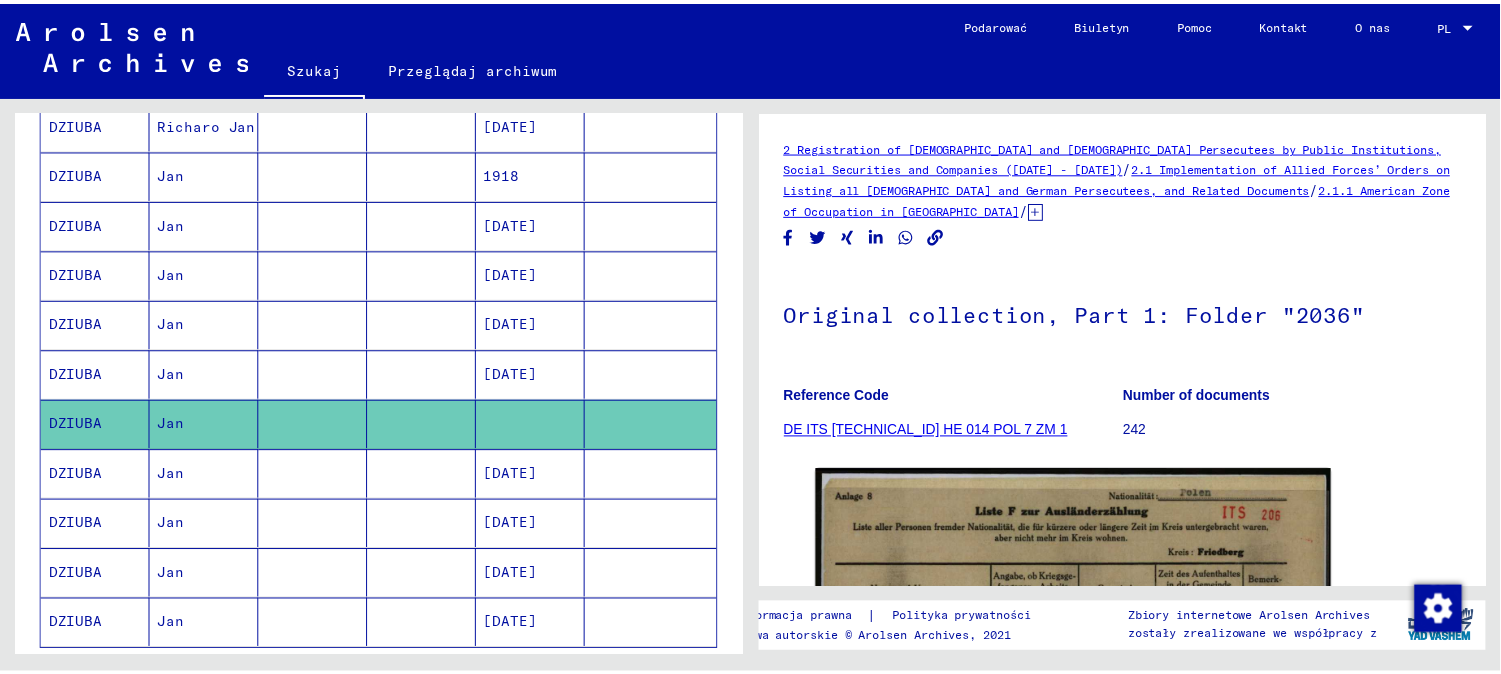 scroll, scrollTop: 132, scrollLeft: 0, axis: vertical 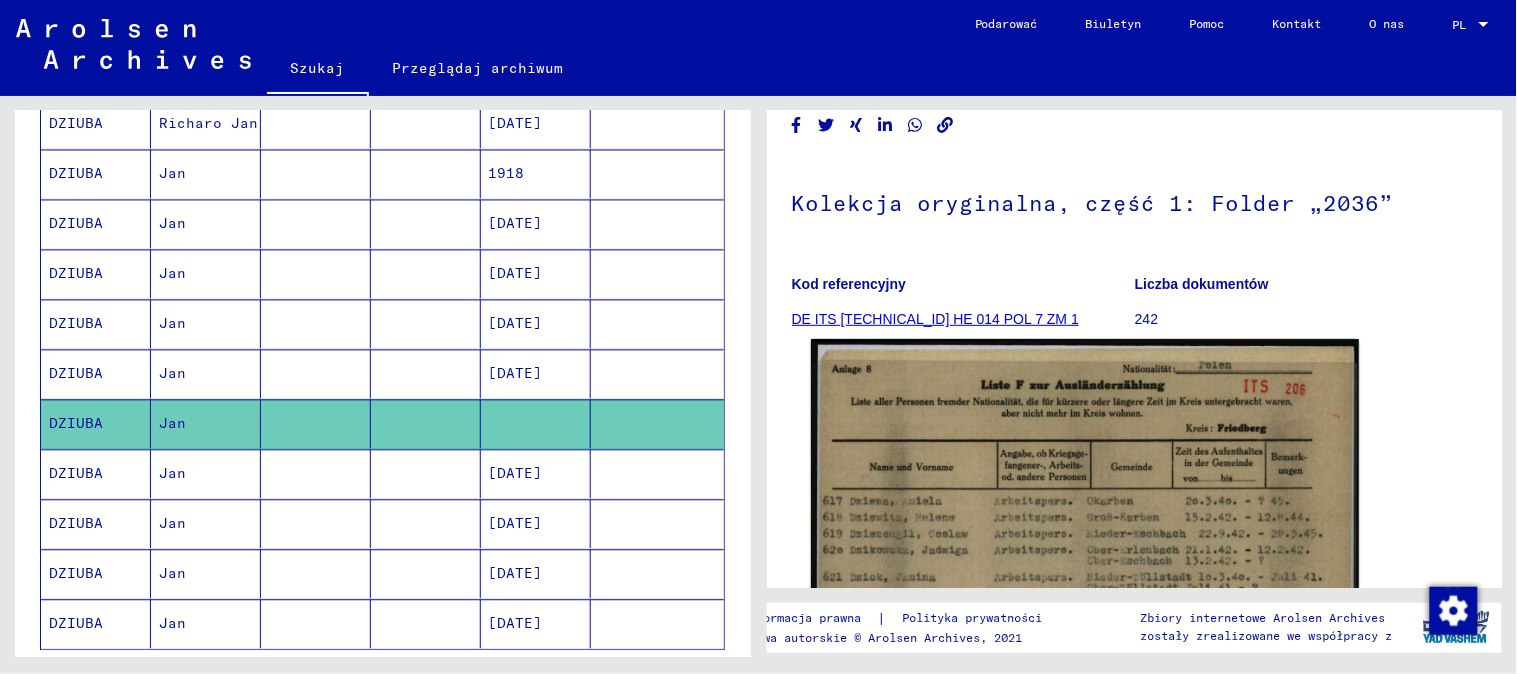 click 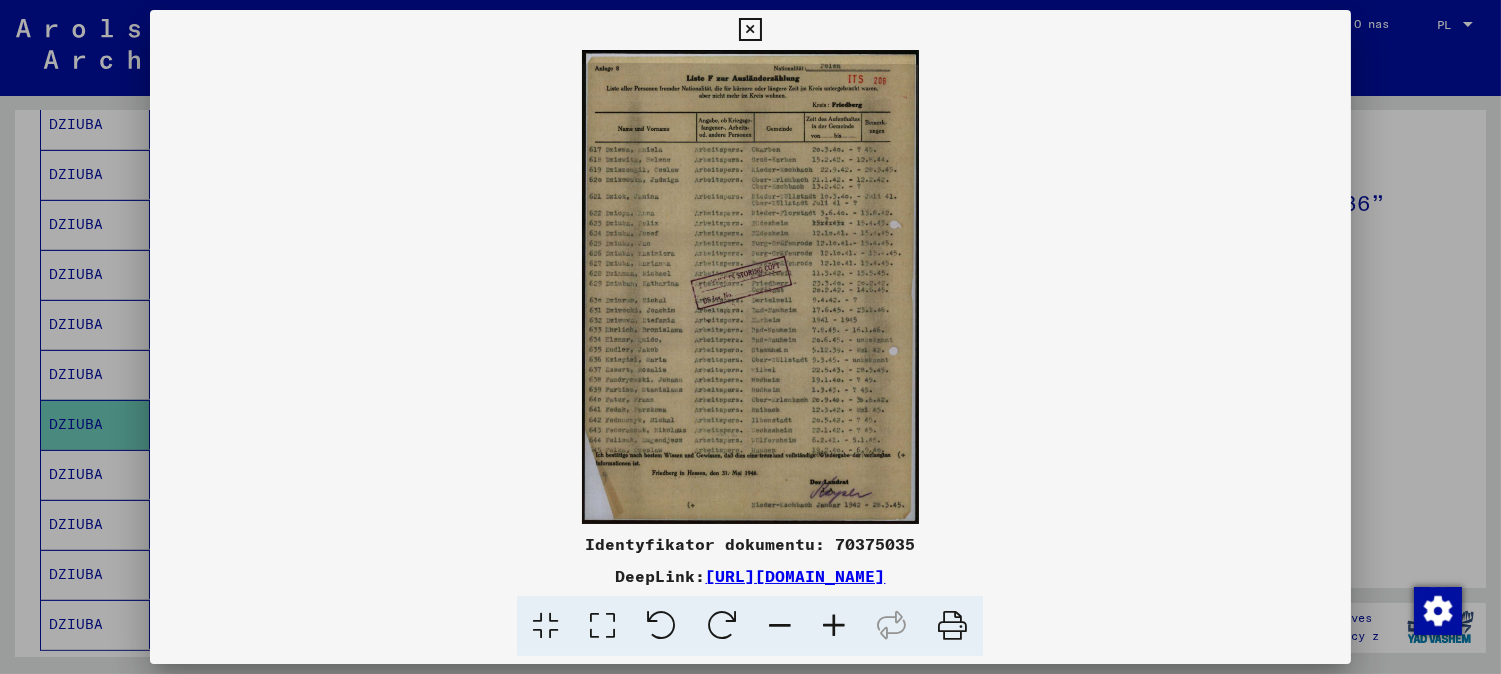 click at bounding box center [834, 626] 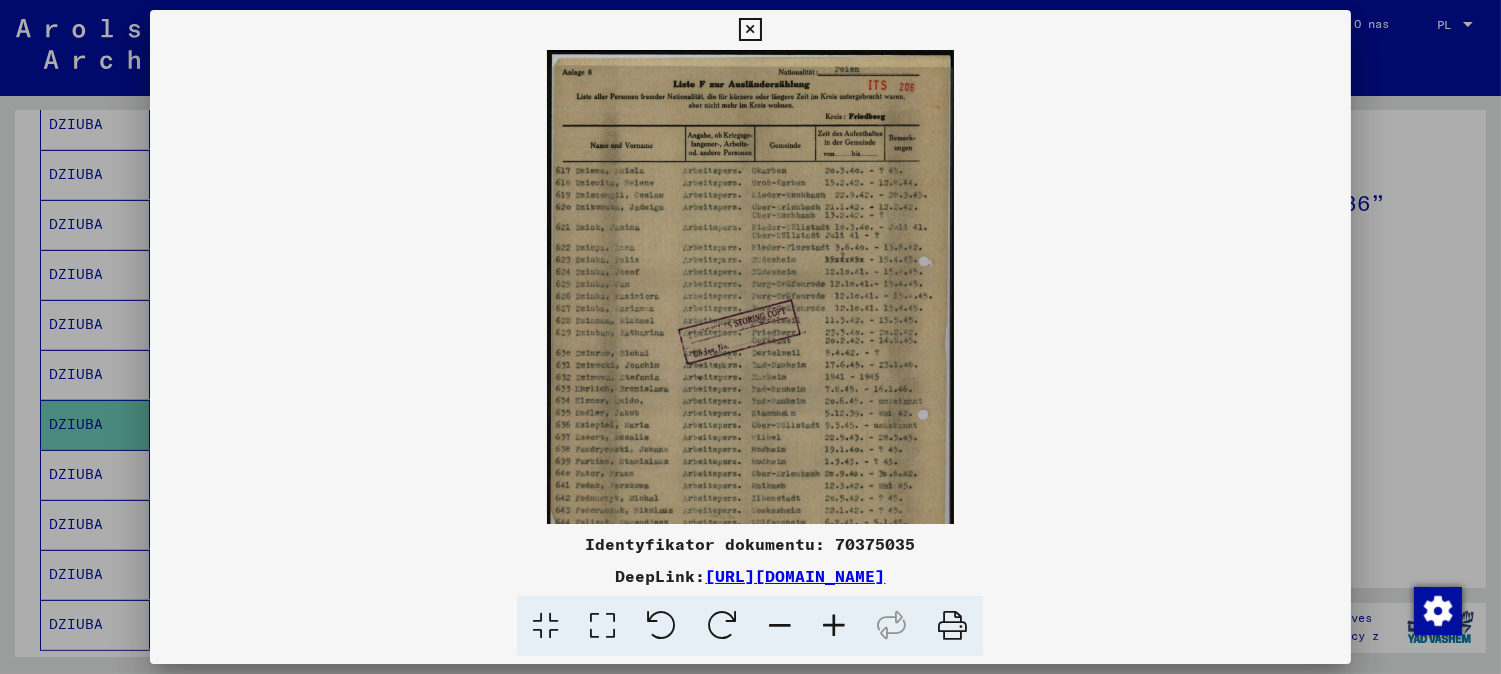 click at bounding box center (834, 626) 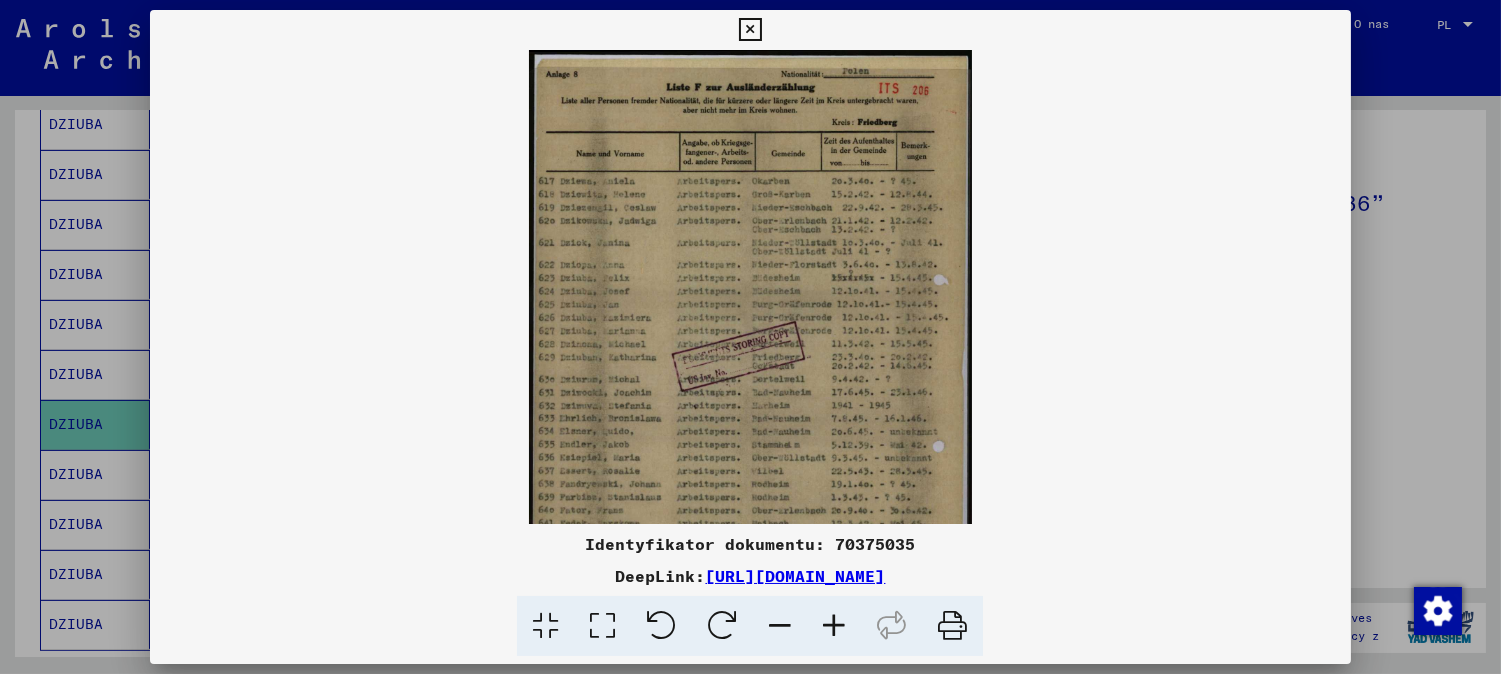 click at bounding box center [834, 626] 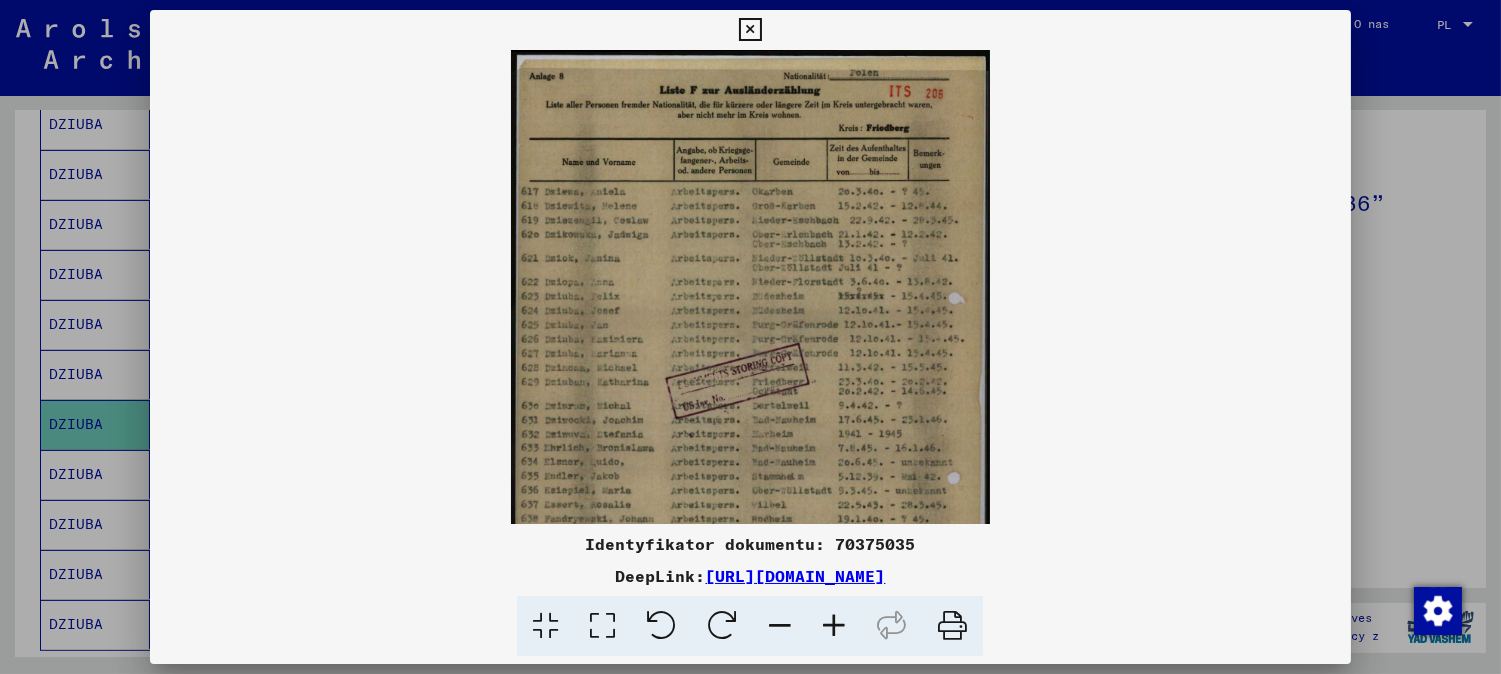 click at bounding box center [834, 626] 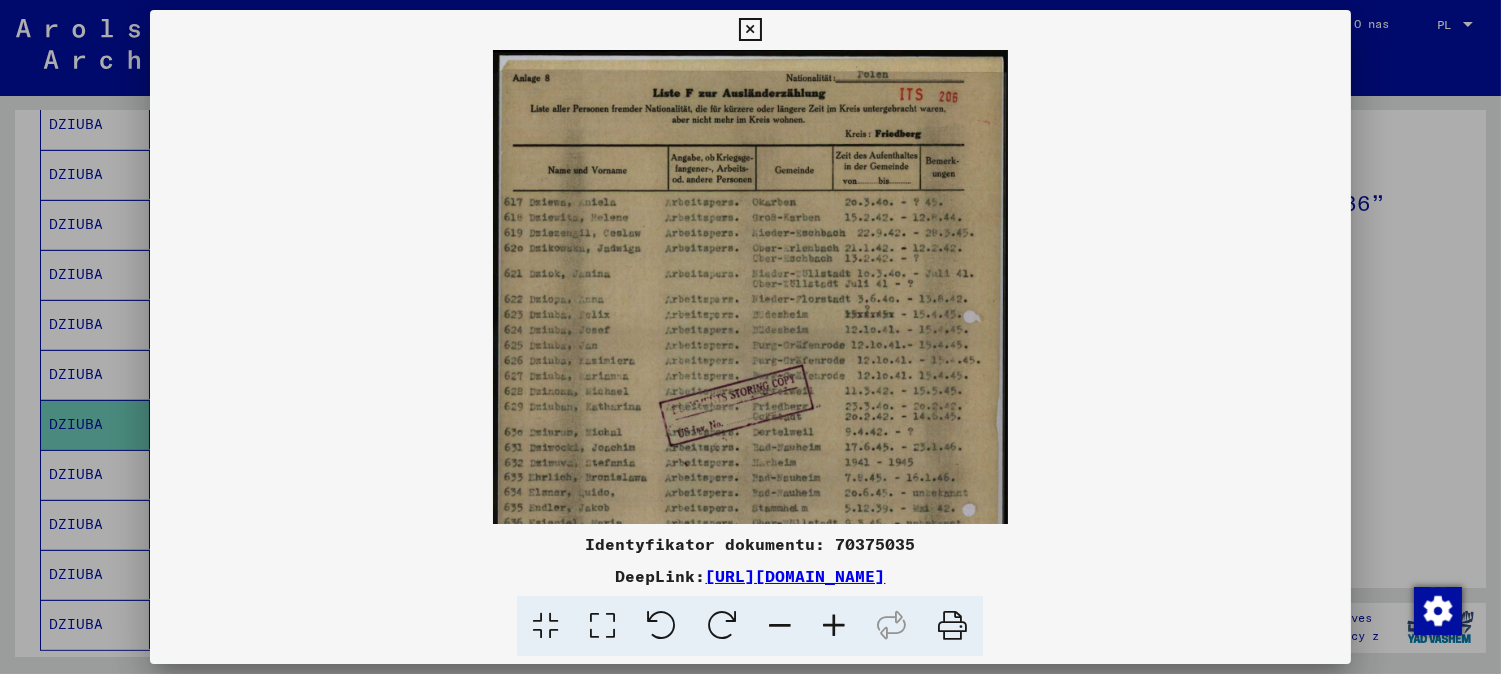 click at bounding box center (834, 626) 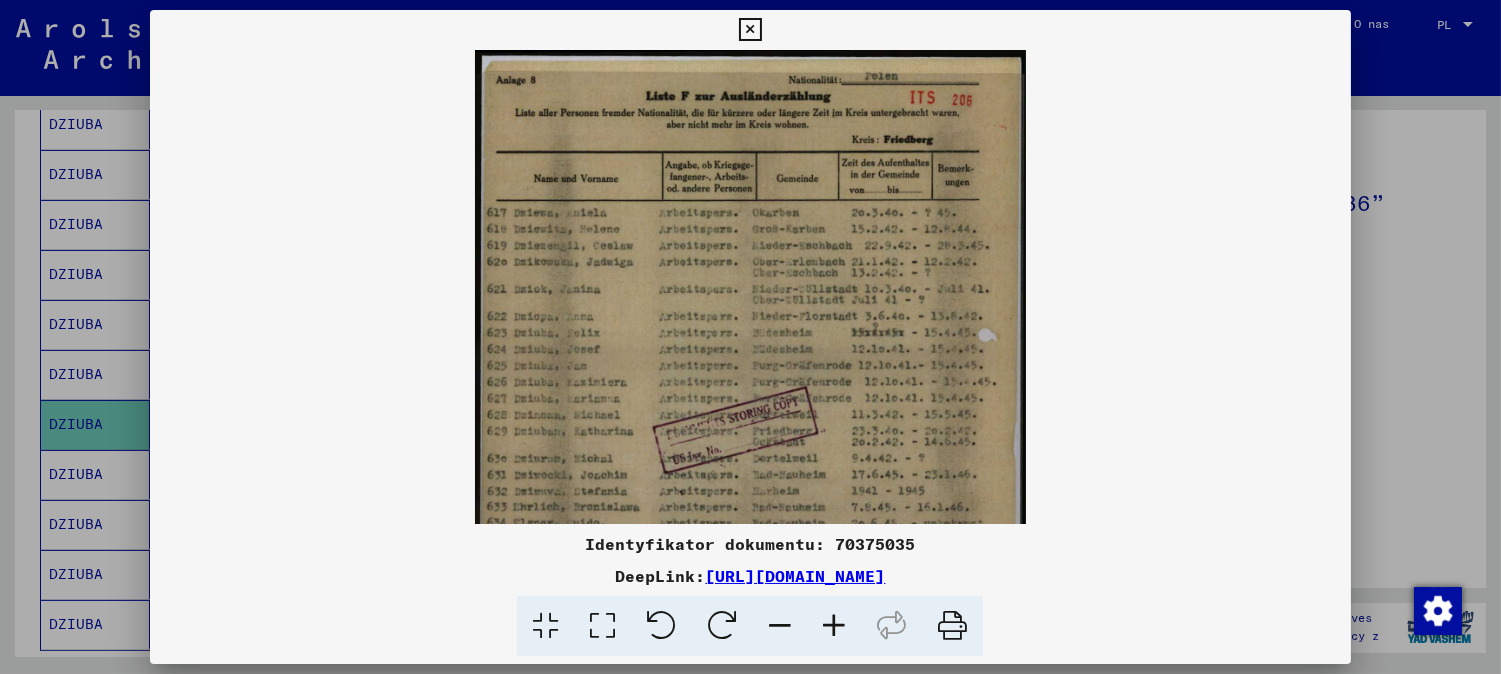 click at bounding box center [834, 626] 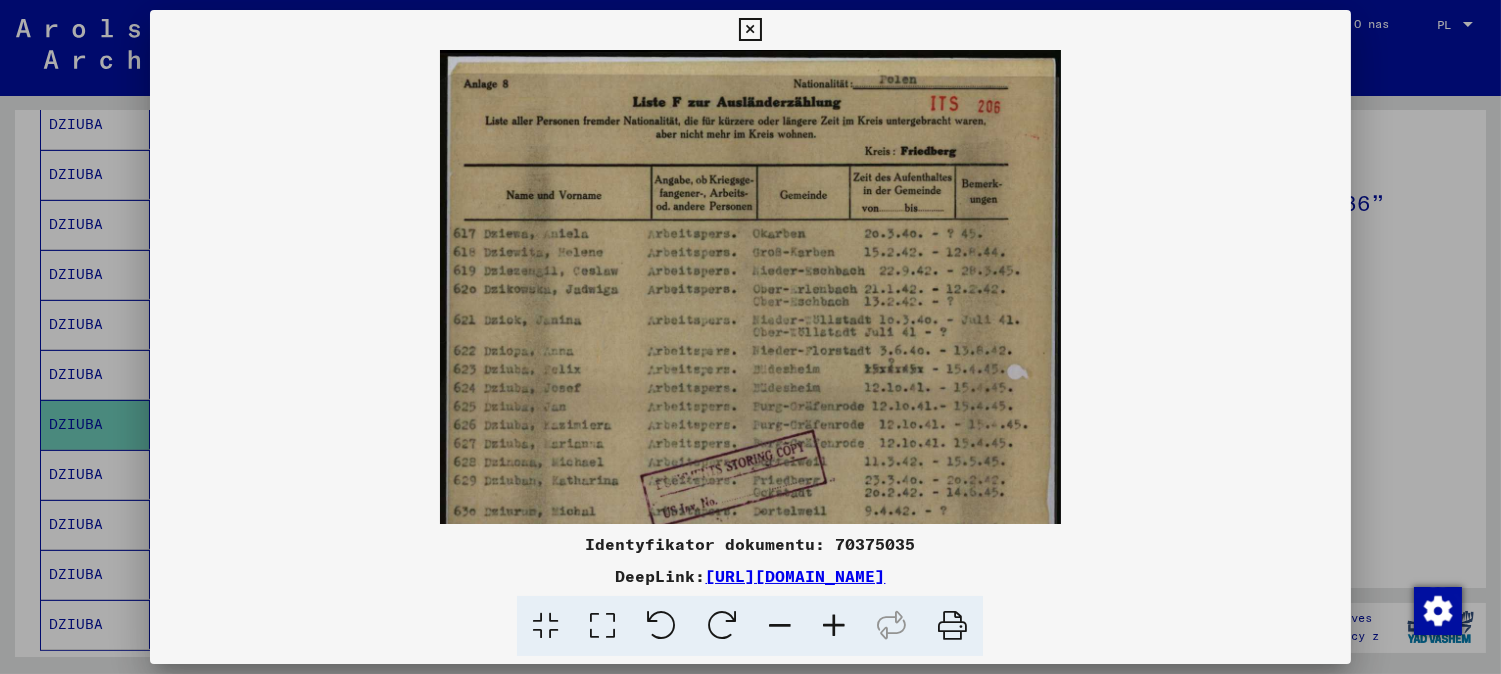 click at bounding box center [834, 626] 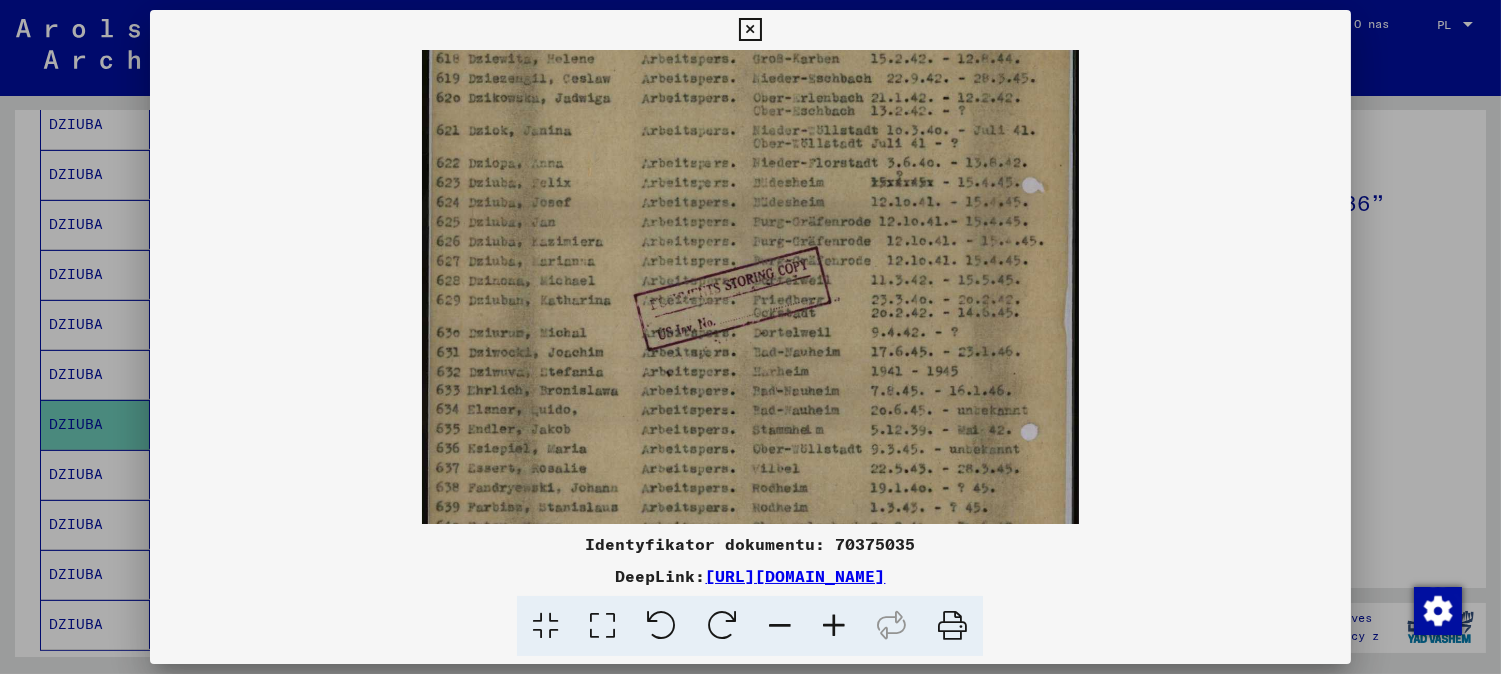 drag, startPoint x: 715, startPoint y: 385, endPoint x: 730, endPoint y: 198, distance: 187.60065 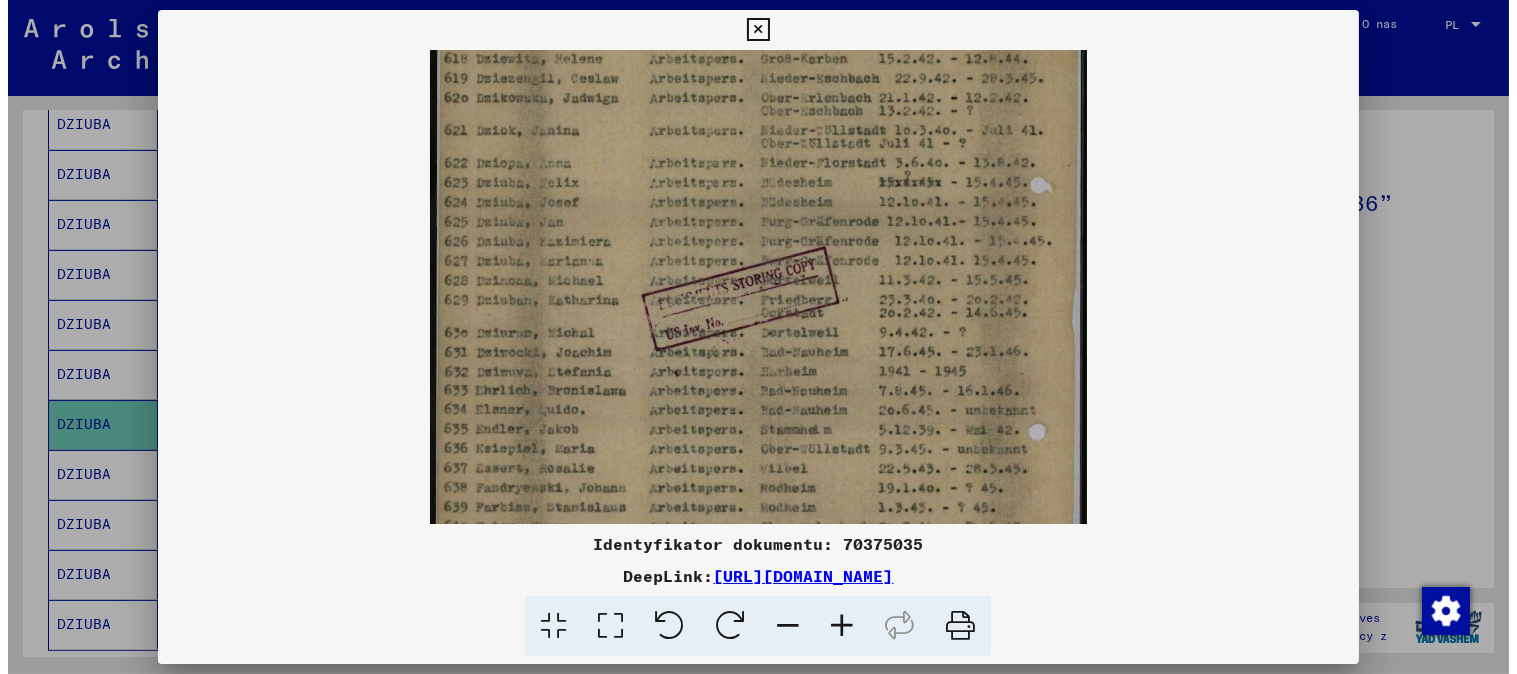 scroll, scrollTop: 220, scrollLeft: 0, axis: vertical 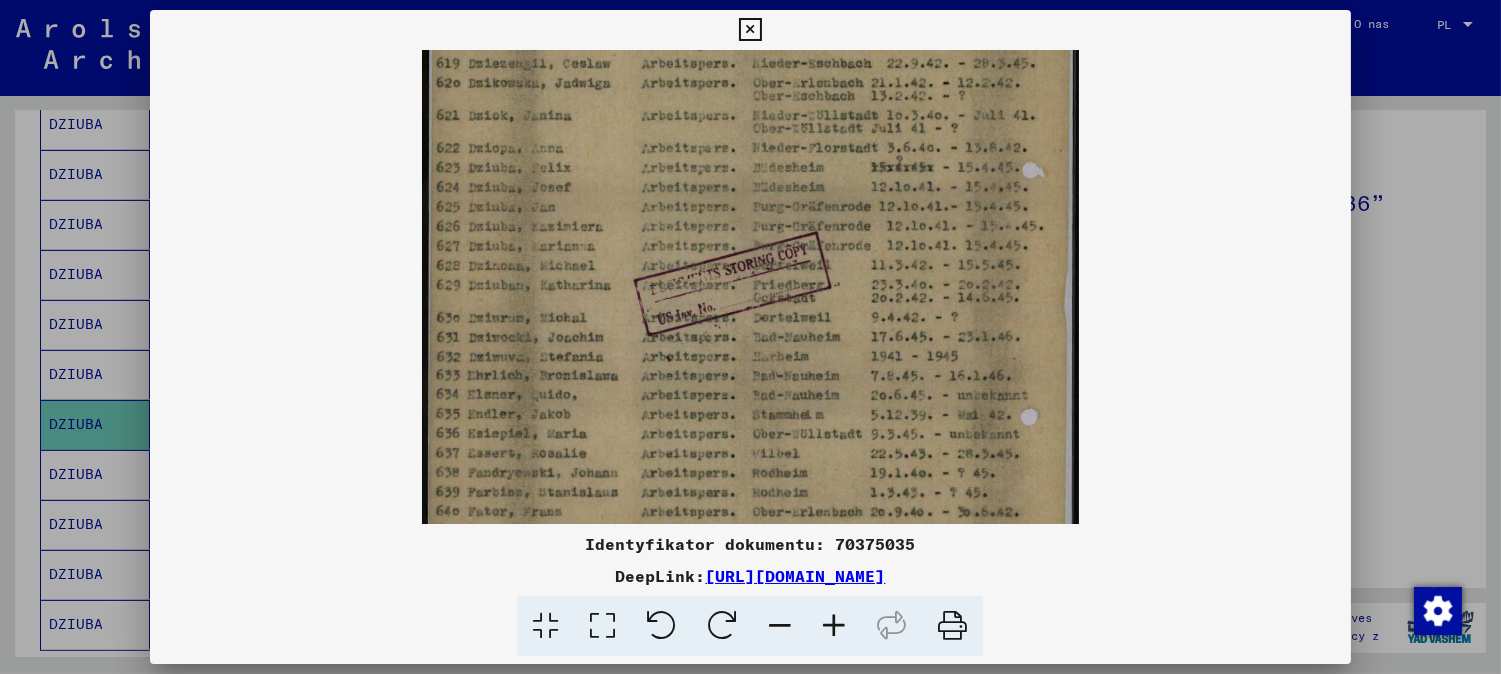 click at bounding box center [750, 30] 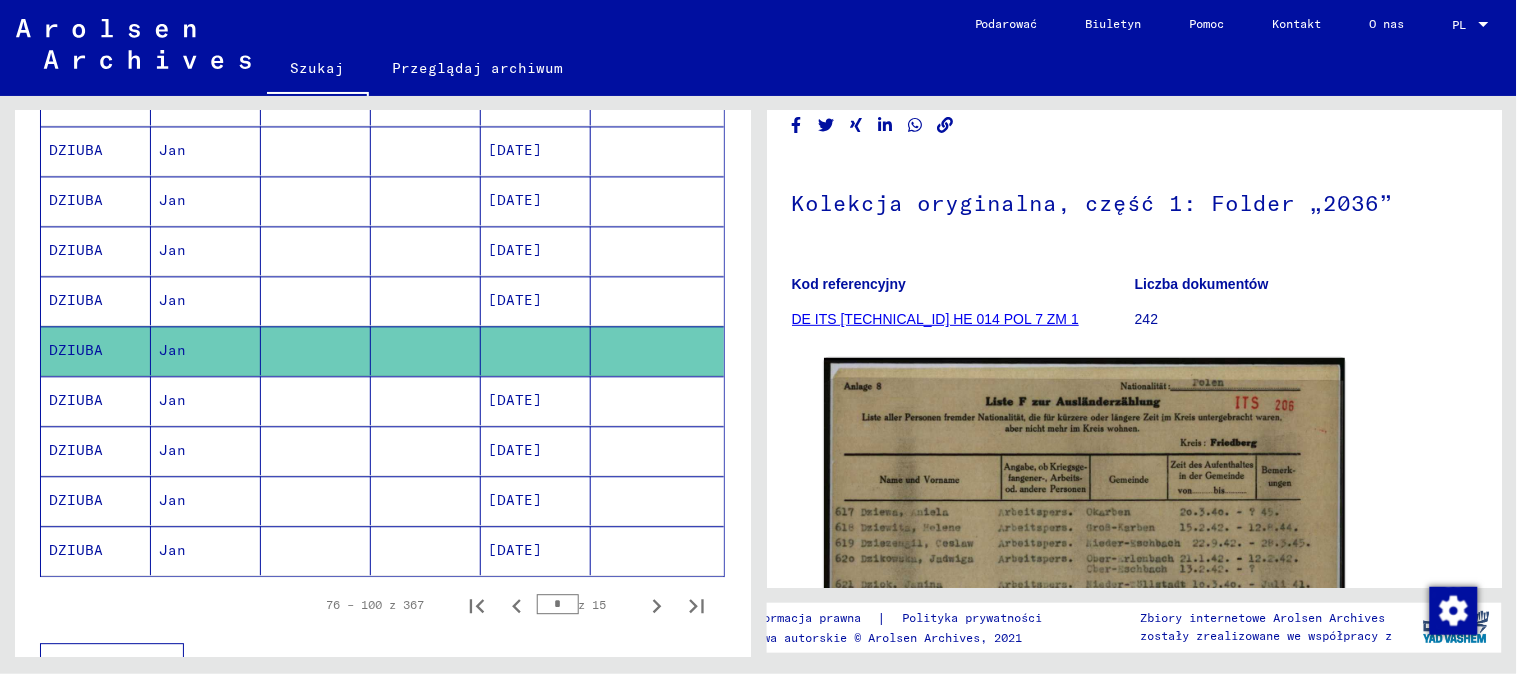 scroll, scrollTop: 1116, scrollLeft: 0, axis: vertical 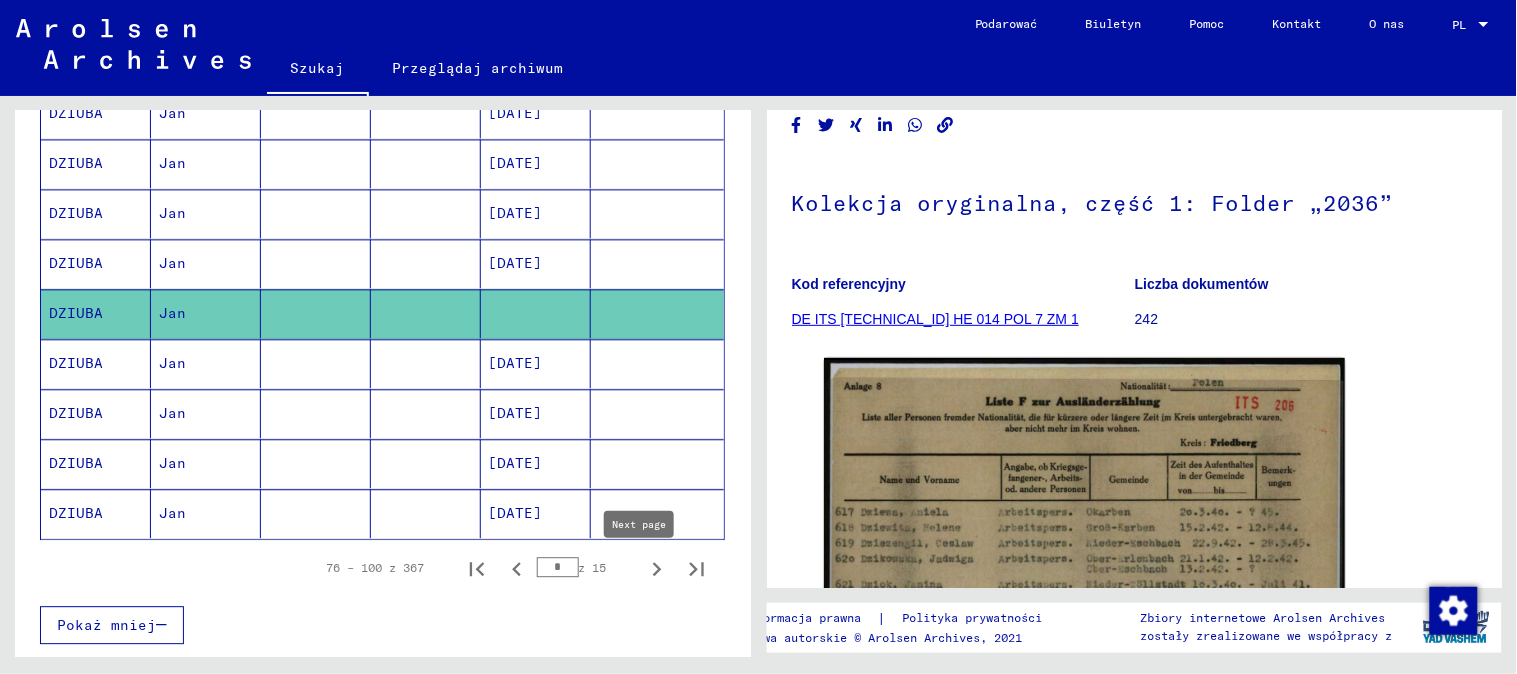 click 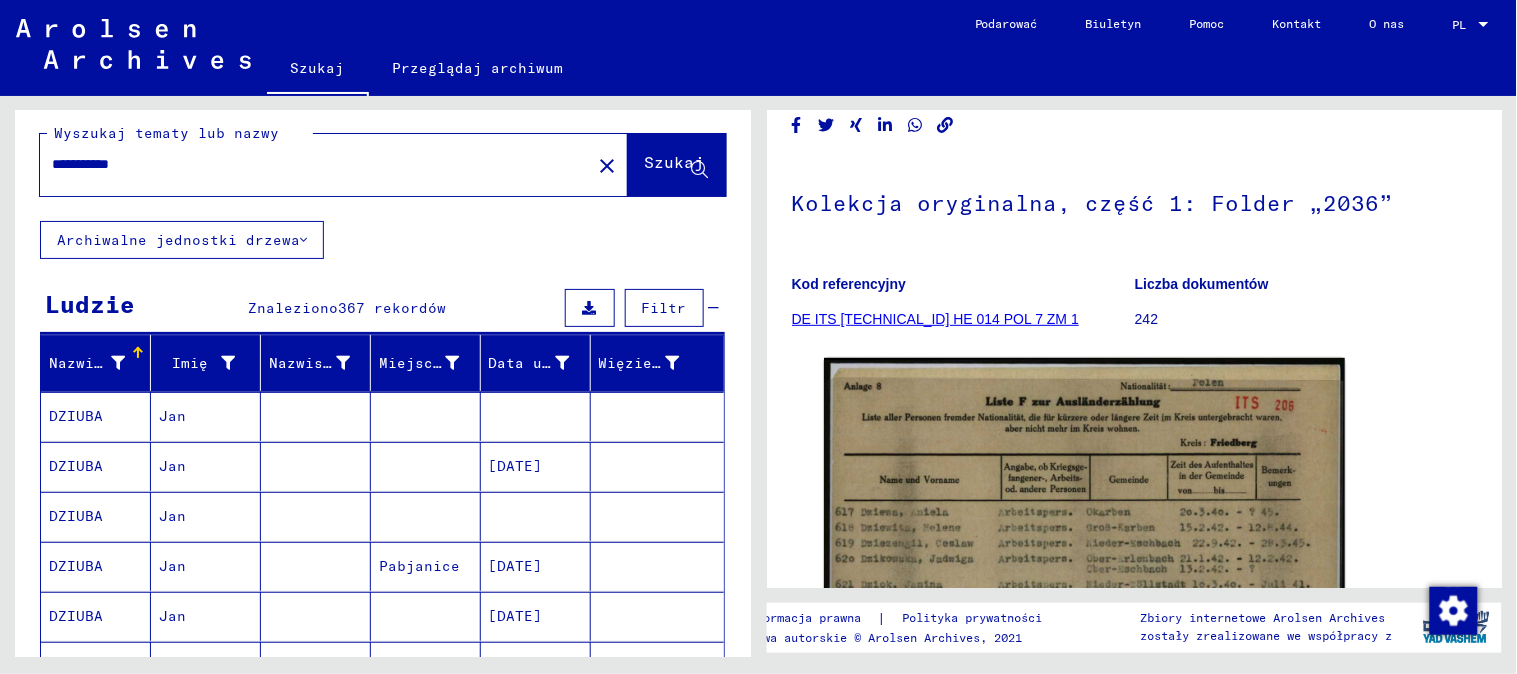 scroll, scrollTop: 0, scrollLeft: 0, axis: both 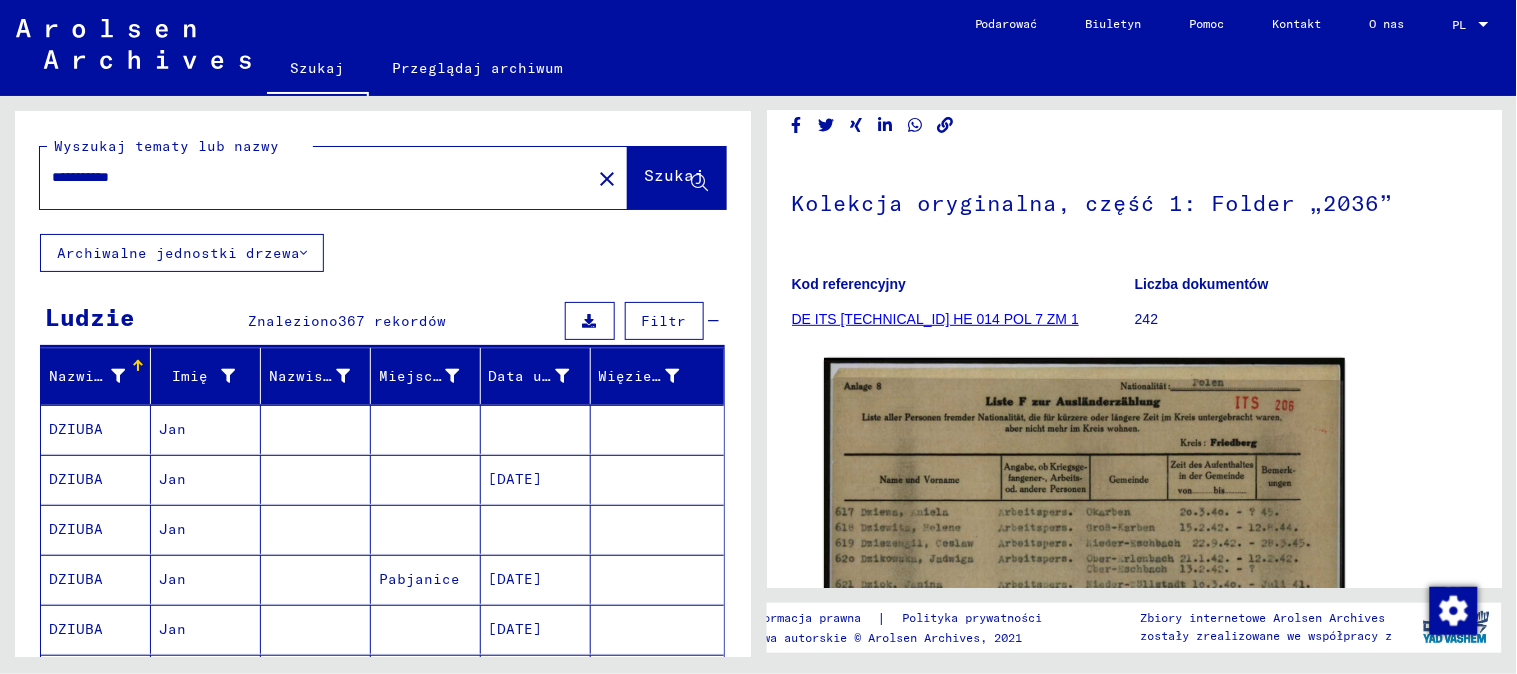 click at bounding box center (426, 479) 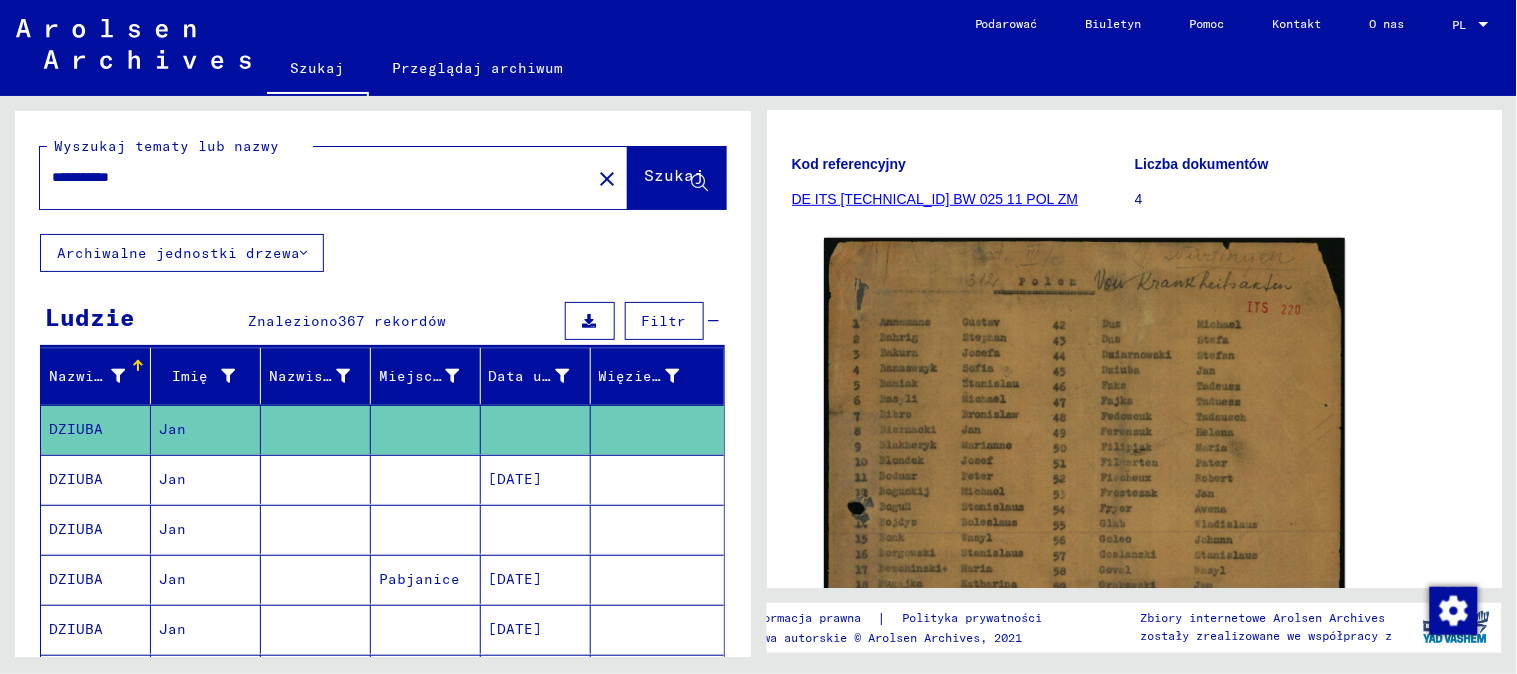 scroll, scrollTop: 333, scrollLeft: 0, axis: vertical 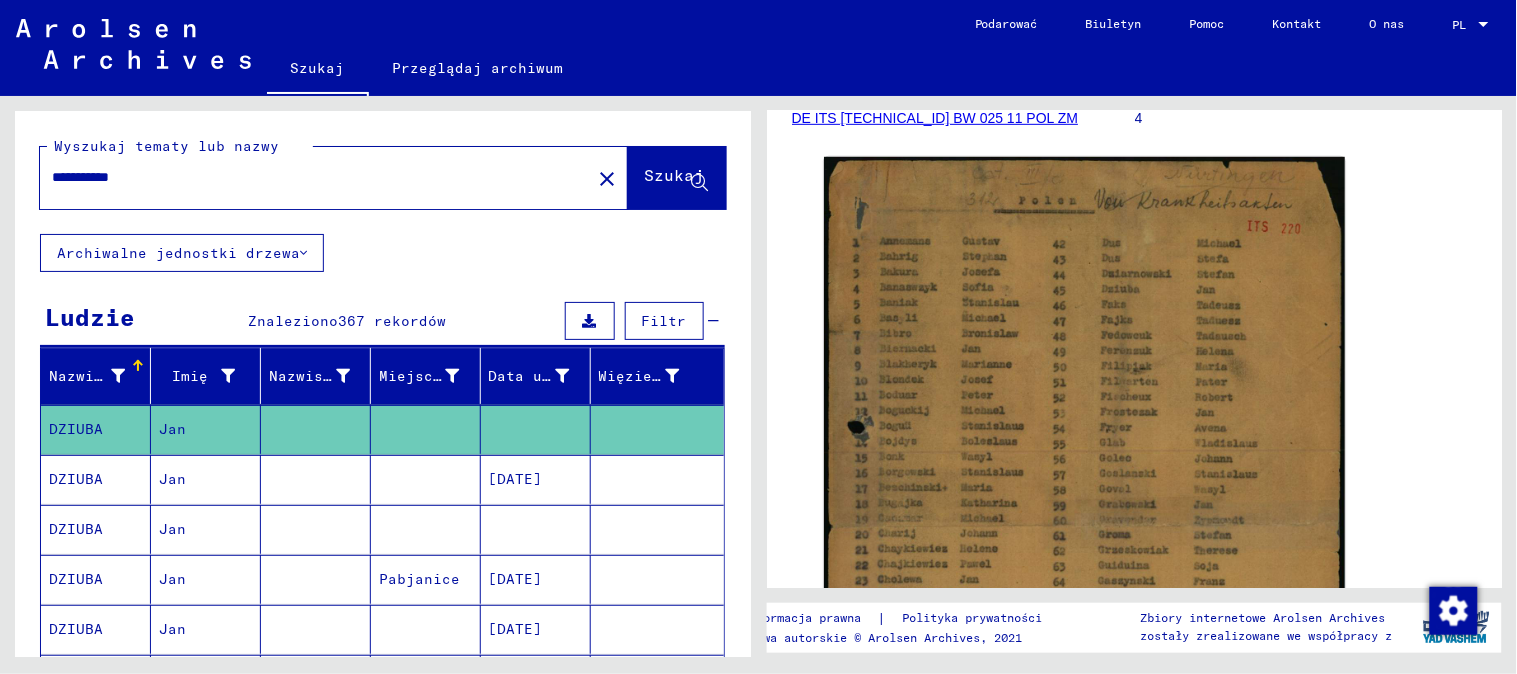 click on "close" 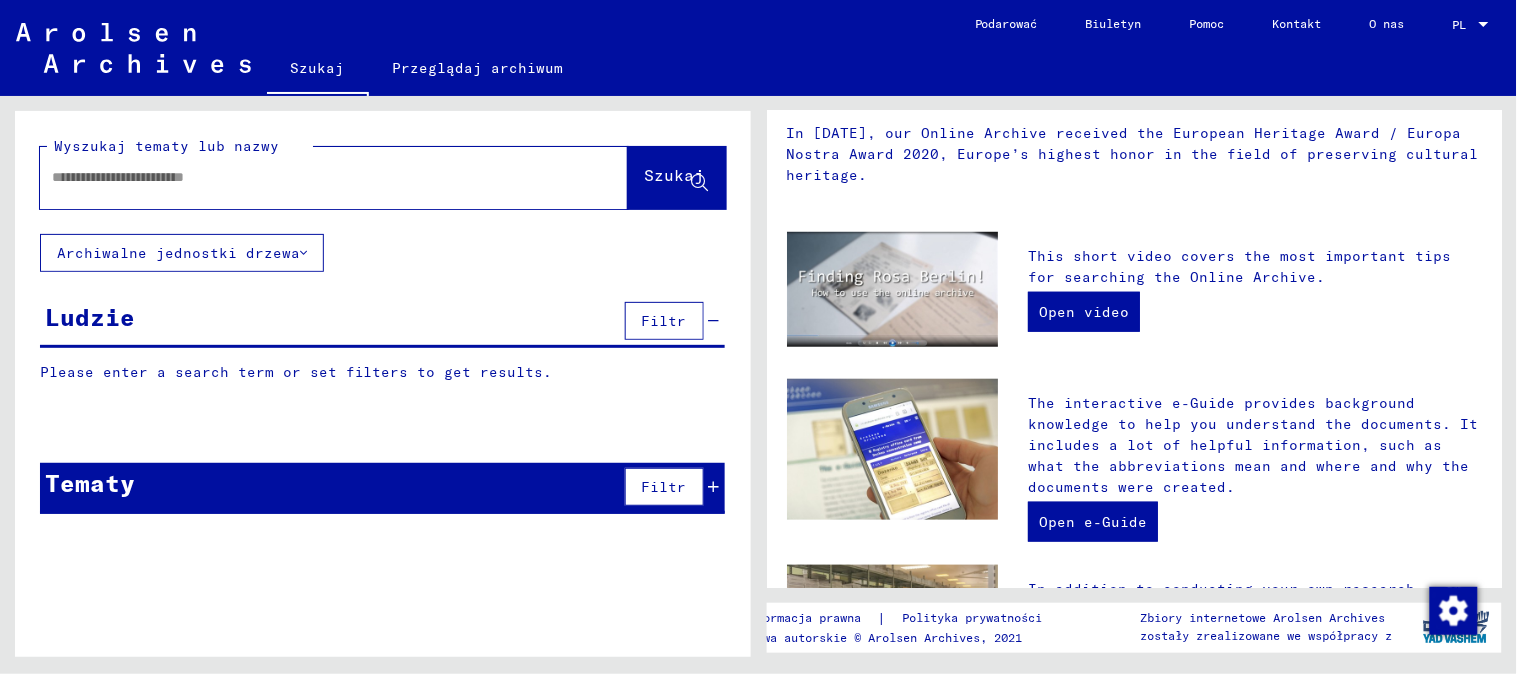 scroll, scrollTop: 0, scrollLeft: 0, axis: both 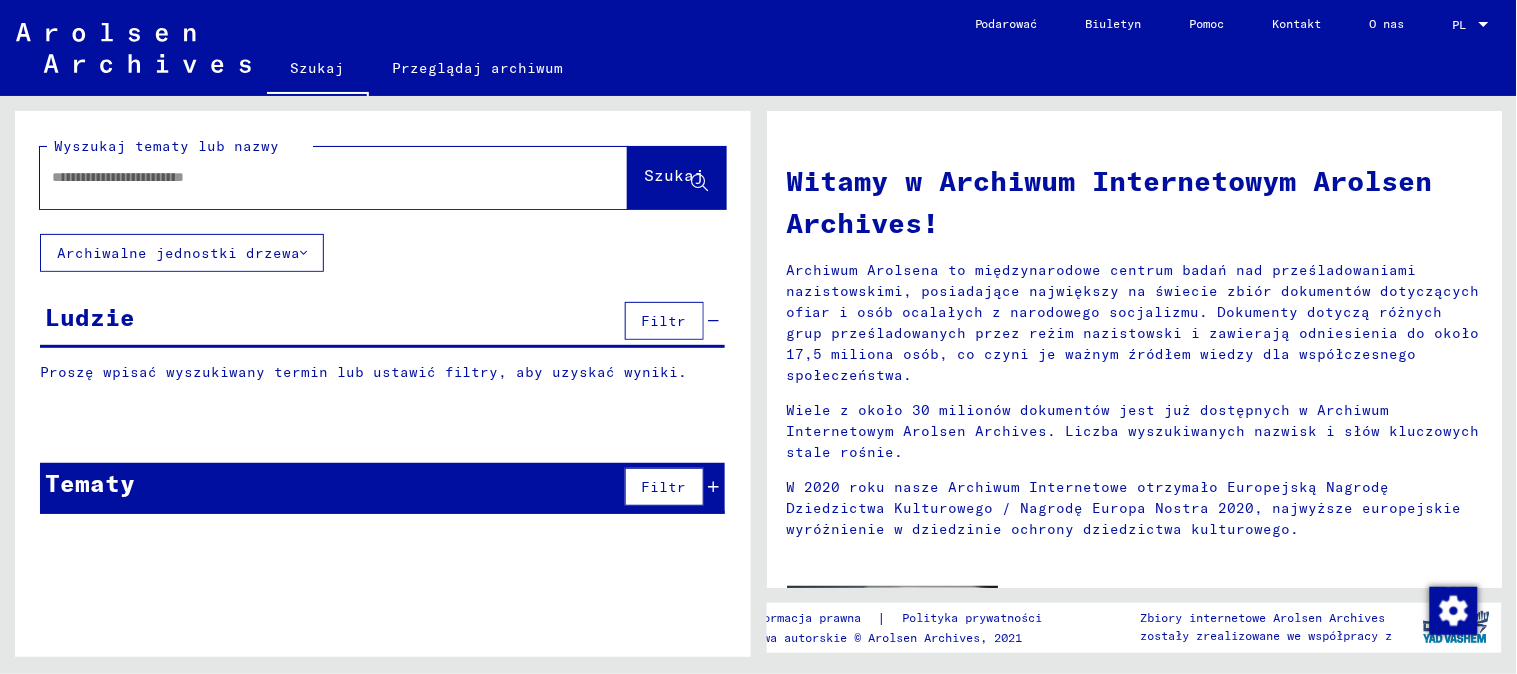 click at bounding box center [310, 177] 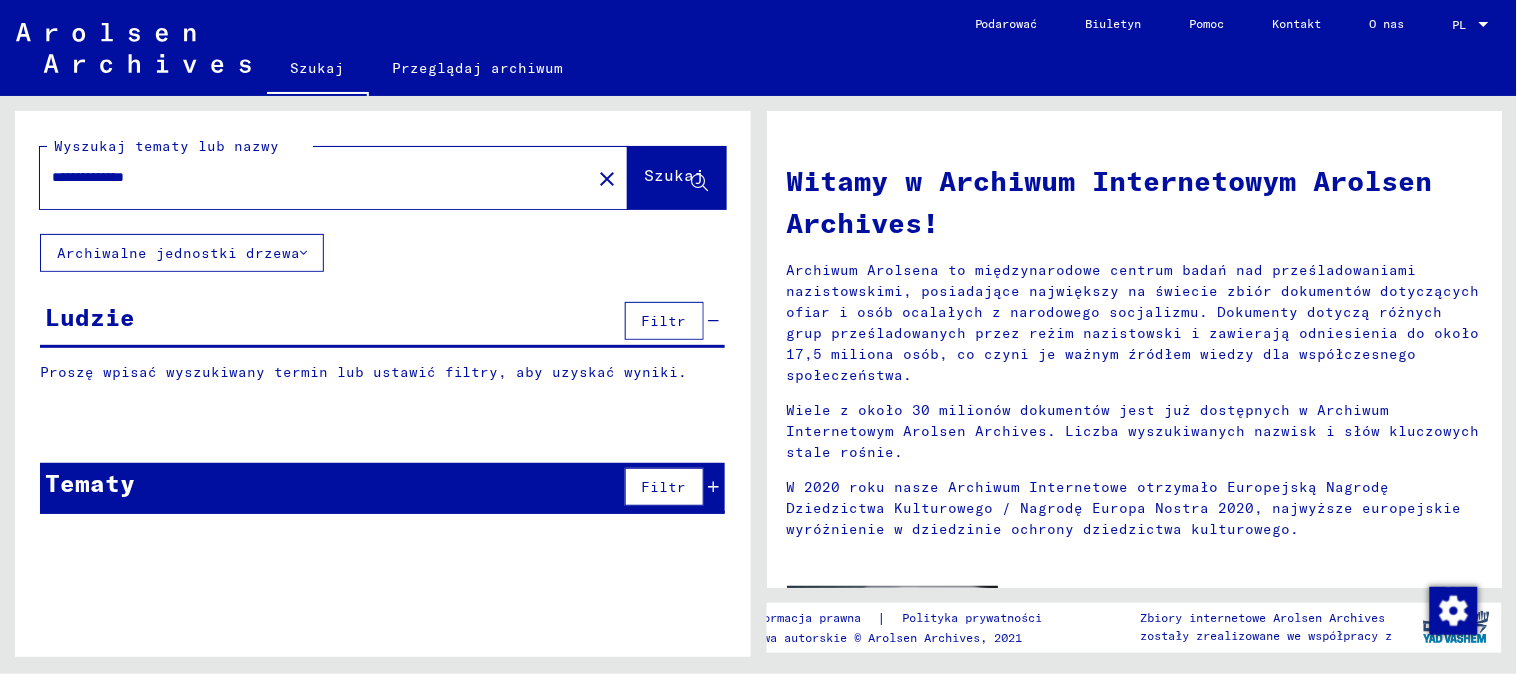type on "**********" 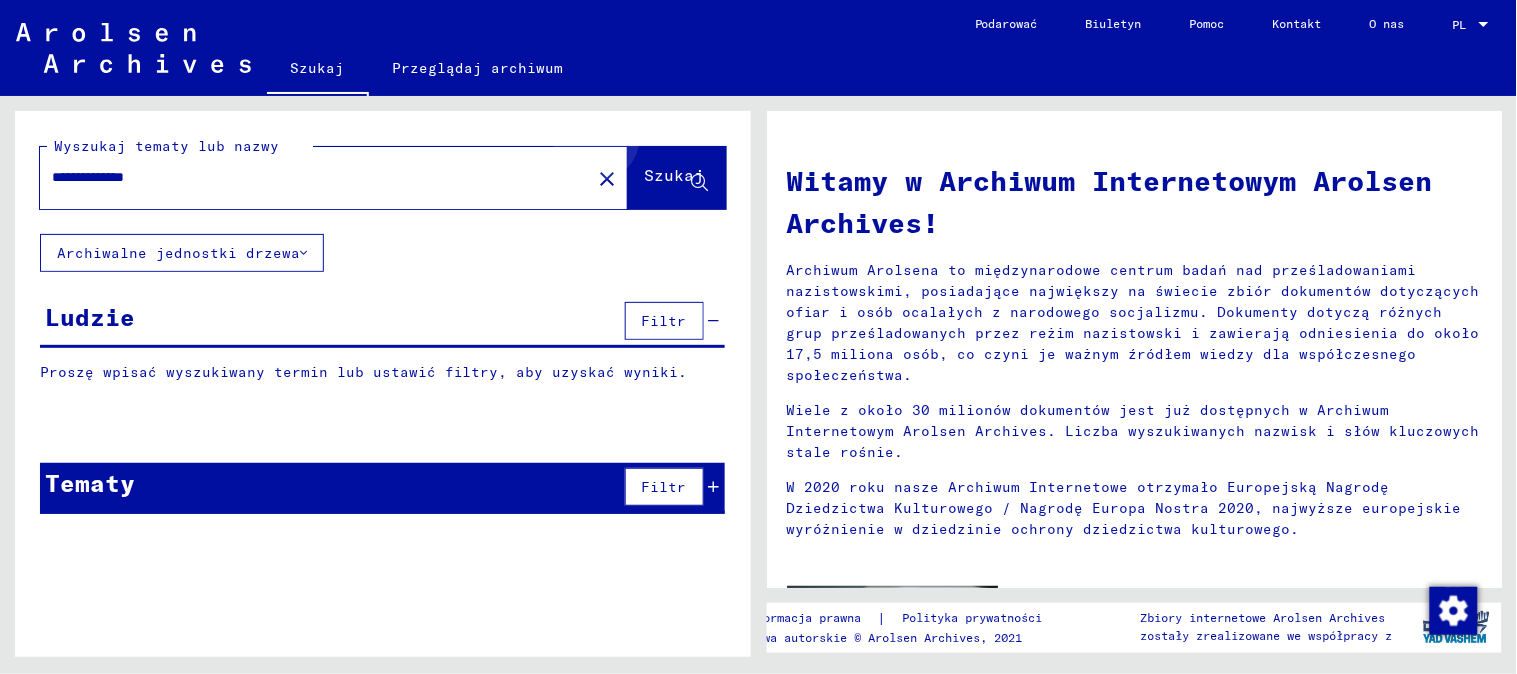 click on "Szukaj" 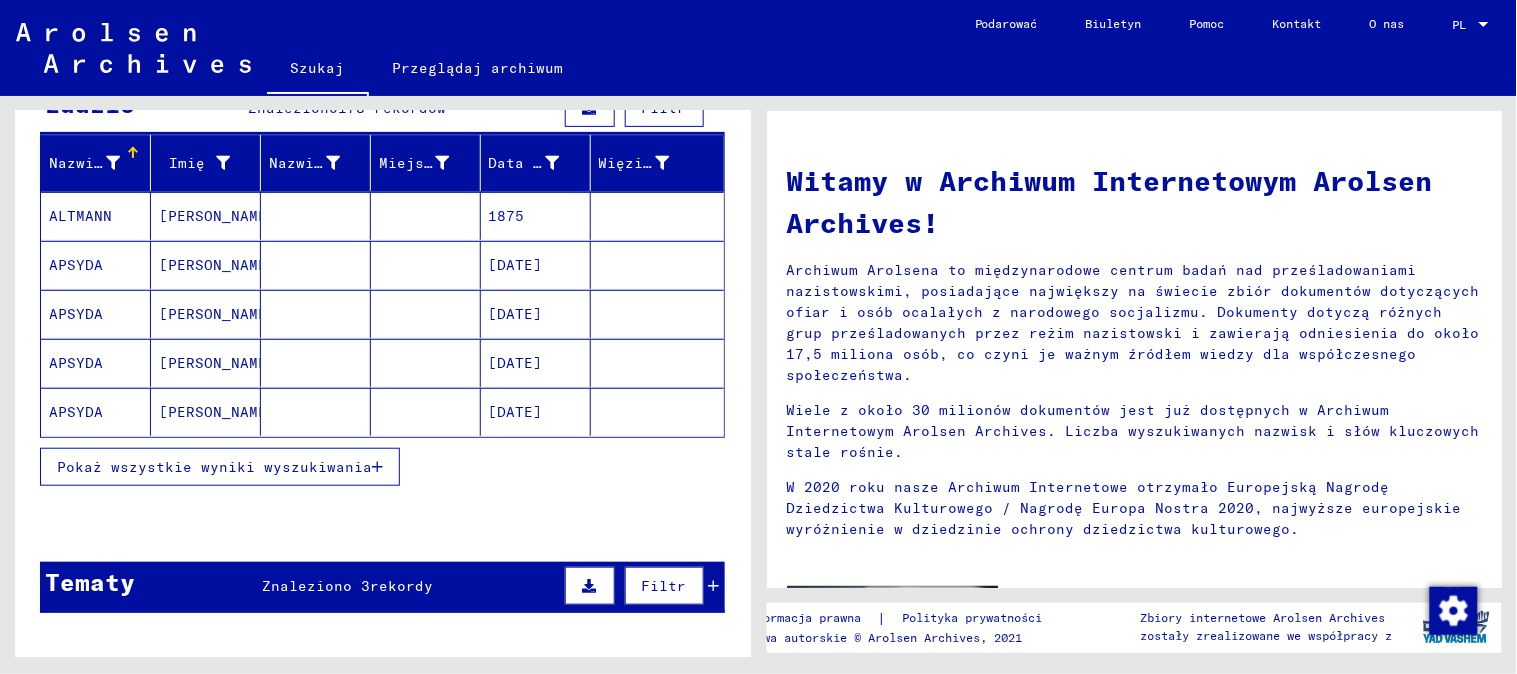 scroll, scrollTop: 222, scrollLeft: 0, axis: vertical 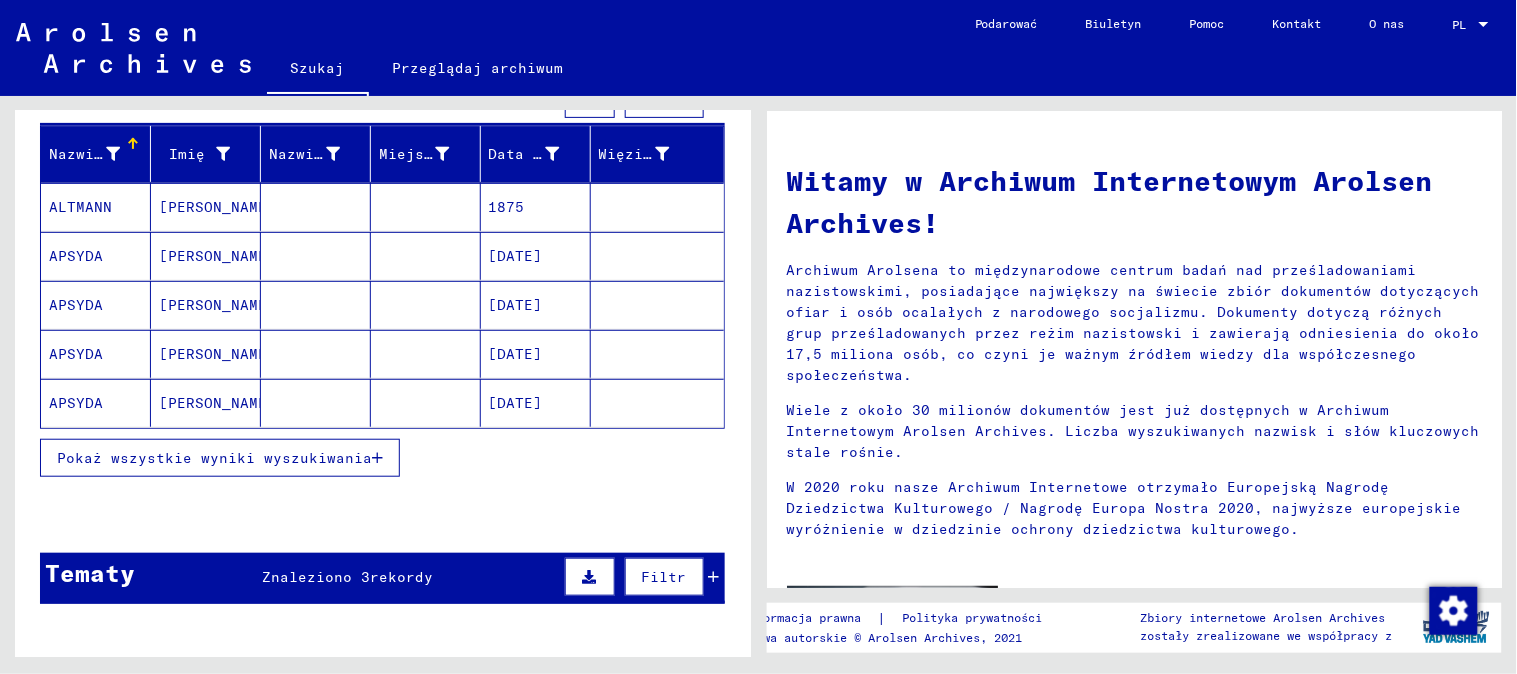 click on "Pokaż wszystkie wyniki wyszukiwania" at bounding box center [220, 458] 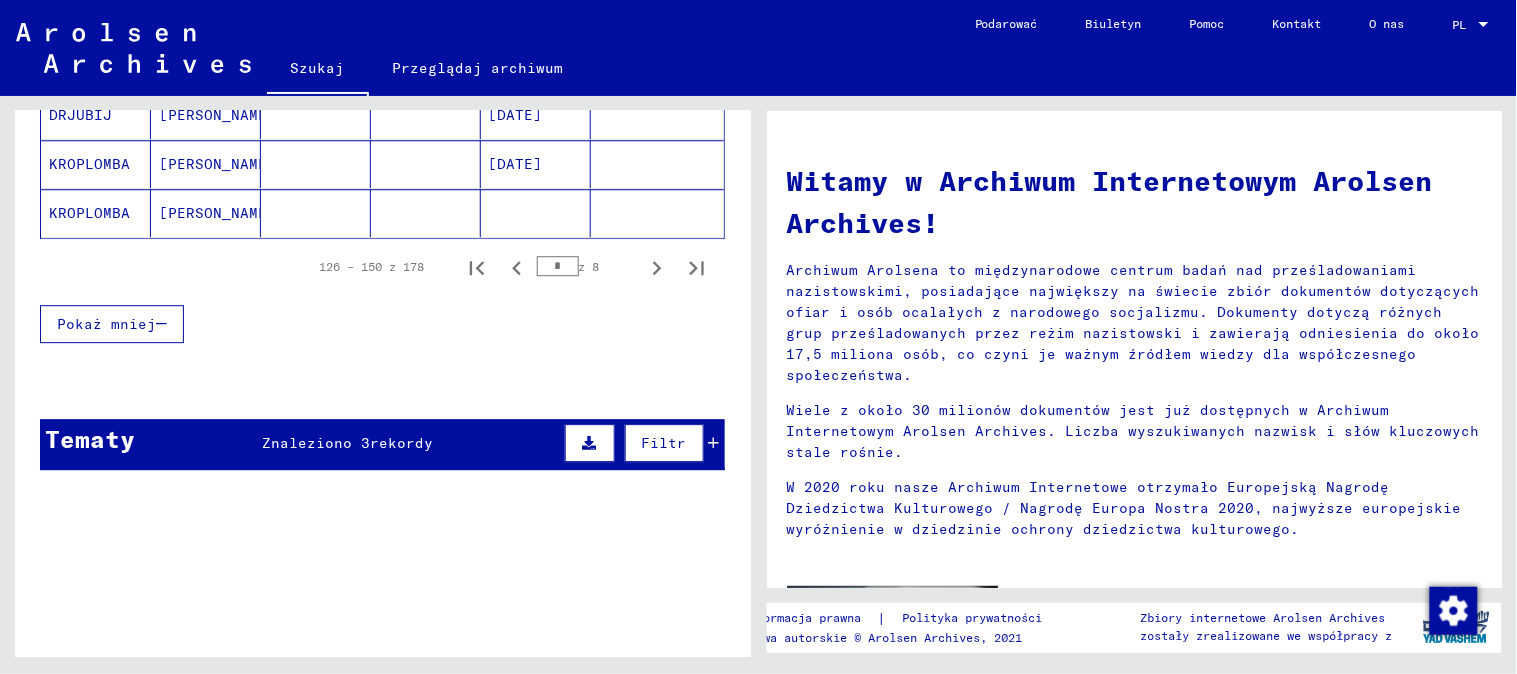 scroll, scrollTop: 1230, scrollLeft: 0, axis: vertical 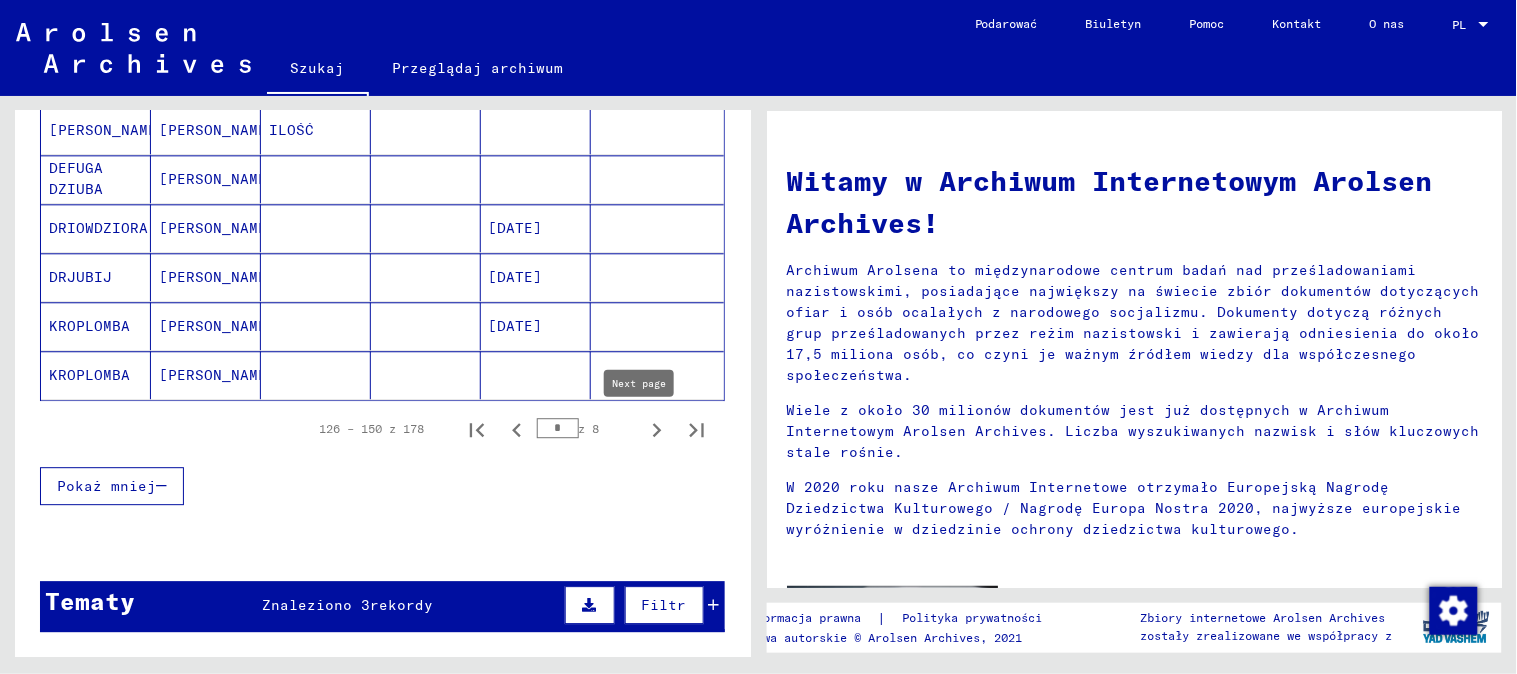 click 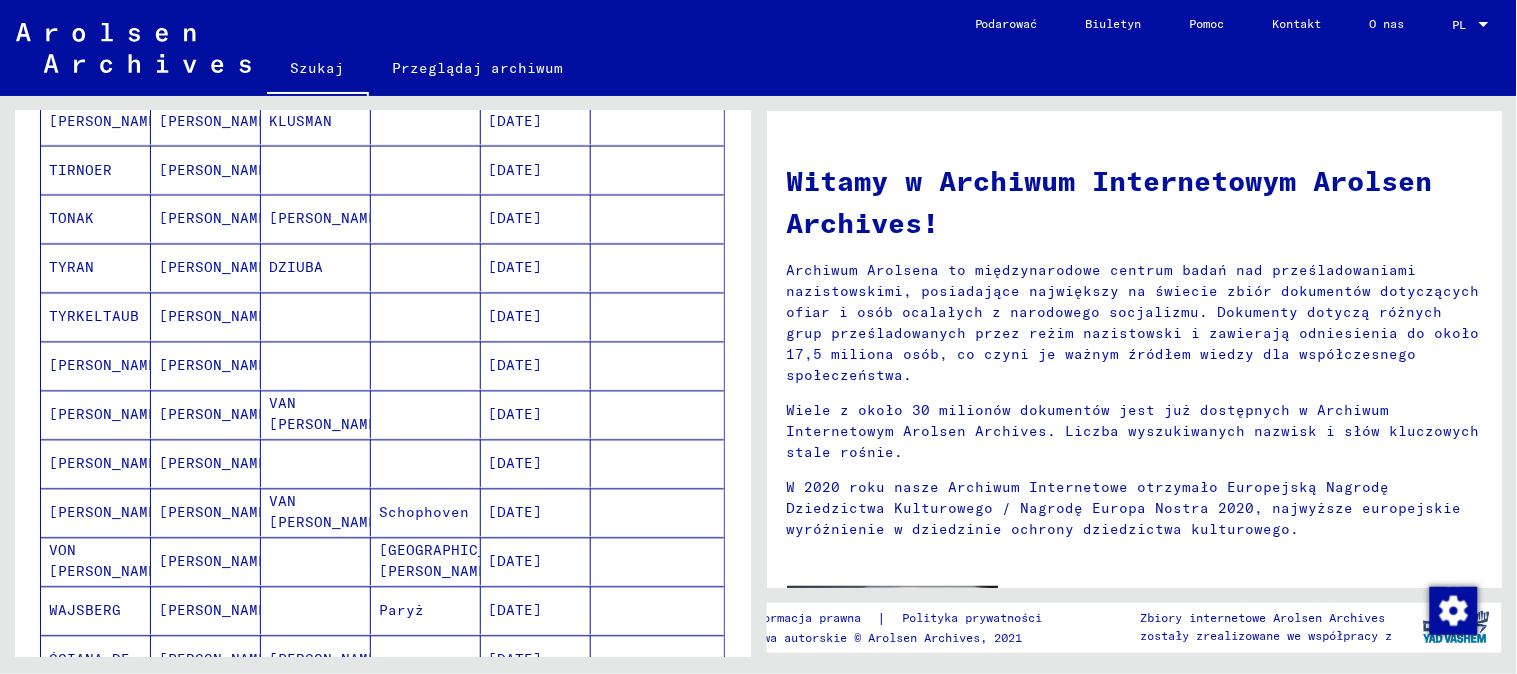 scroll, scrollTop: 1118, scrollLeft: 0, axis: vertical 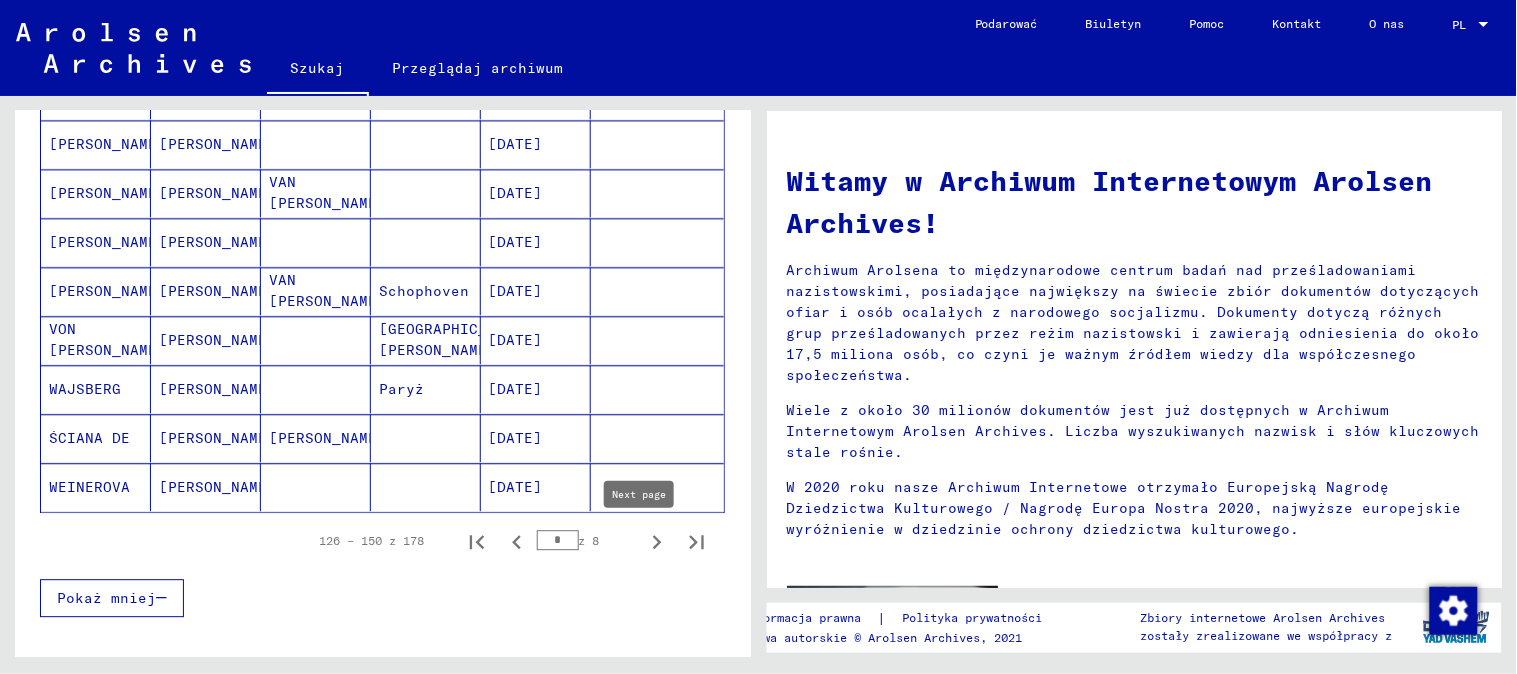click 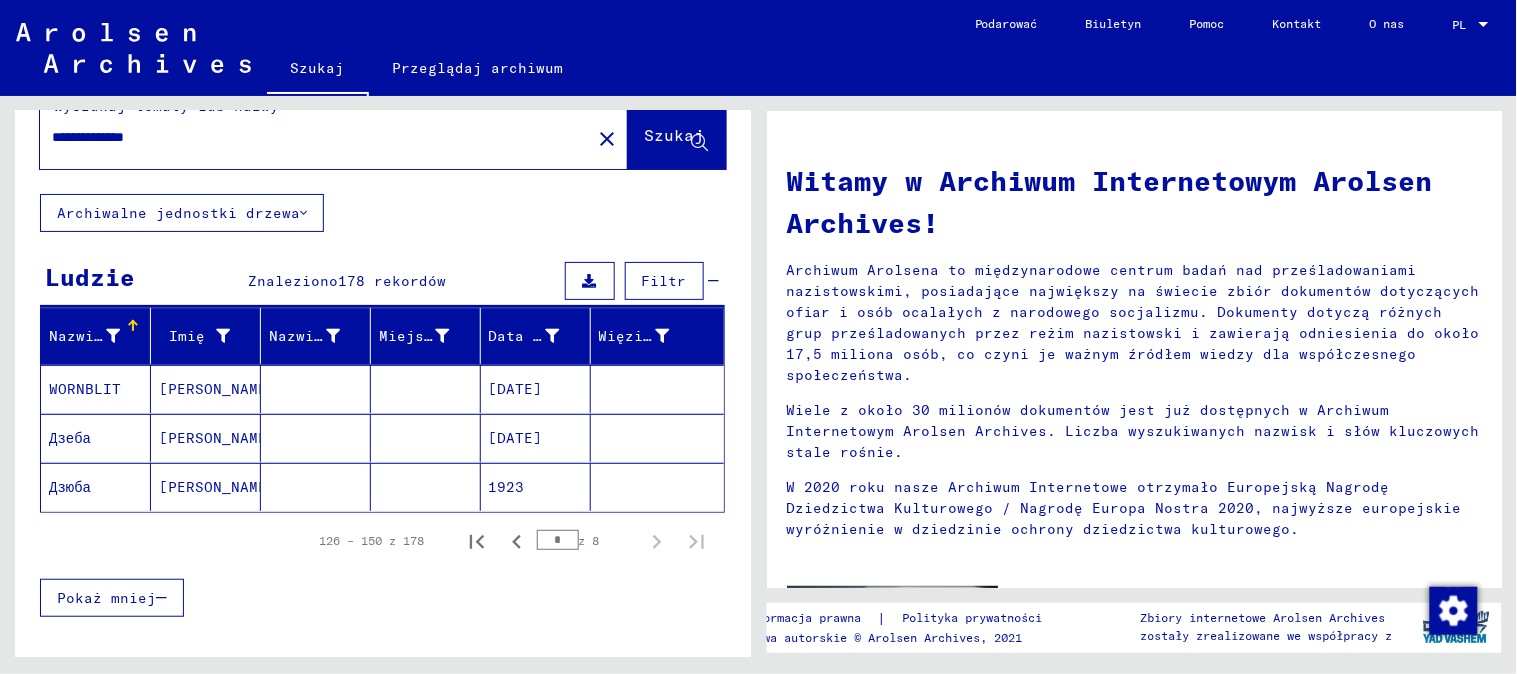 scroll, scrollTop: 38, scrollLeft: 0, axis: vertical 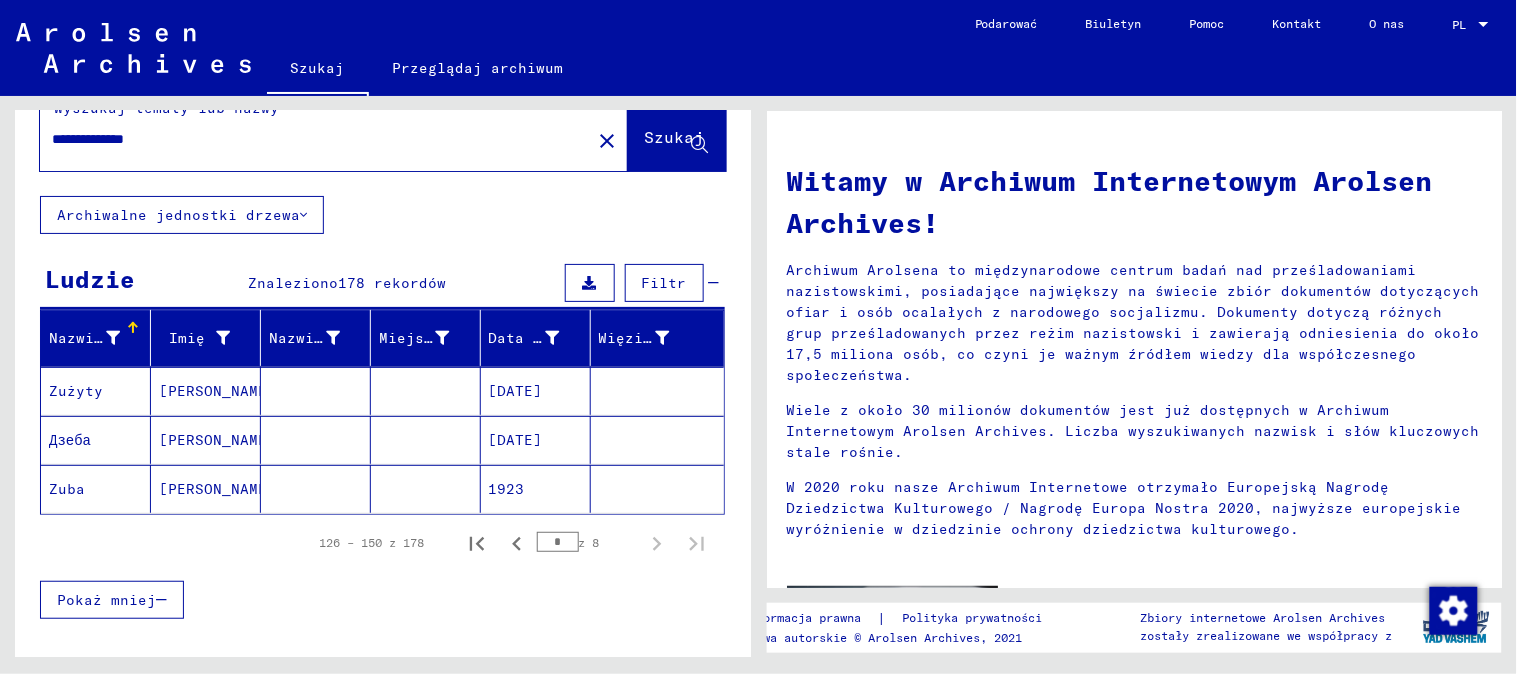 click on "Pokaż mniej" at bounding box center [106, 600] 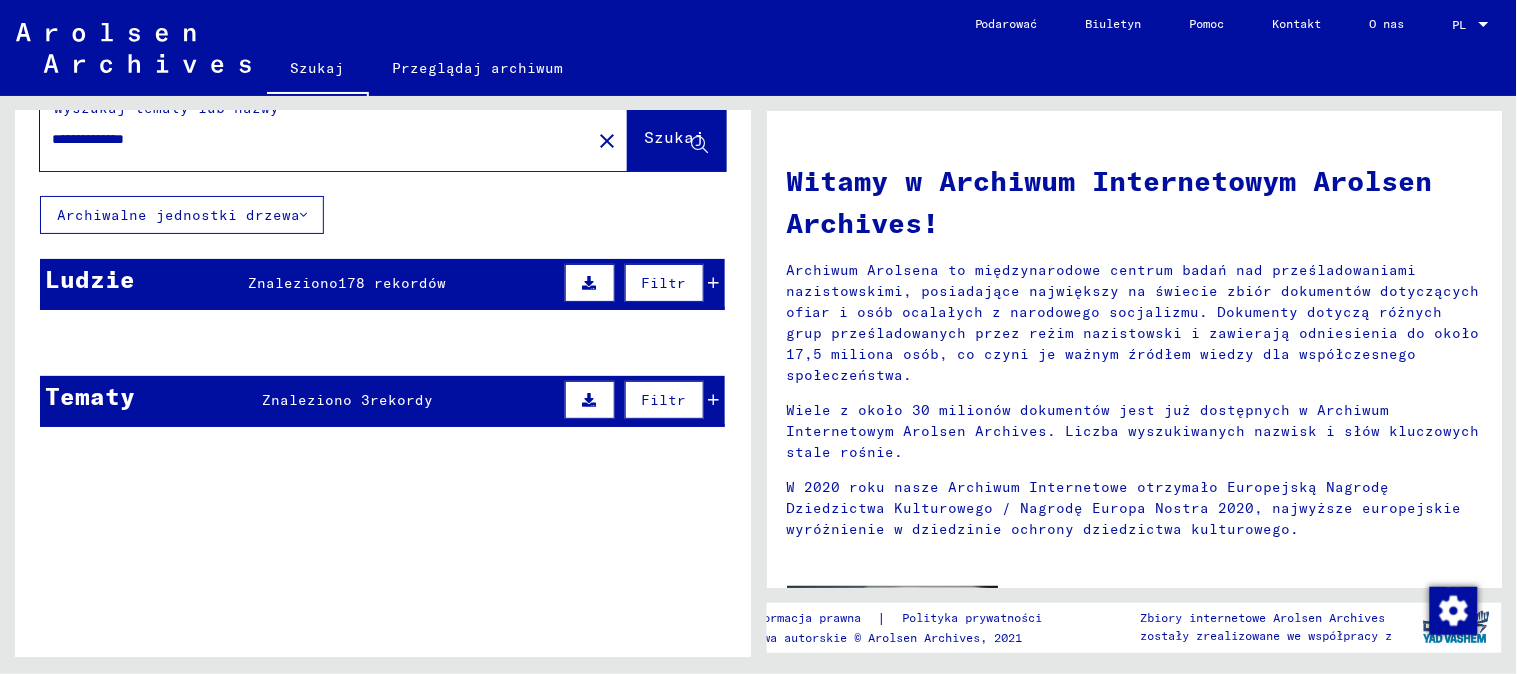 scroll, scrollTop: 0, scrollLeft: 0, axis: both 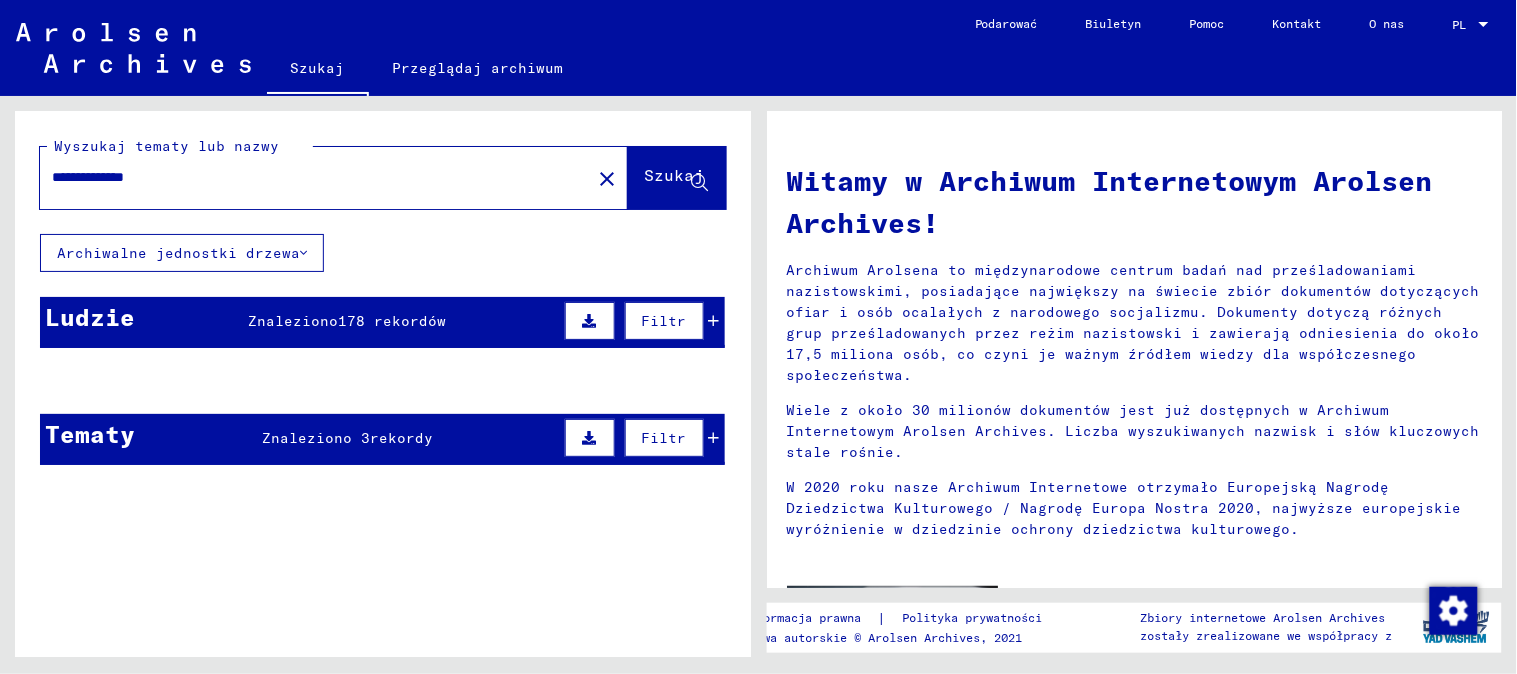 click on "Ludzie Znaleziono  178 rekordów Filtr" at bounding box center [382, 322] 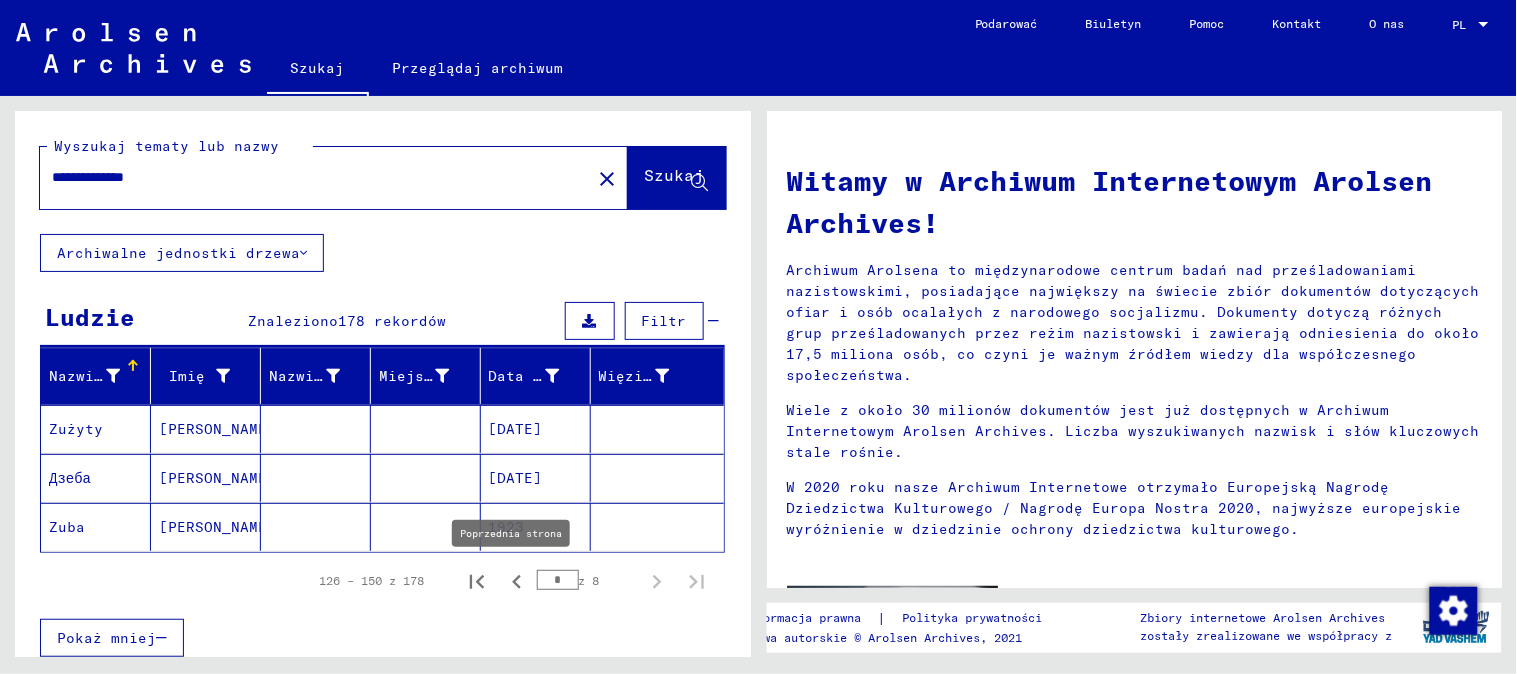 click 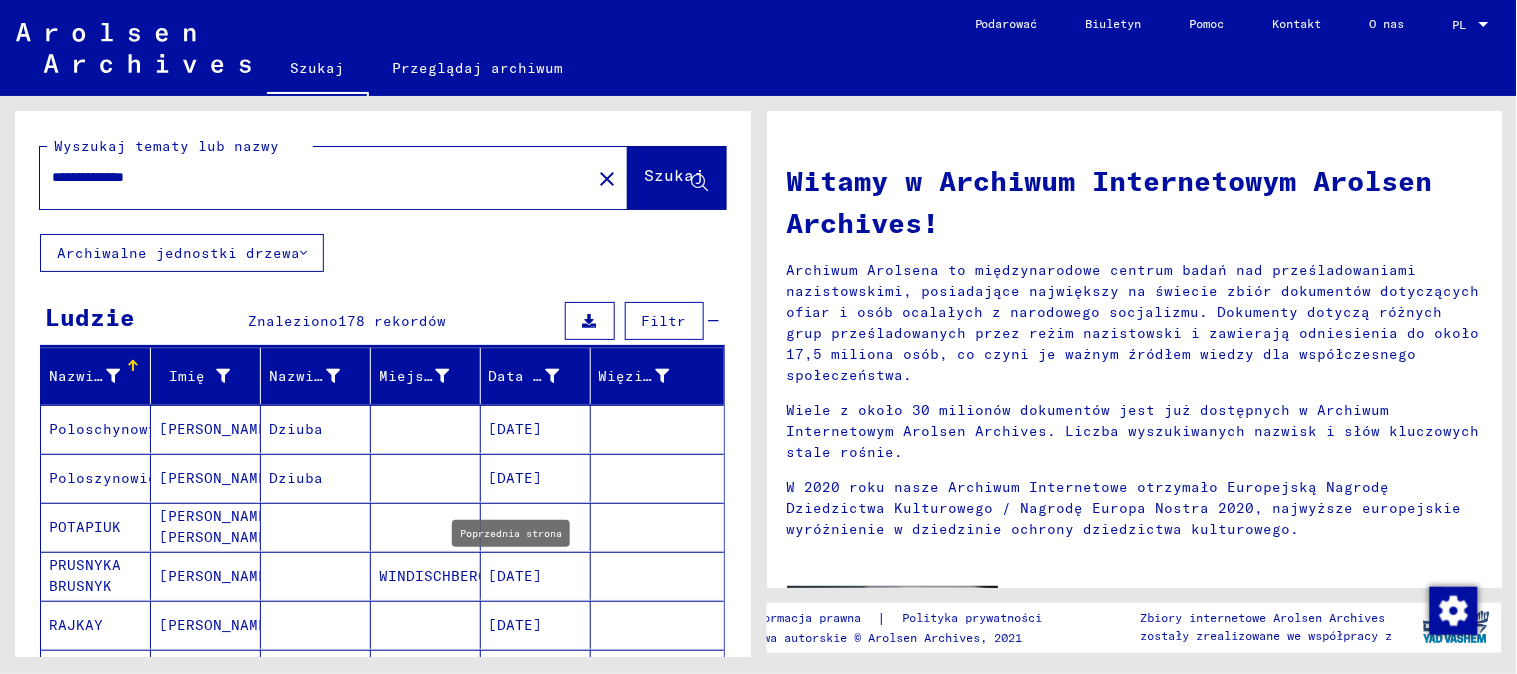 click on "[DATE]" at bounding box center (536, 625) 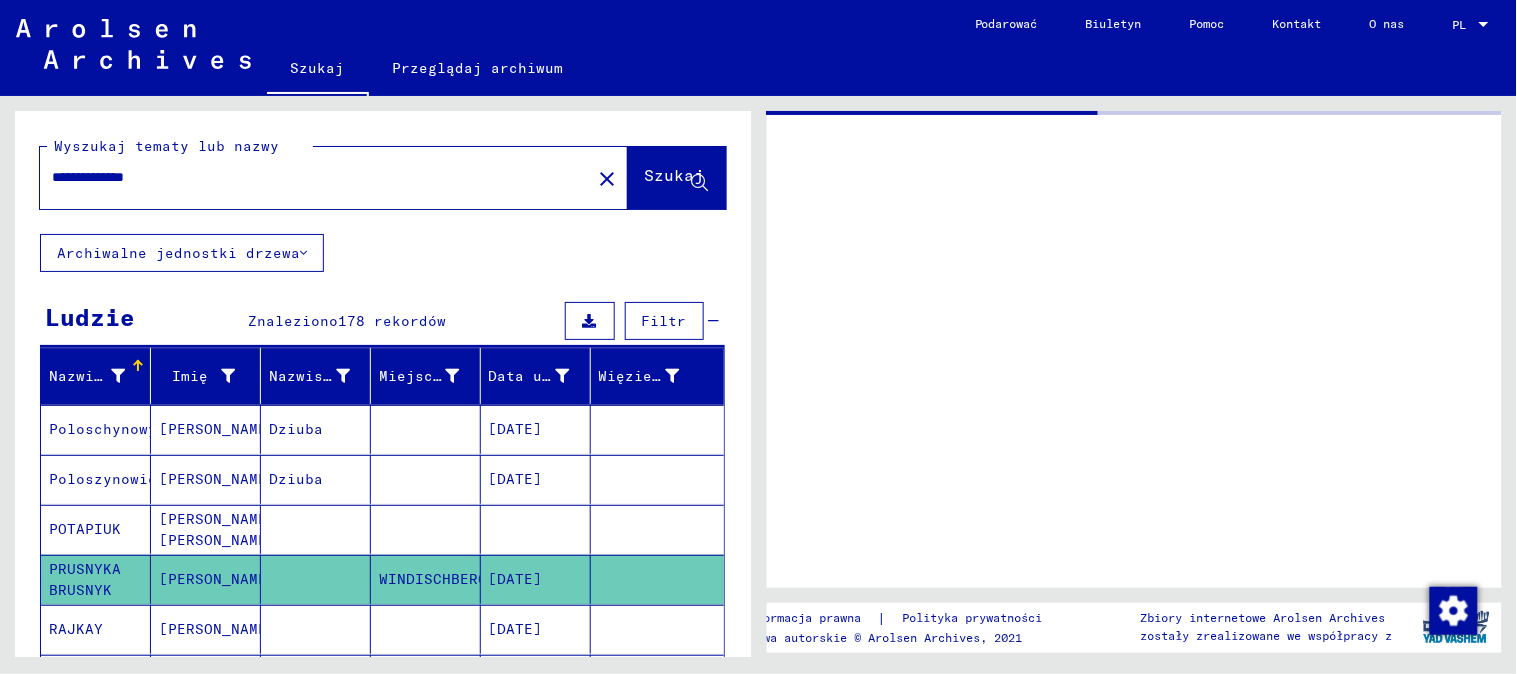 click on "[DATE]" 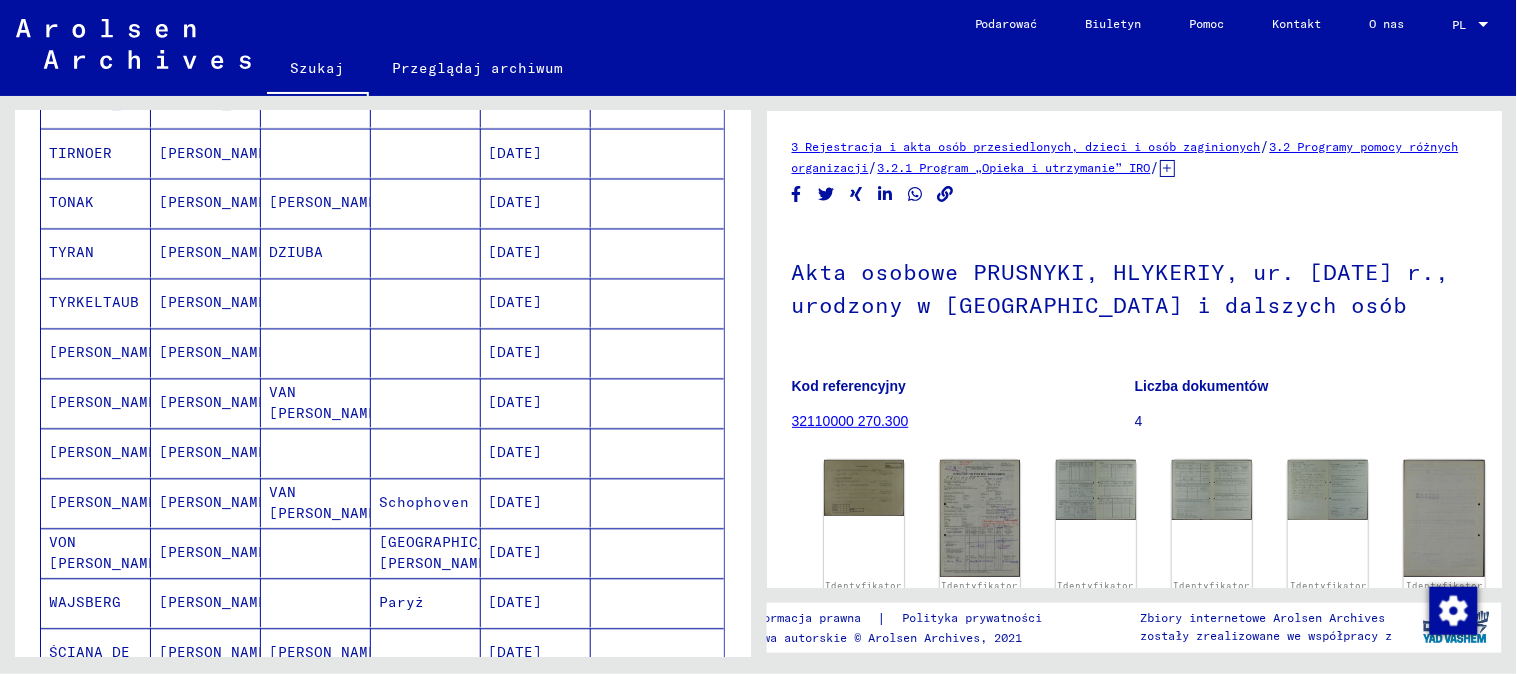 scroll, scrollTop: 1000, scrollLeft: 0, axis: vertical 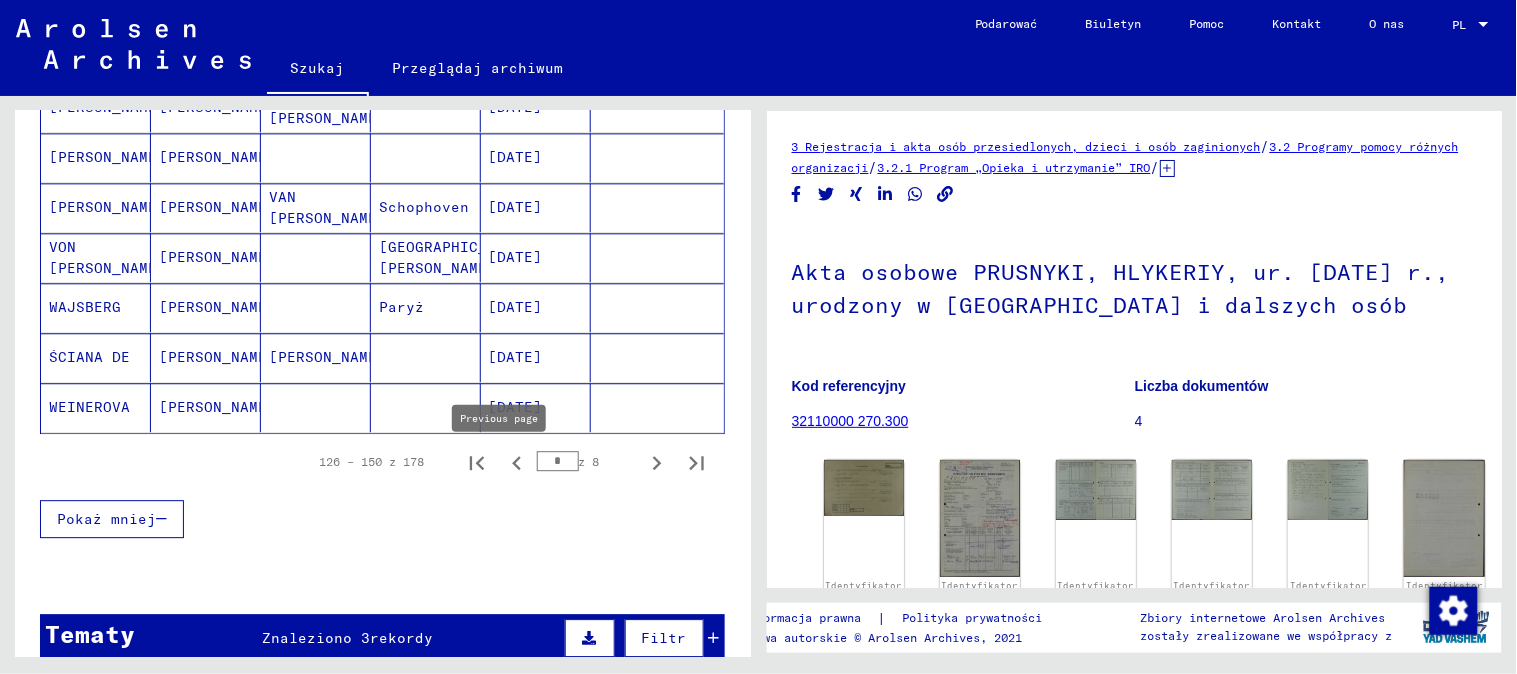 click 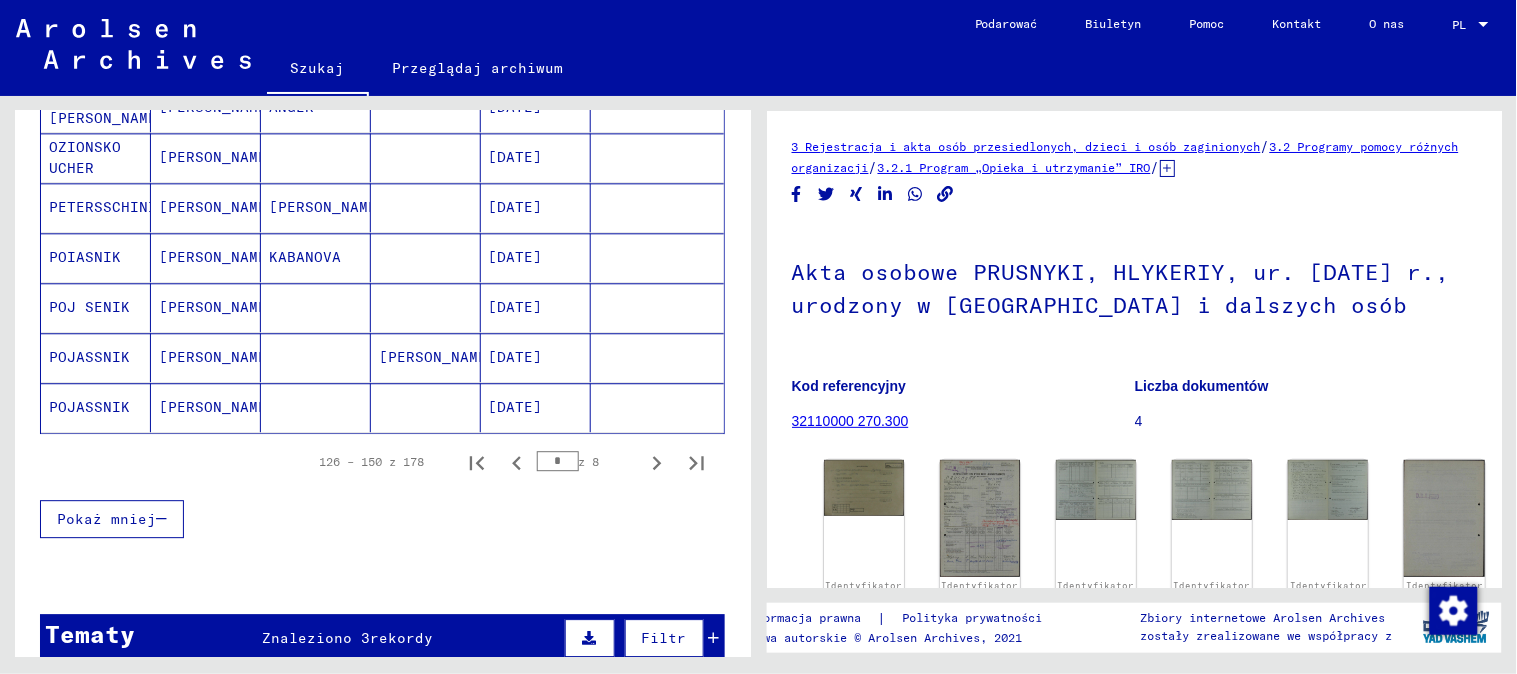 click 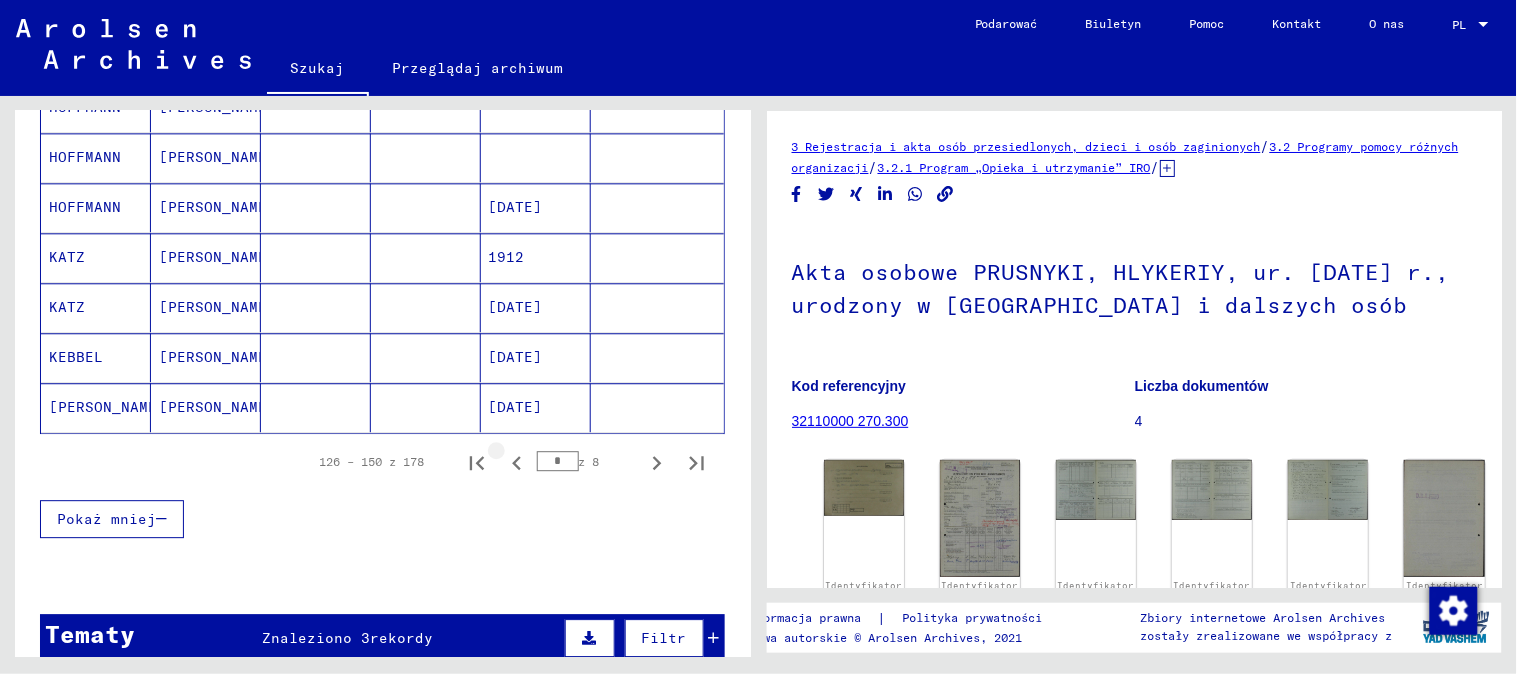 click 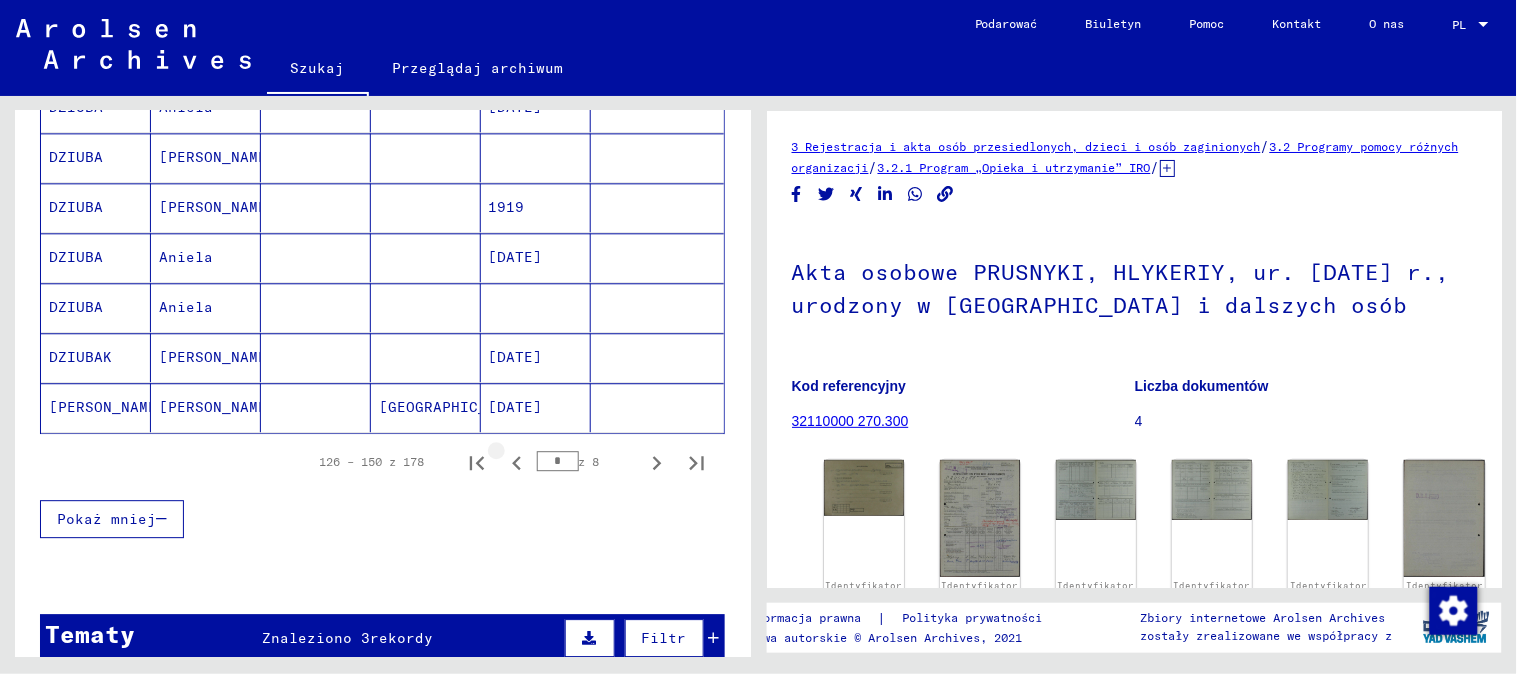 click 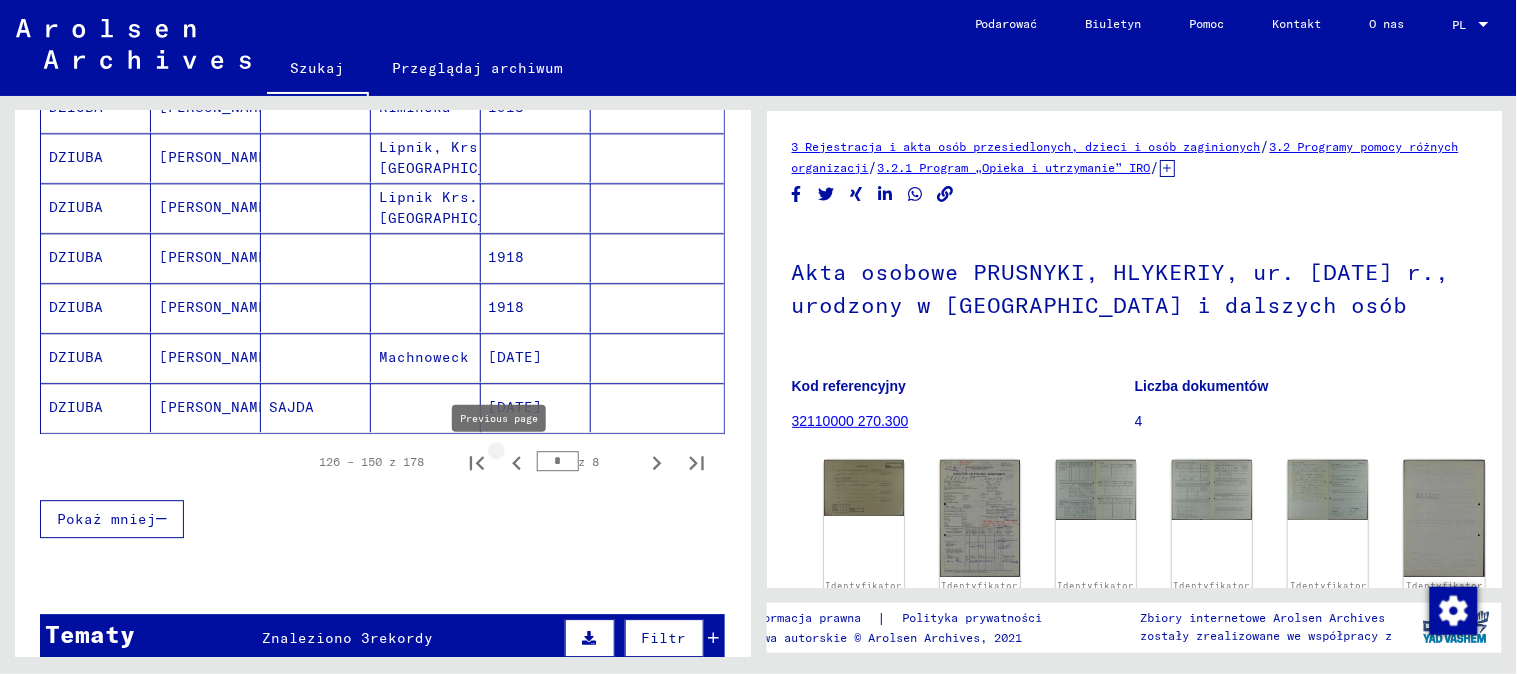 click at bounding box center (517, 462) 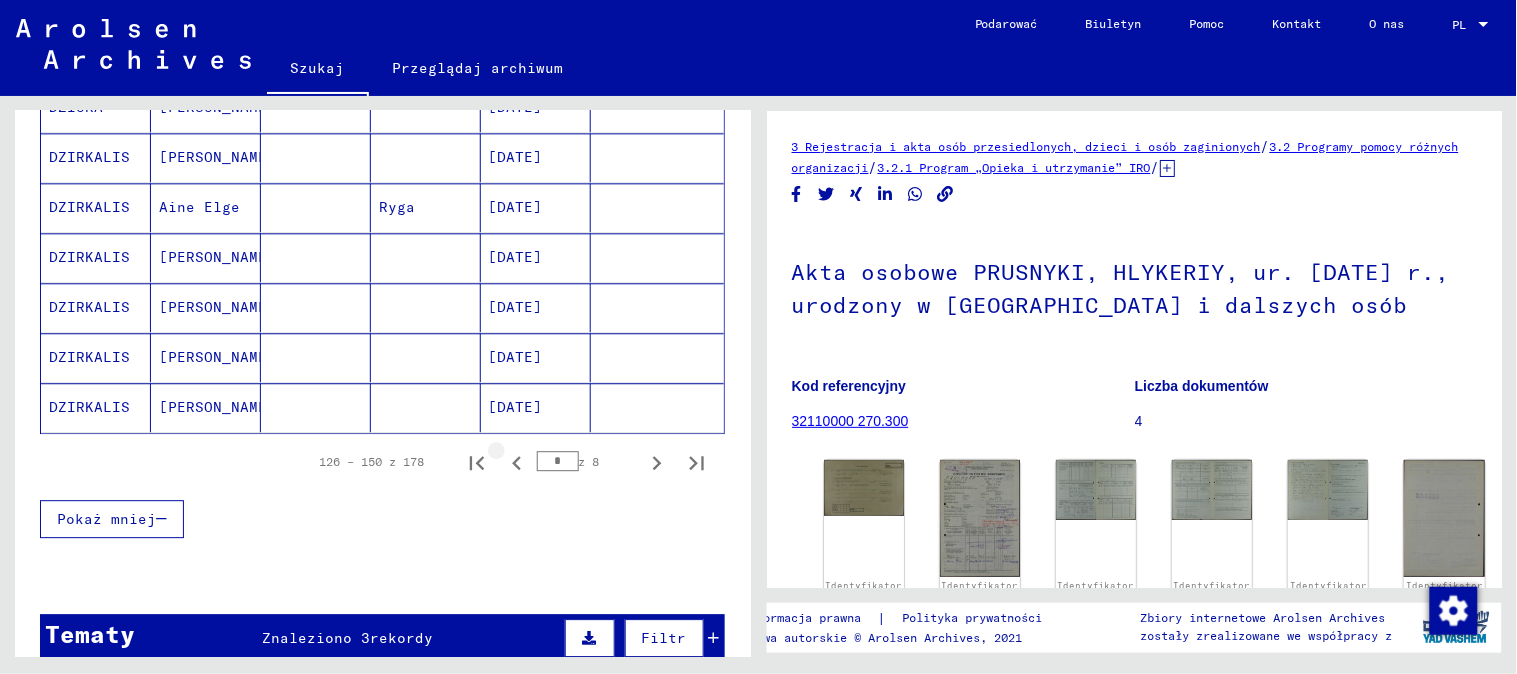 click at bounding box center [517, 462] 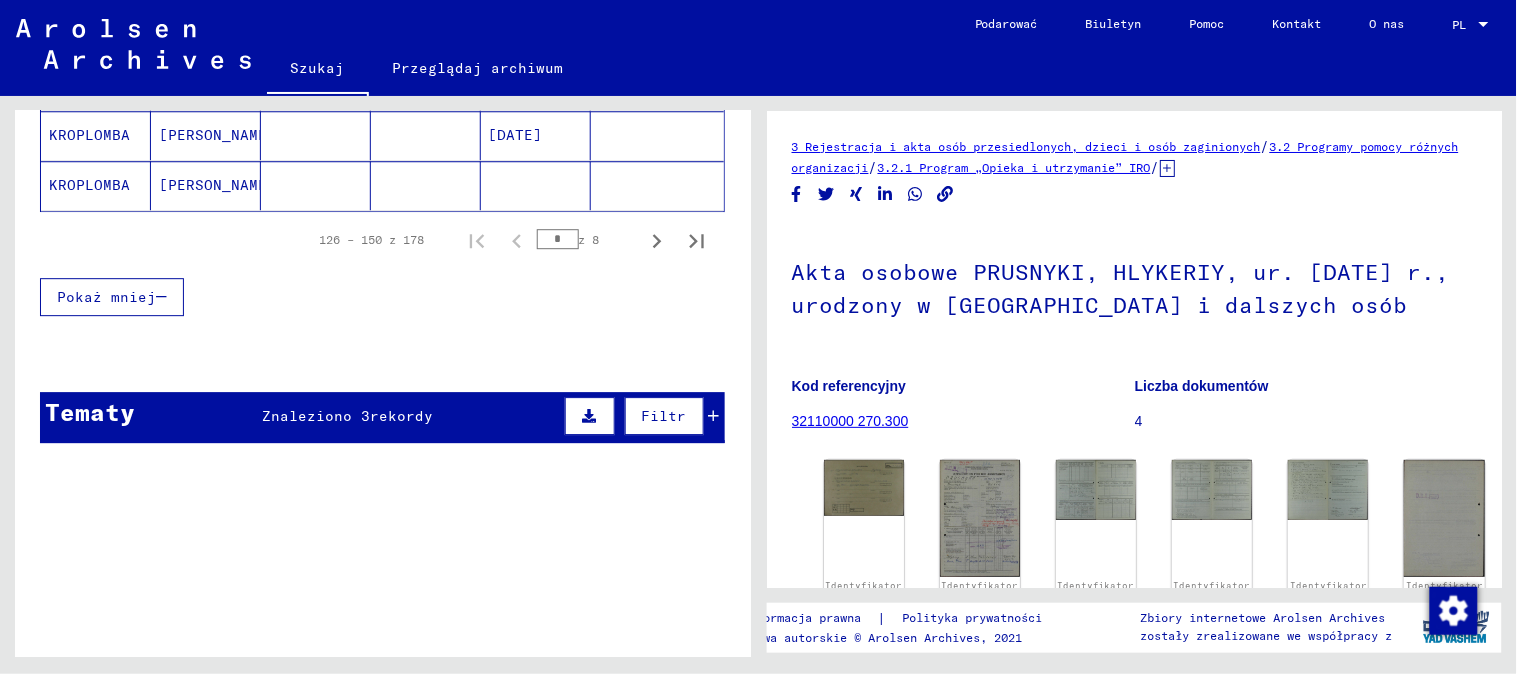 scroll, scrollTop: 1111, scrollLeft: 0, axis: vertical 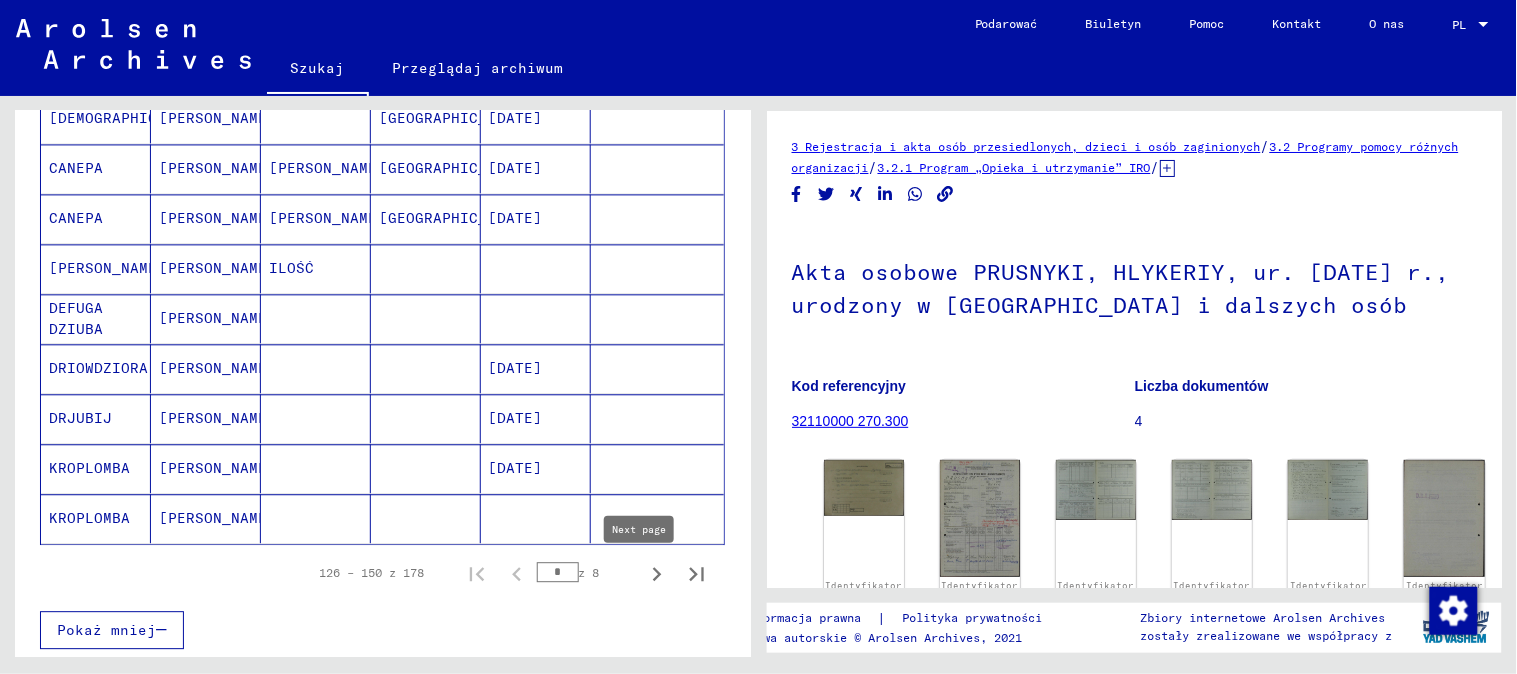 click 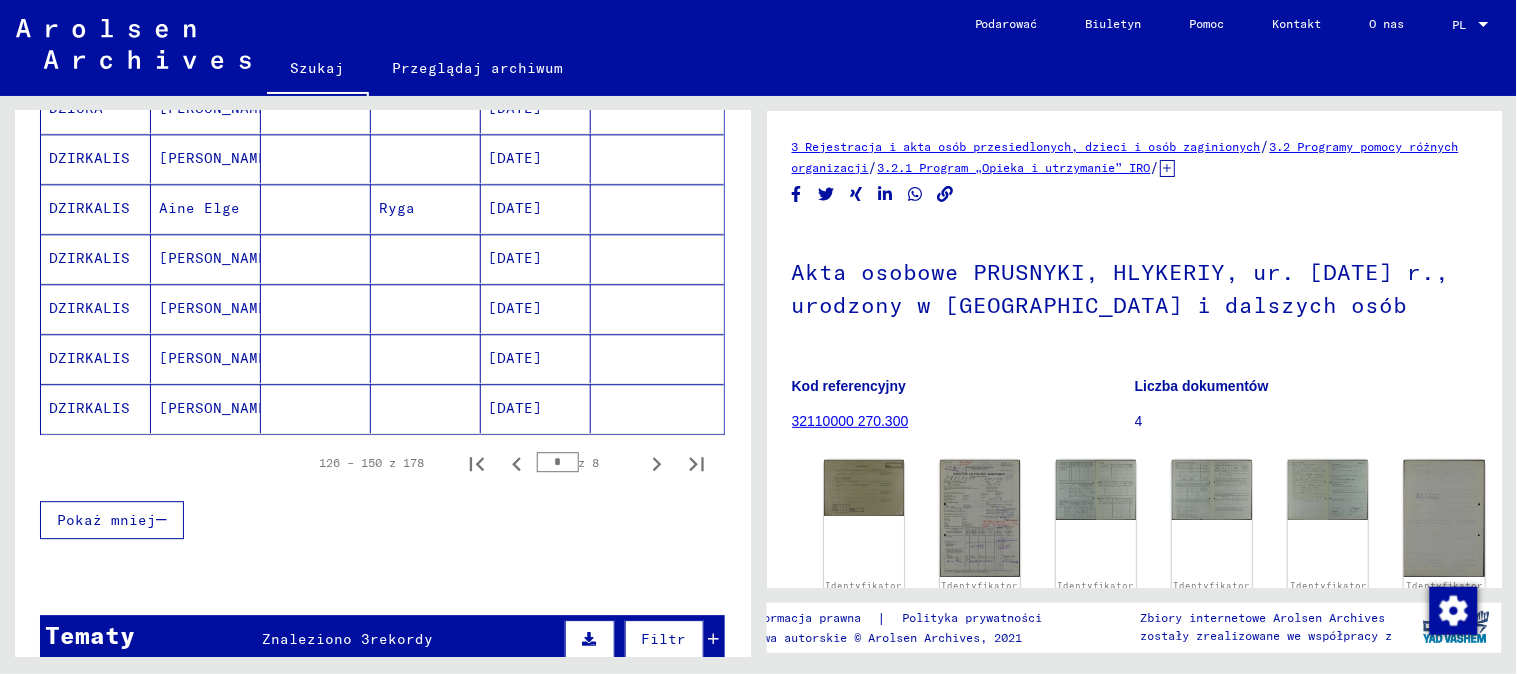 scroll, scrollTop: 1222, scrollLeft: 0, axis: vertical 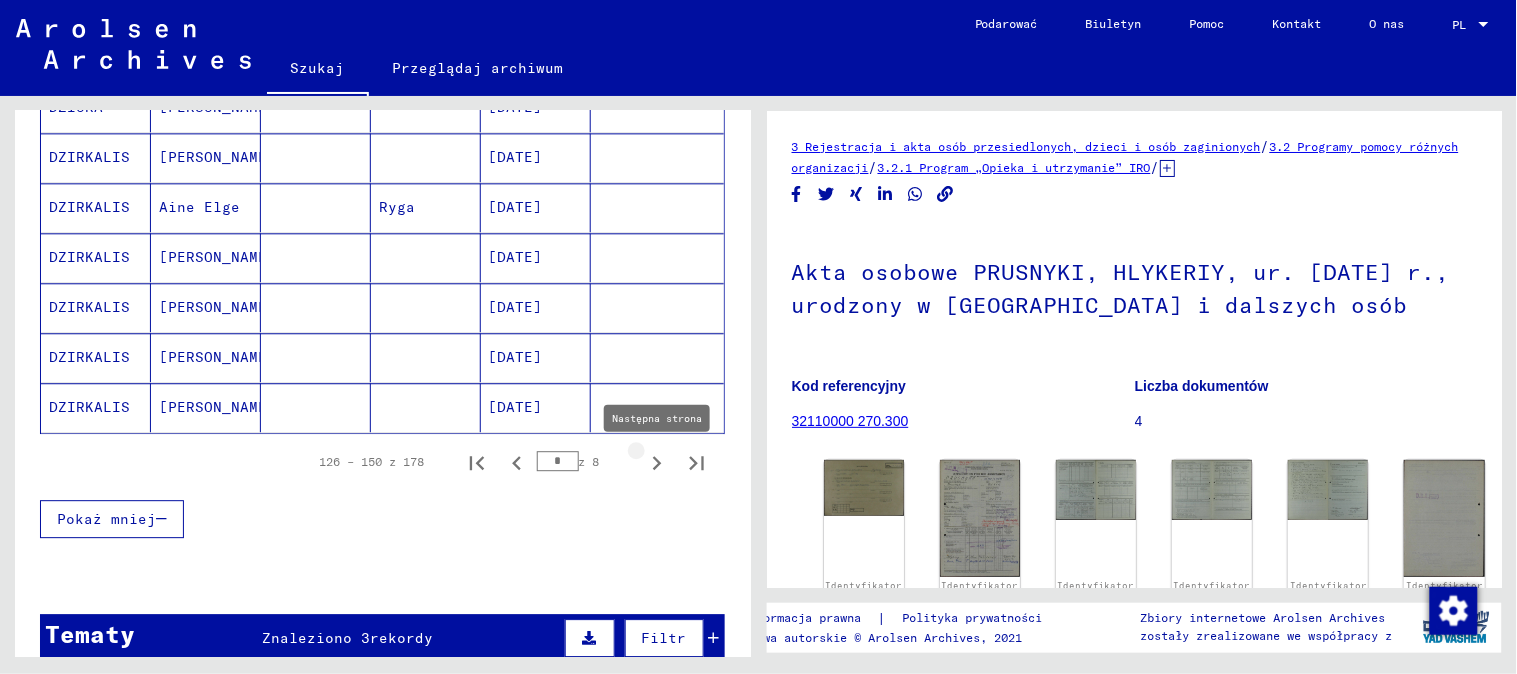 click 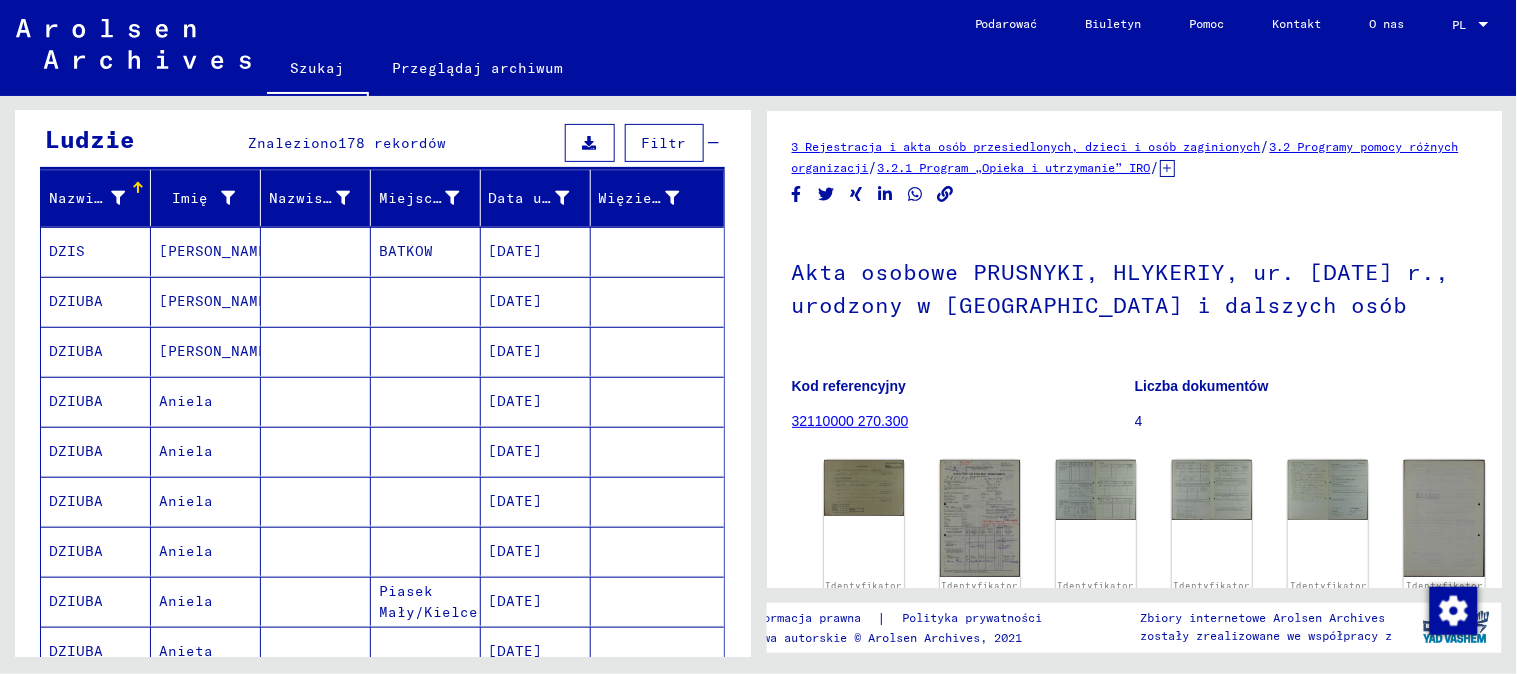 scroll, scrollTop: 111, scrollLeft: 0, axis: vertical 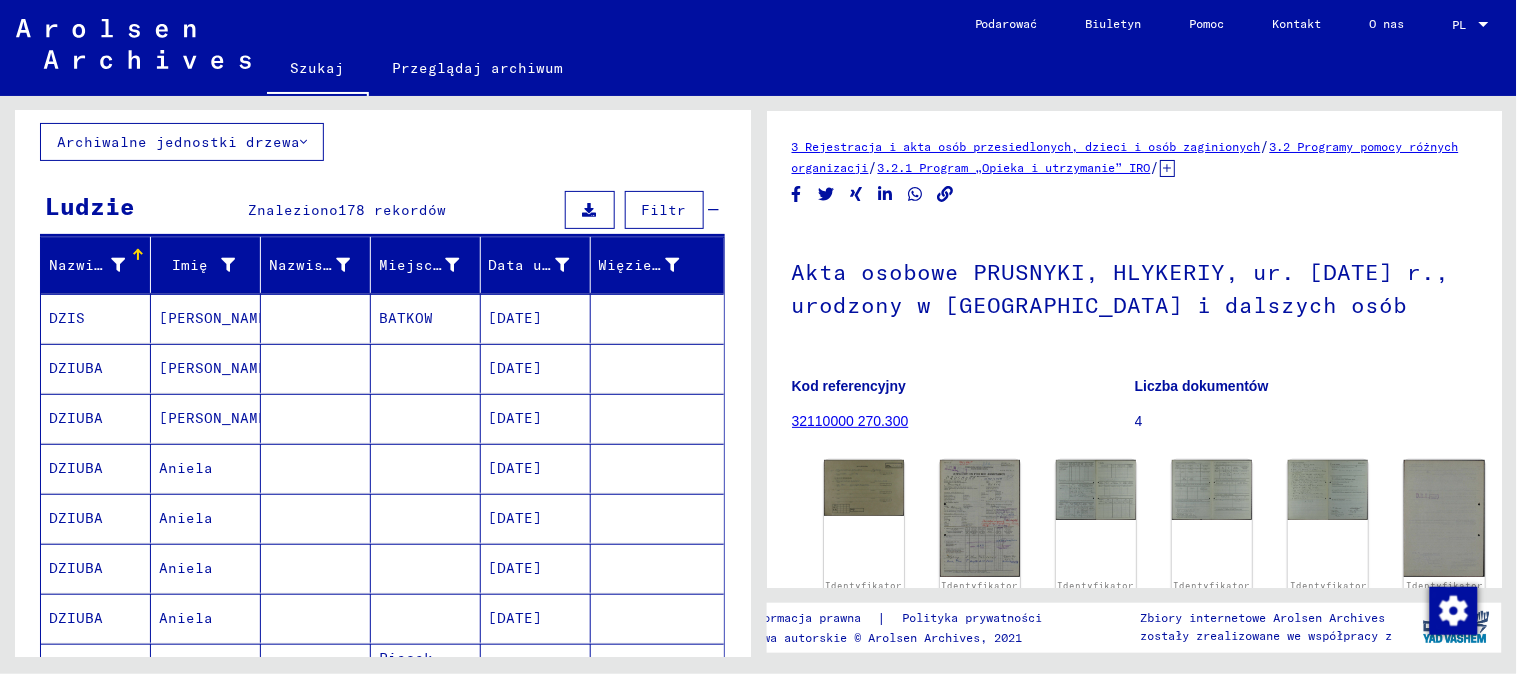 click on "Aniela" at bounding box center [206, 518] 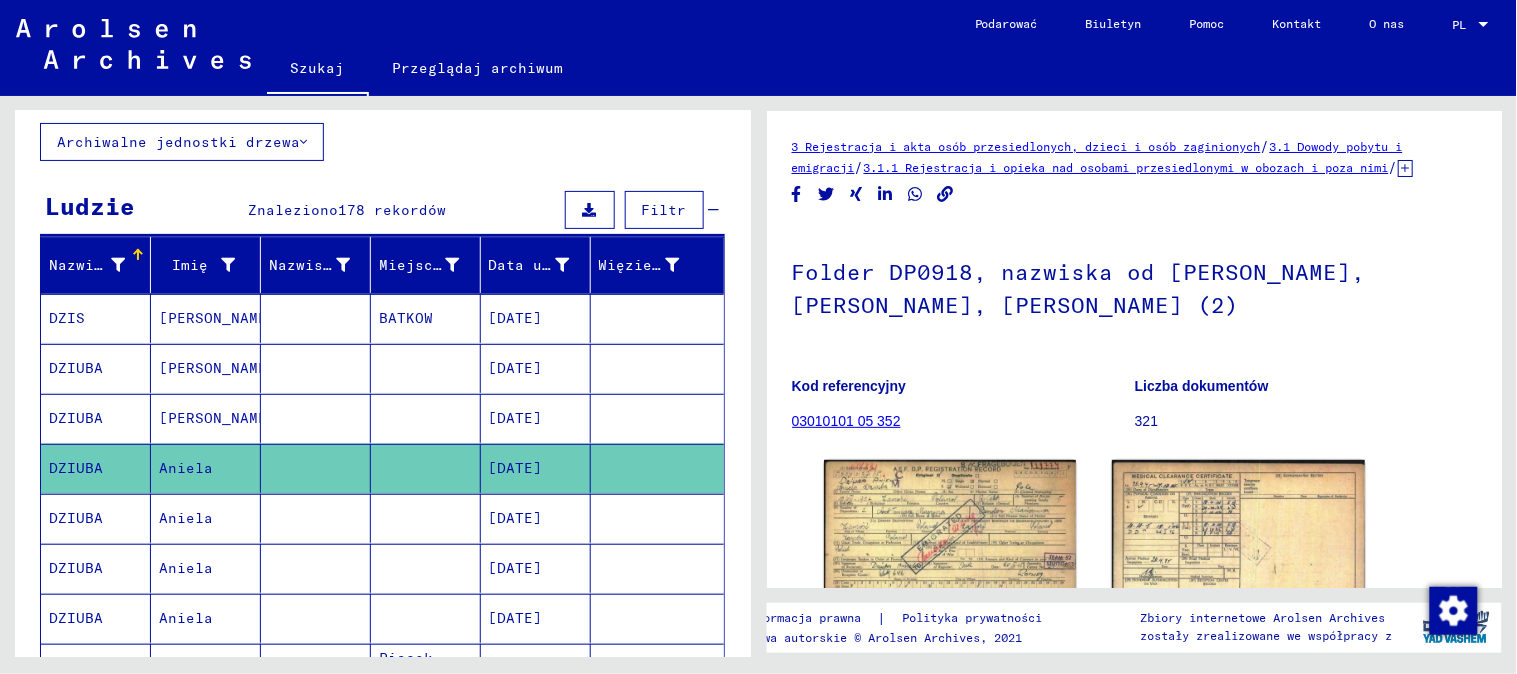 scroll, scrollTop: 111, scrollLeft: 0, axis: vertical 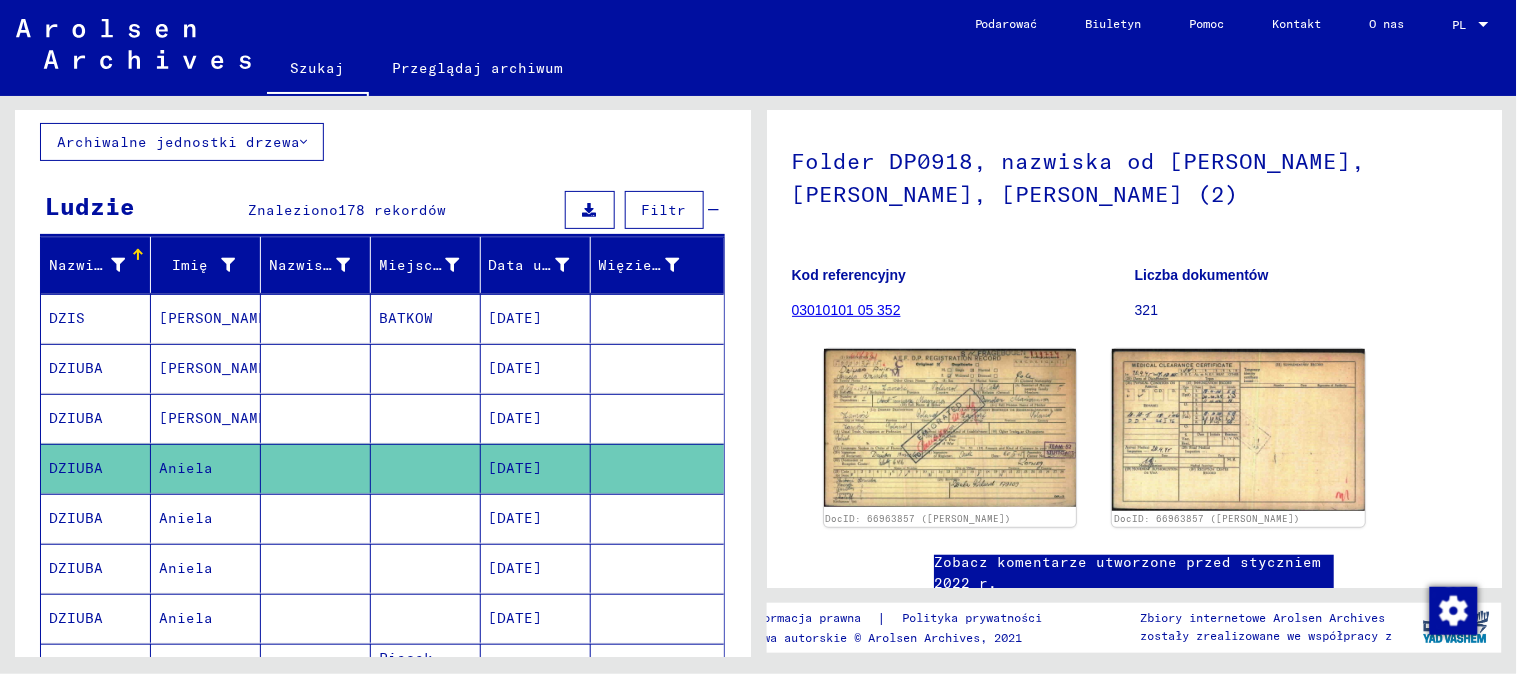 click at bounding box center [316, 568] 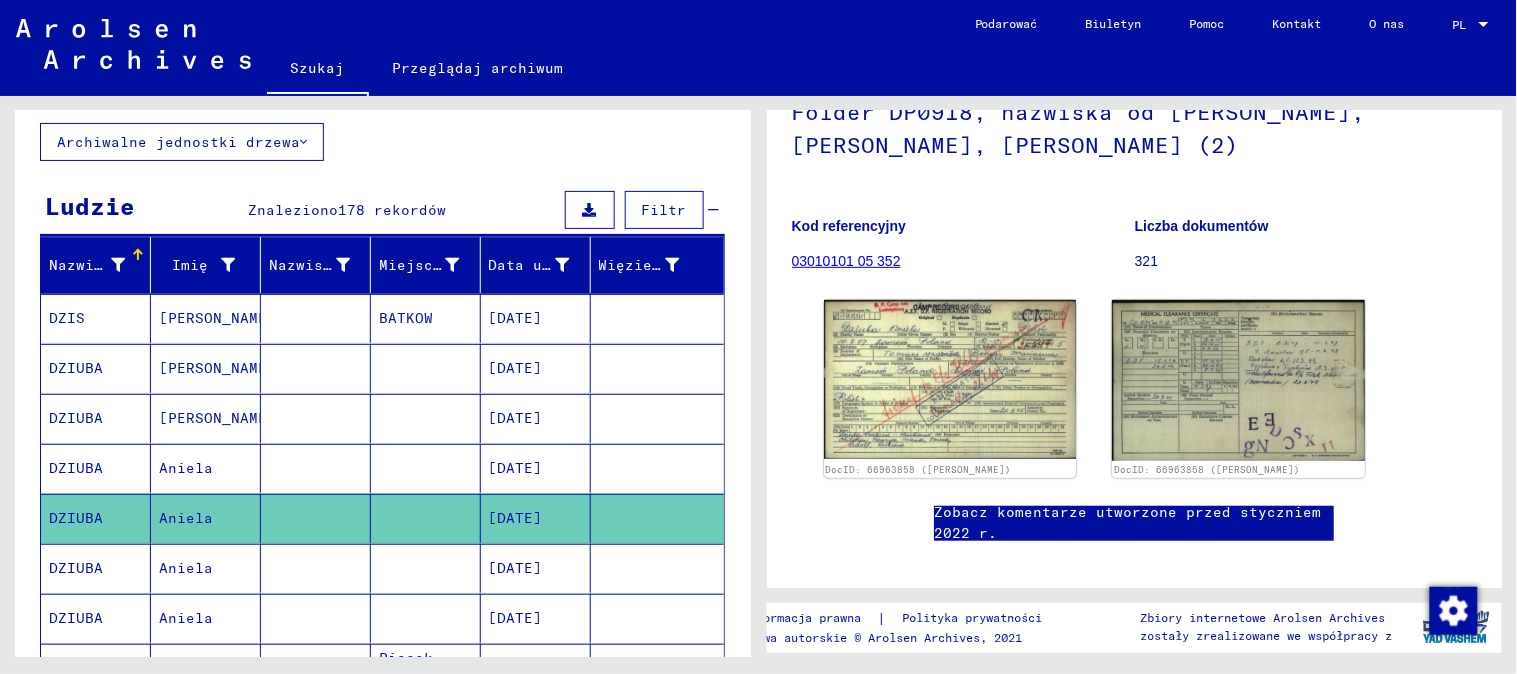 scroll, scrollTop: 222, scrollLeft: 0, axis: vertical 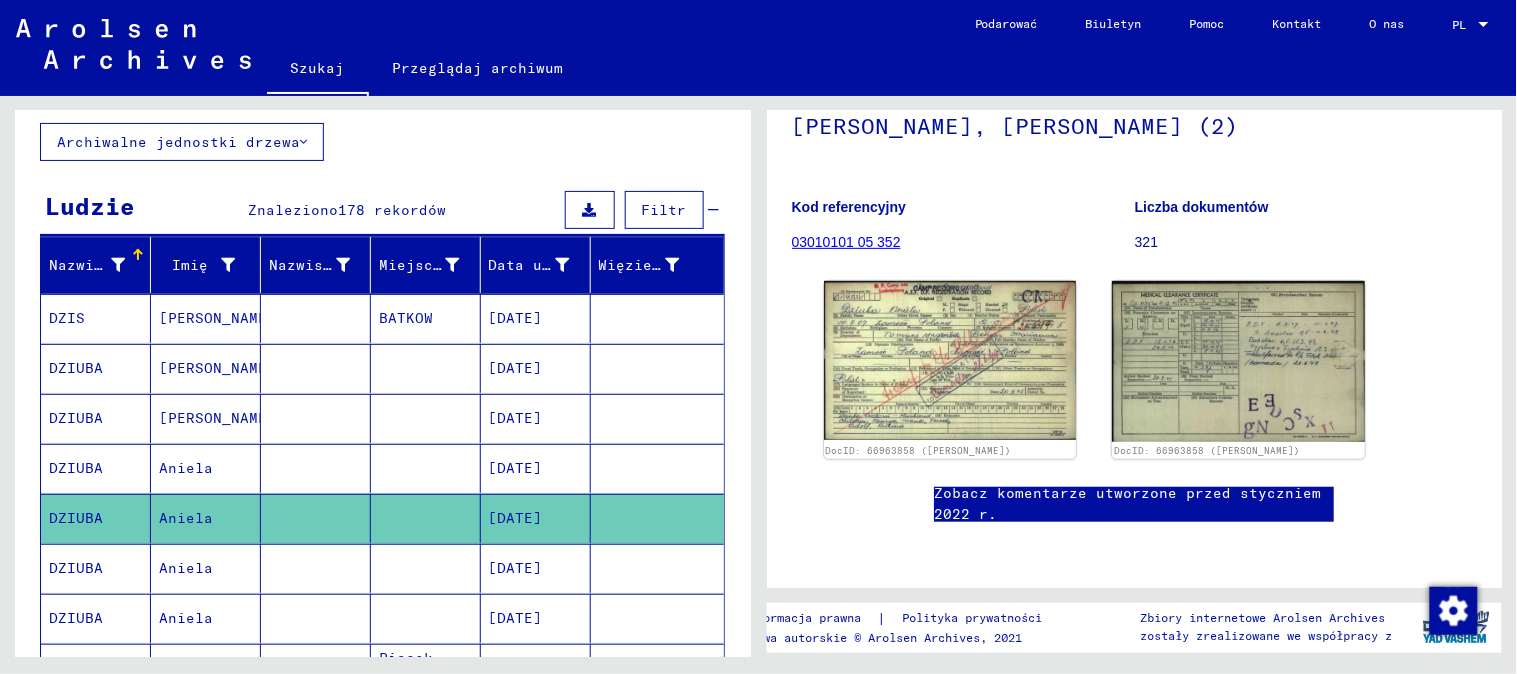 click at bounding box center [426, 618] 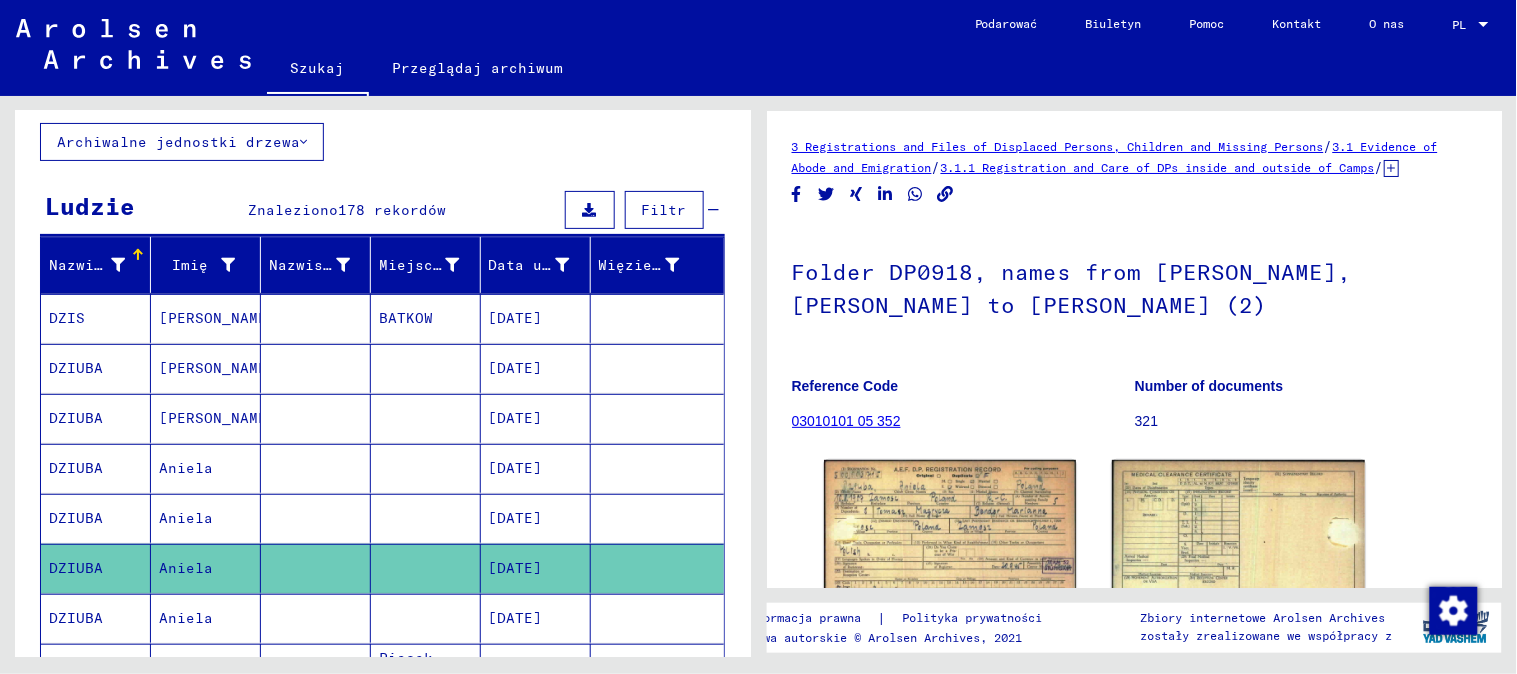 scroll, scrollTop: 71, scrollLeft: 0, axis: vertical 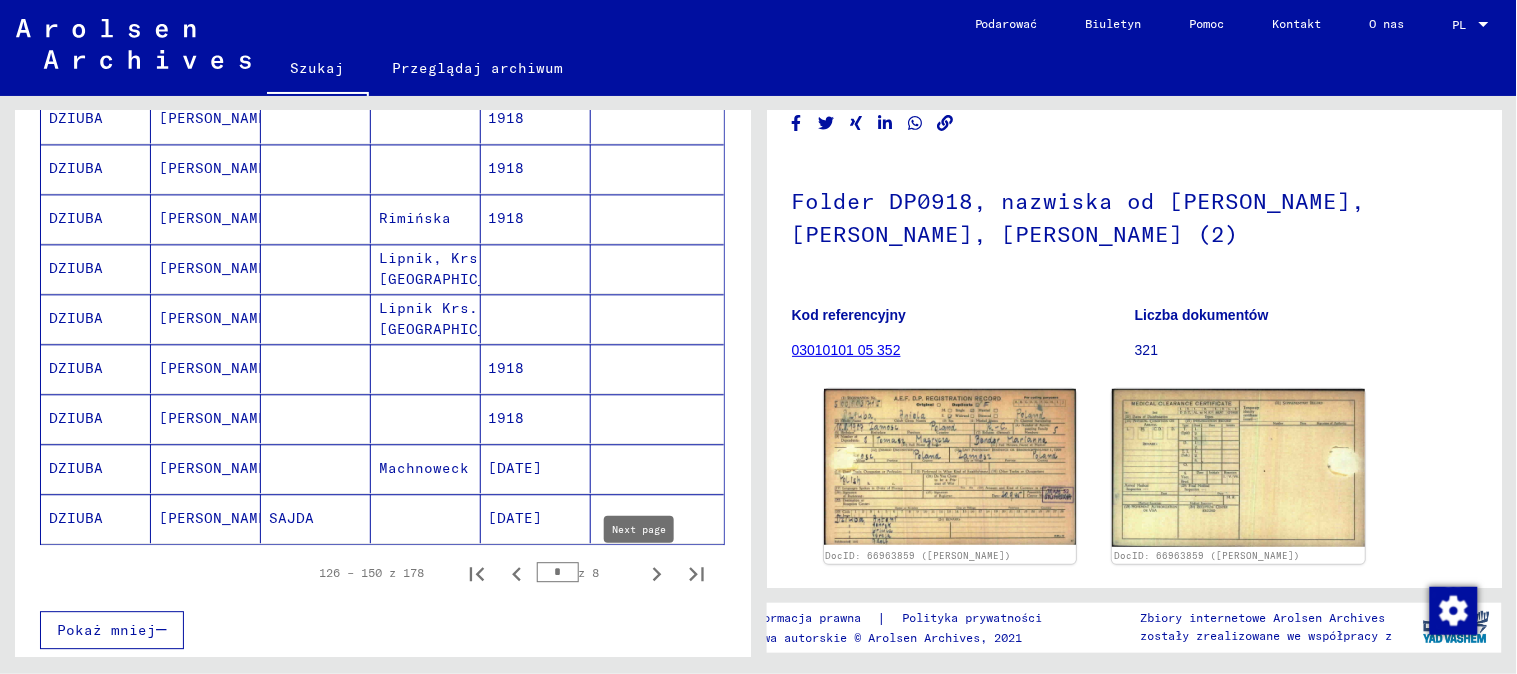click 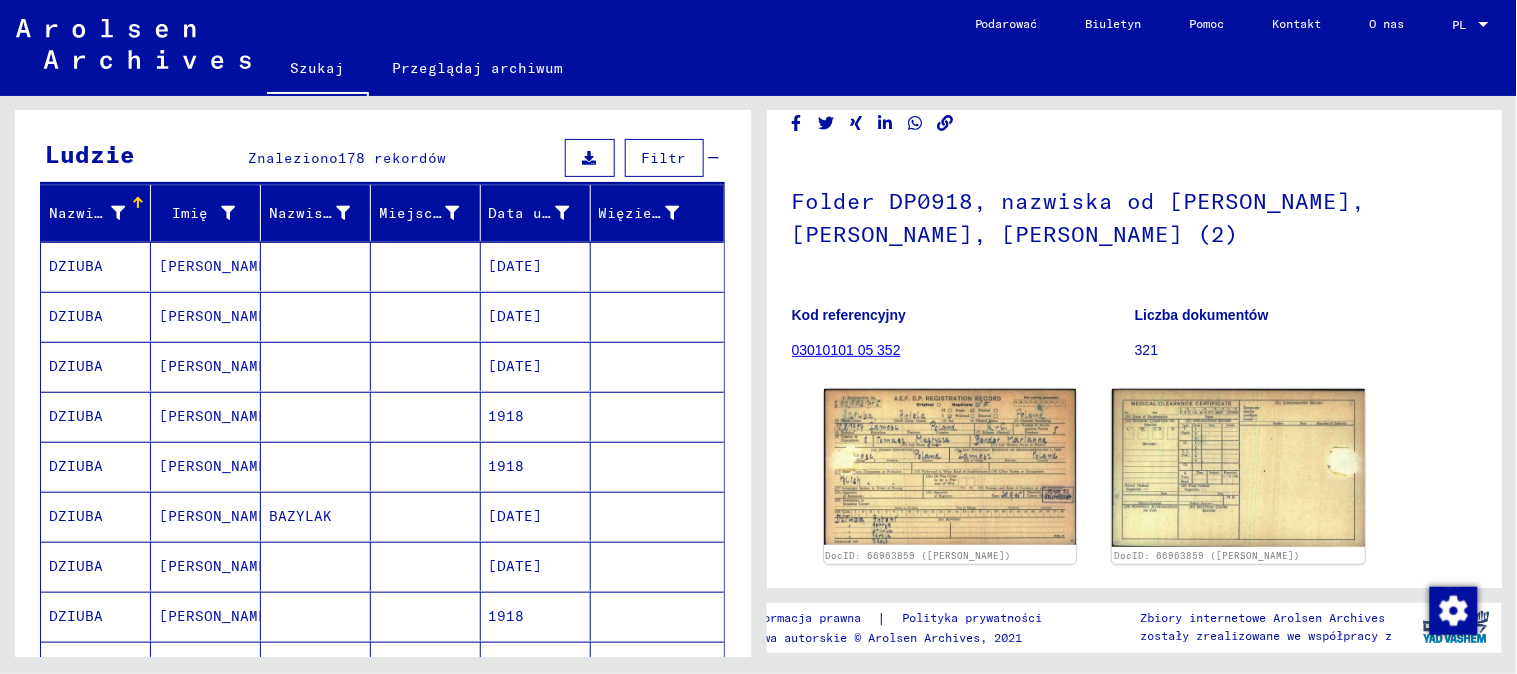 scroll, scrollTop: 111, scrollLeft: 0, axis: vertical 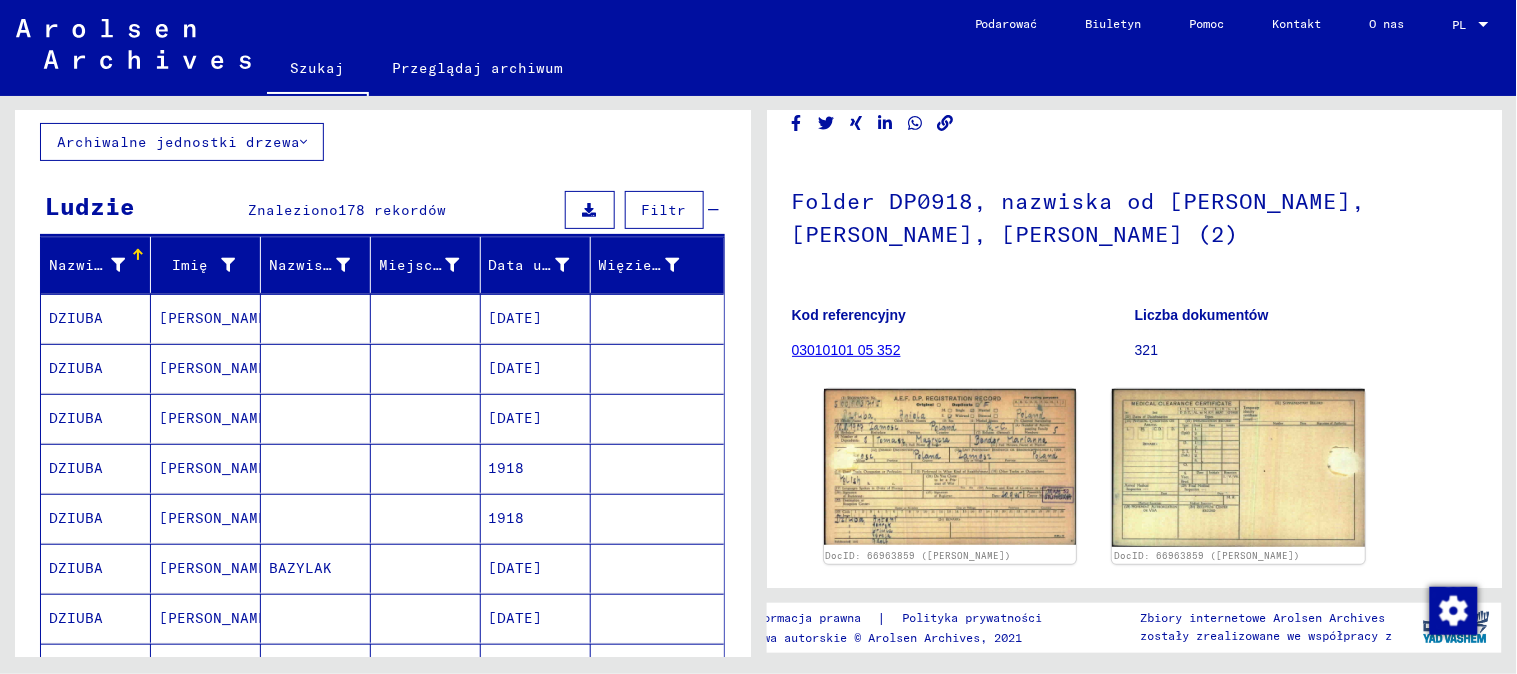 click at bounding box center [316, 468] 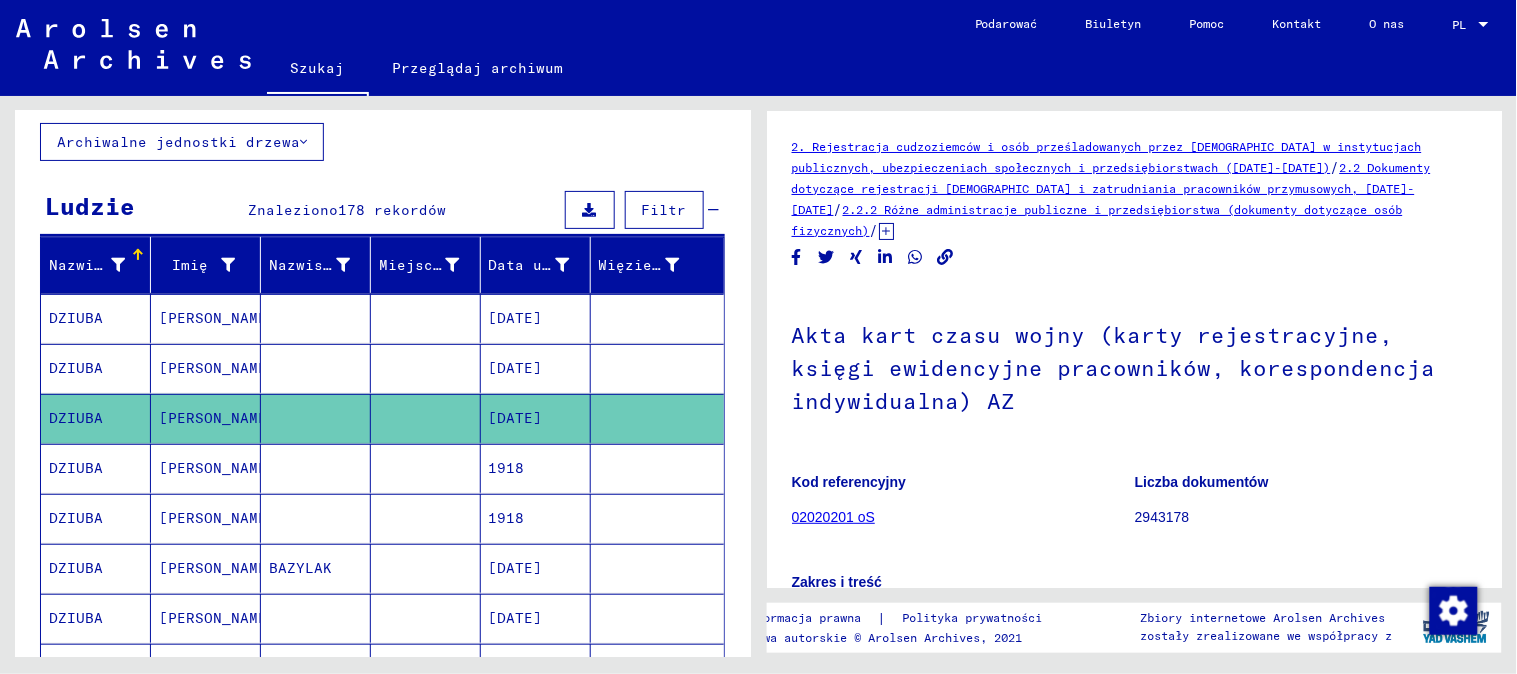 scroll, scrollTop: 222, scrollLeft: 0, axis: vertical 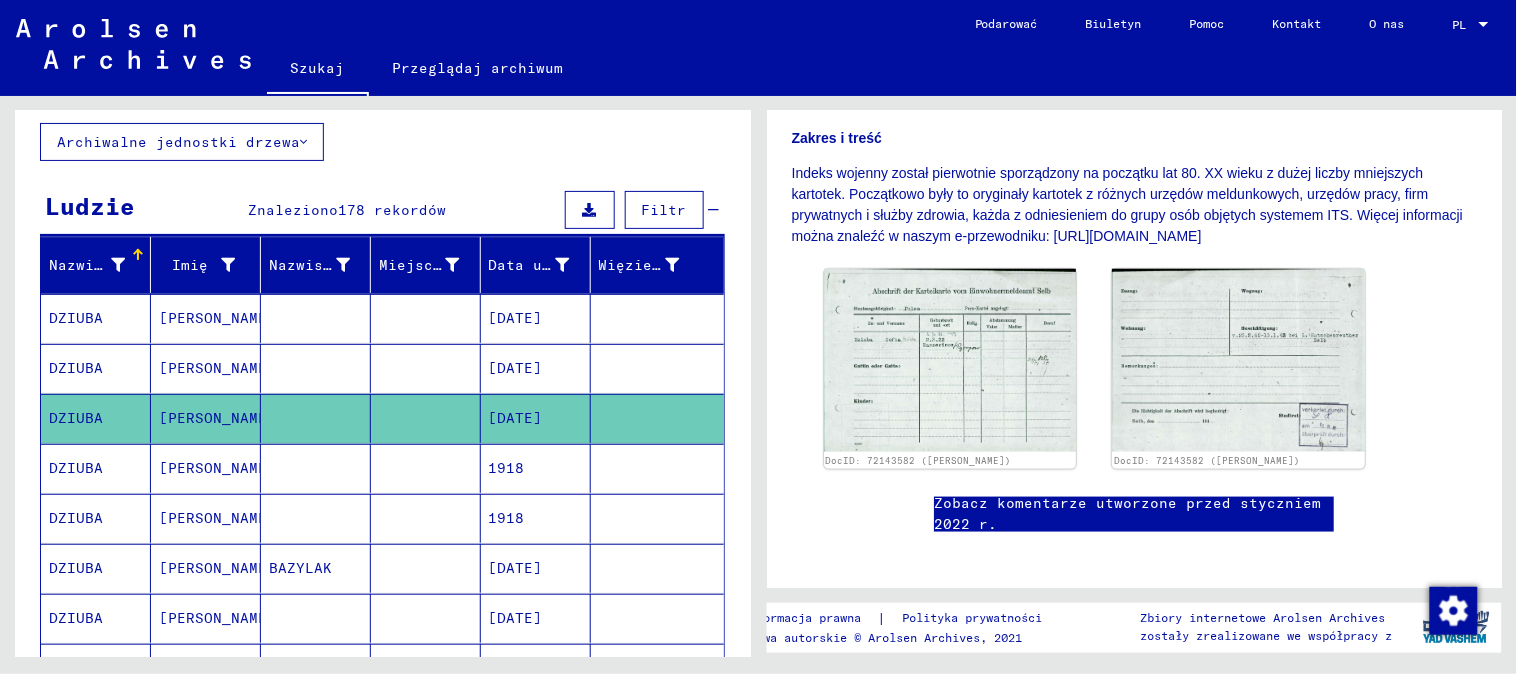 click on "1918" at bounding box center [536, 518] 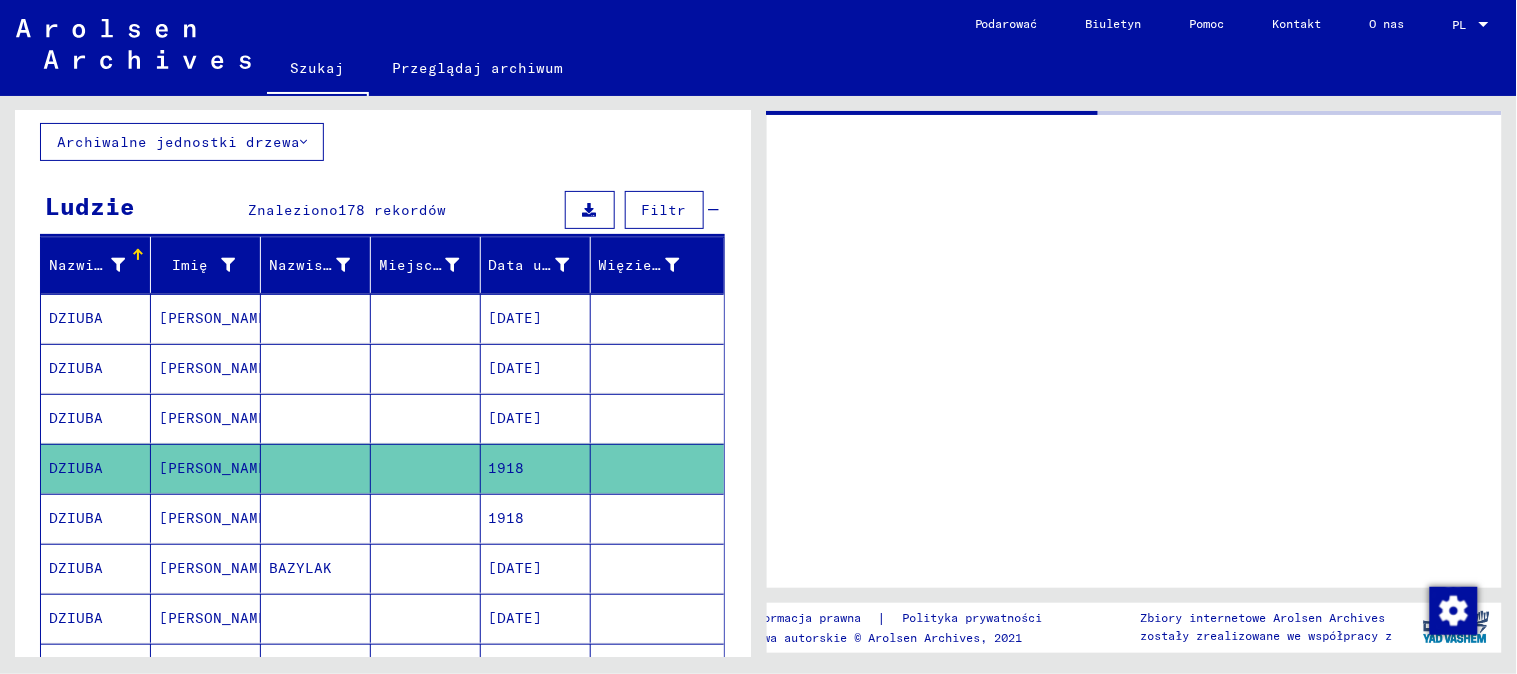 scroll, scrollTop: 0, scrollLeft: 0, axis: both 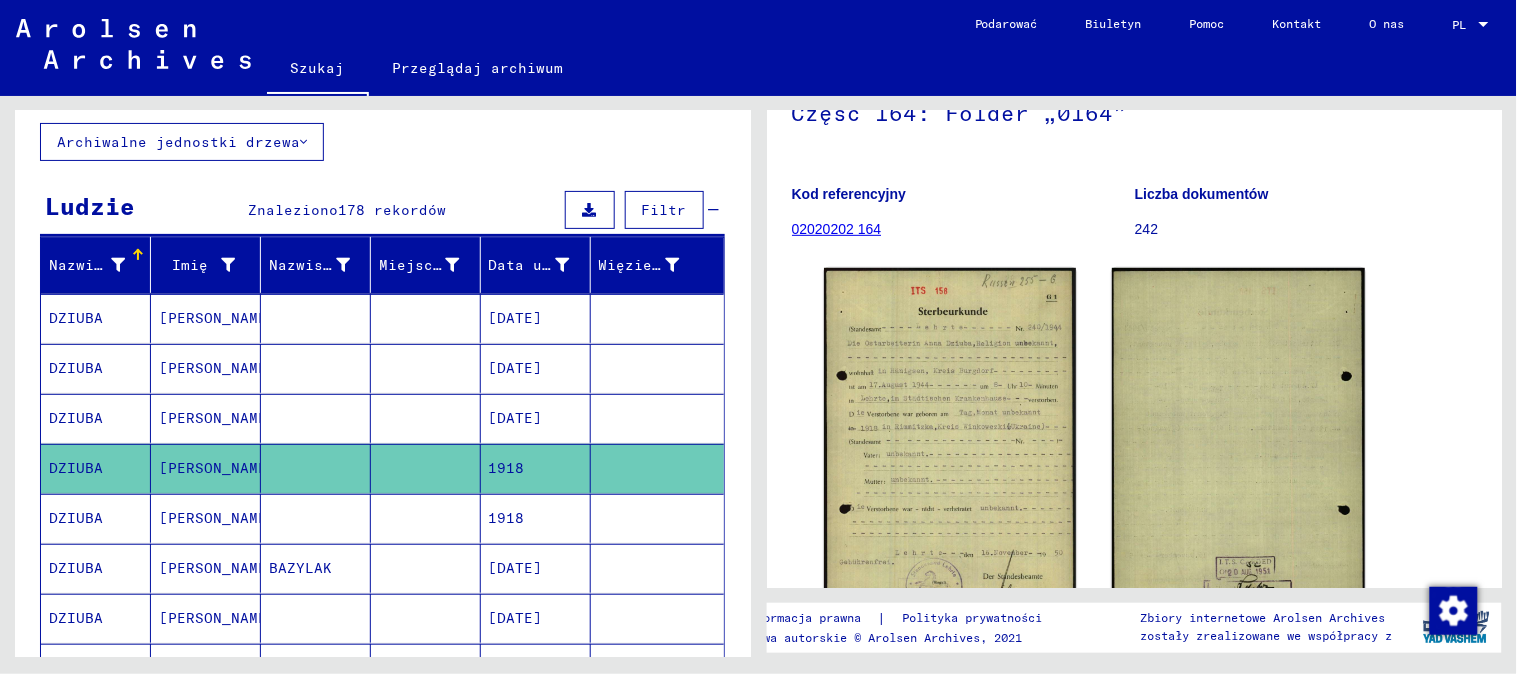 click on "1918" at bounding box center [536, 568] 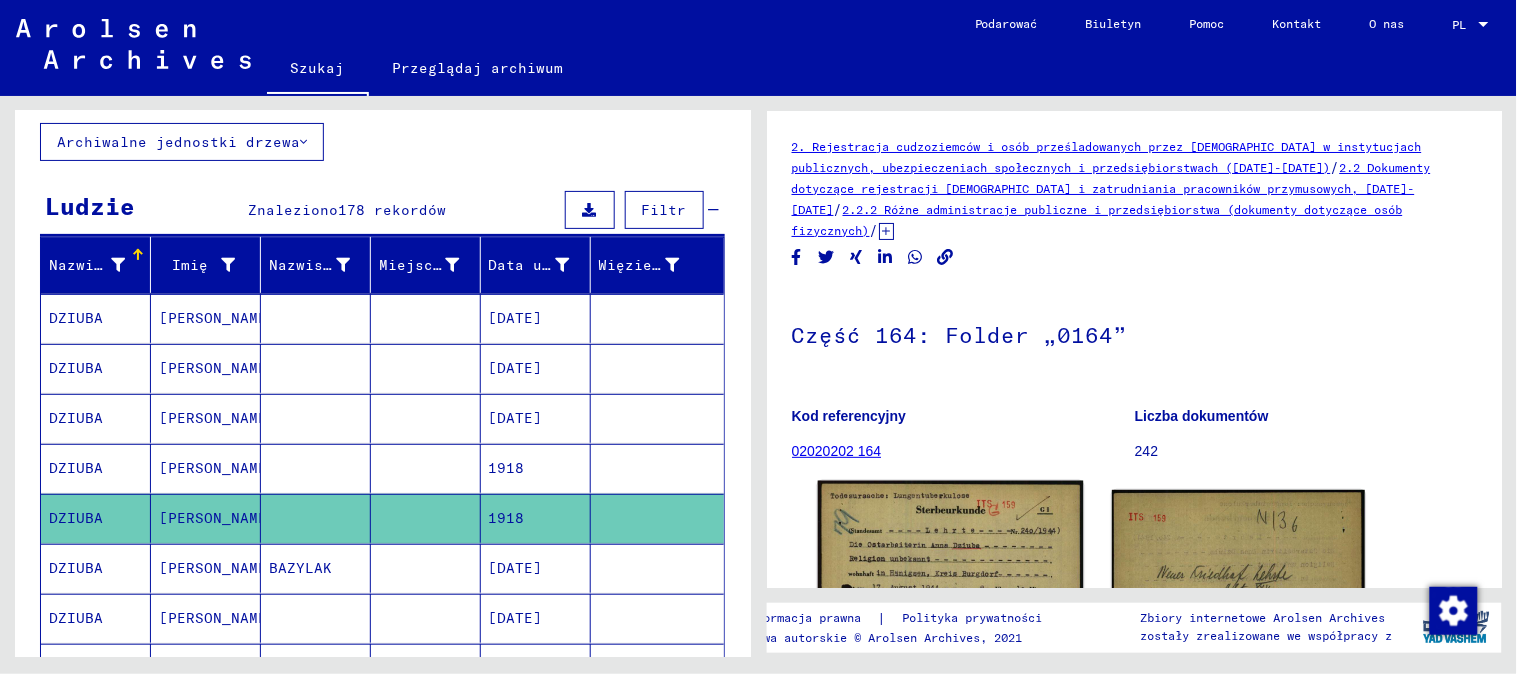 scroll, scrollTop: 243, scrollLeft: 0, axis: vertical 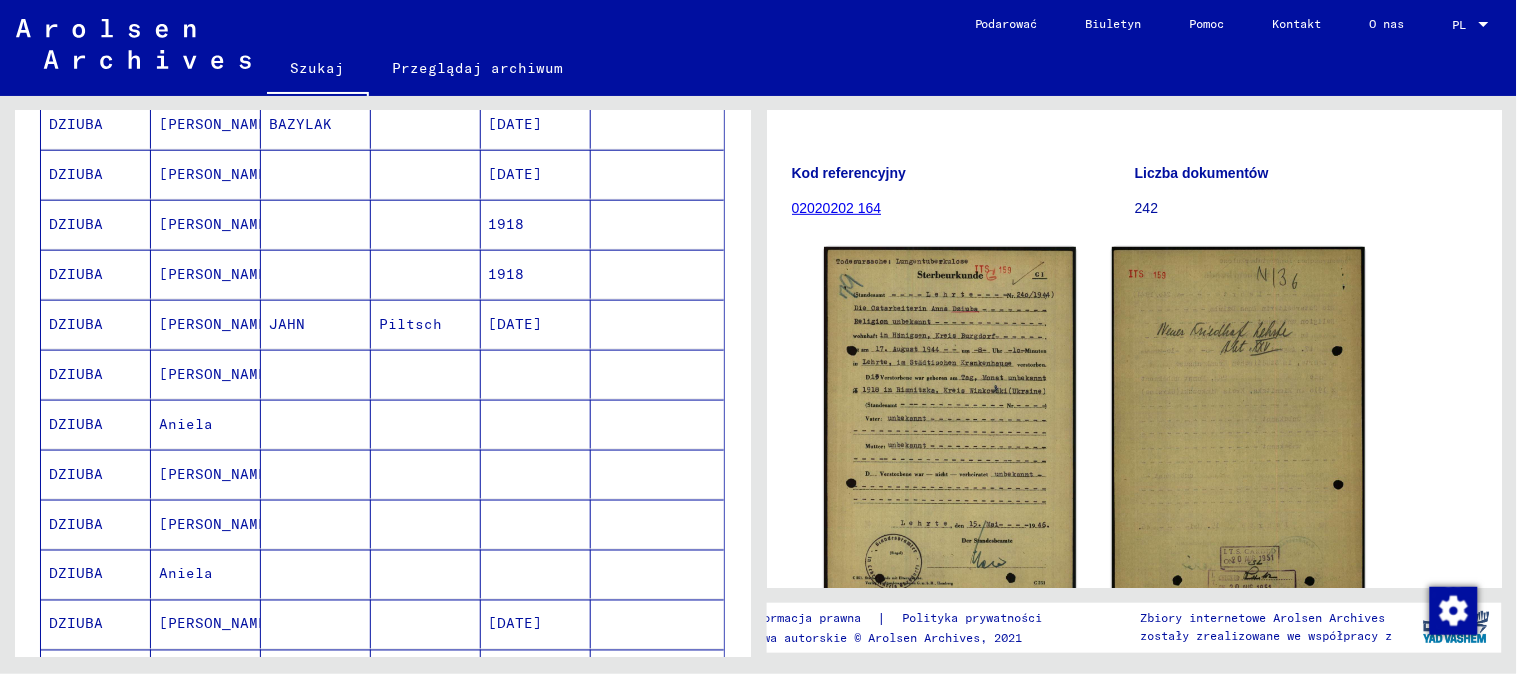 click at bounding box center (426, 474) 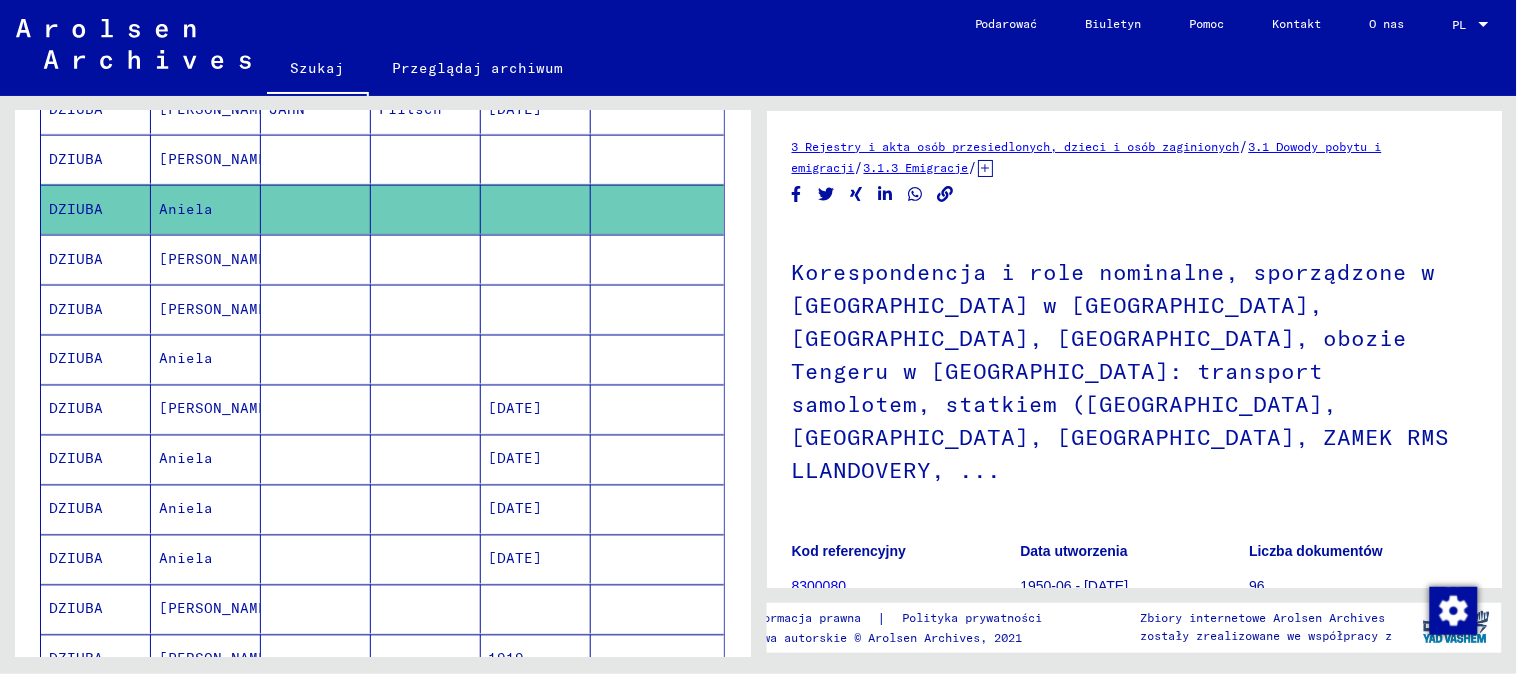 drag, startPoint x: 326, startPoint y: 462, endPoint x: 353, endPoint y: 462, distance: 27 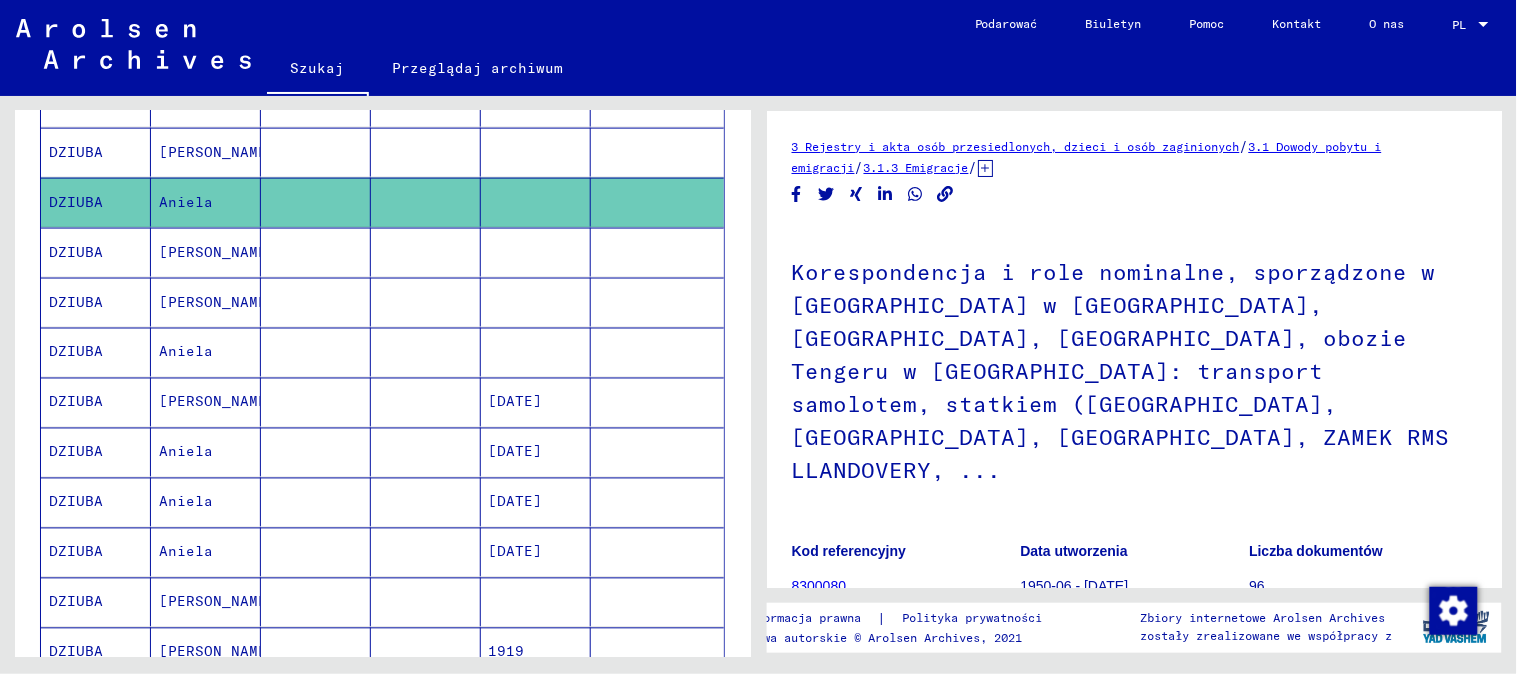 drag, startPoint x: 353, startPoint y: 462, endPoint x: 2, endPoint y: 381, distance: 360.2249 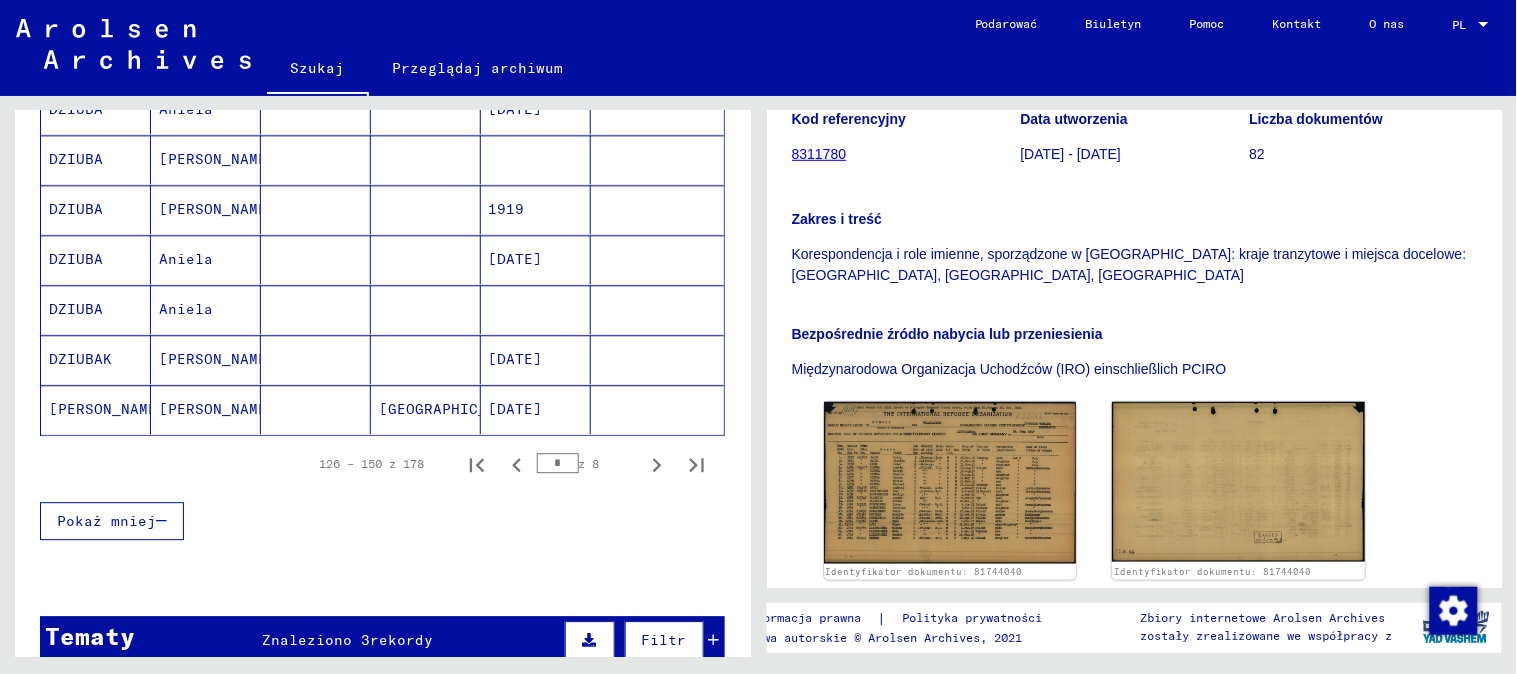 scroll, scrollTop: 1222, scrollLeft: 0, axis: vertical 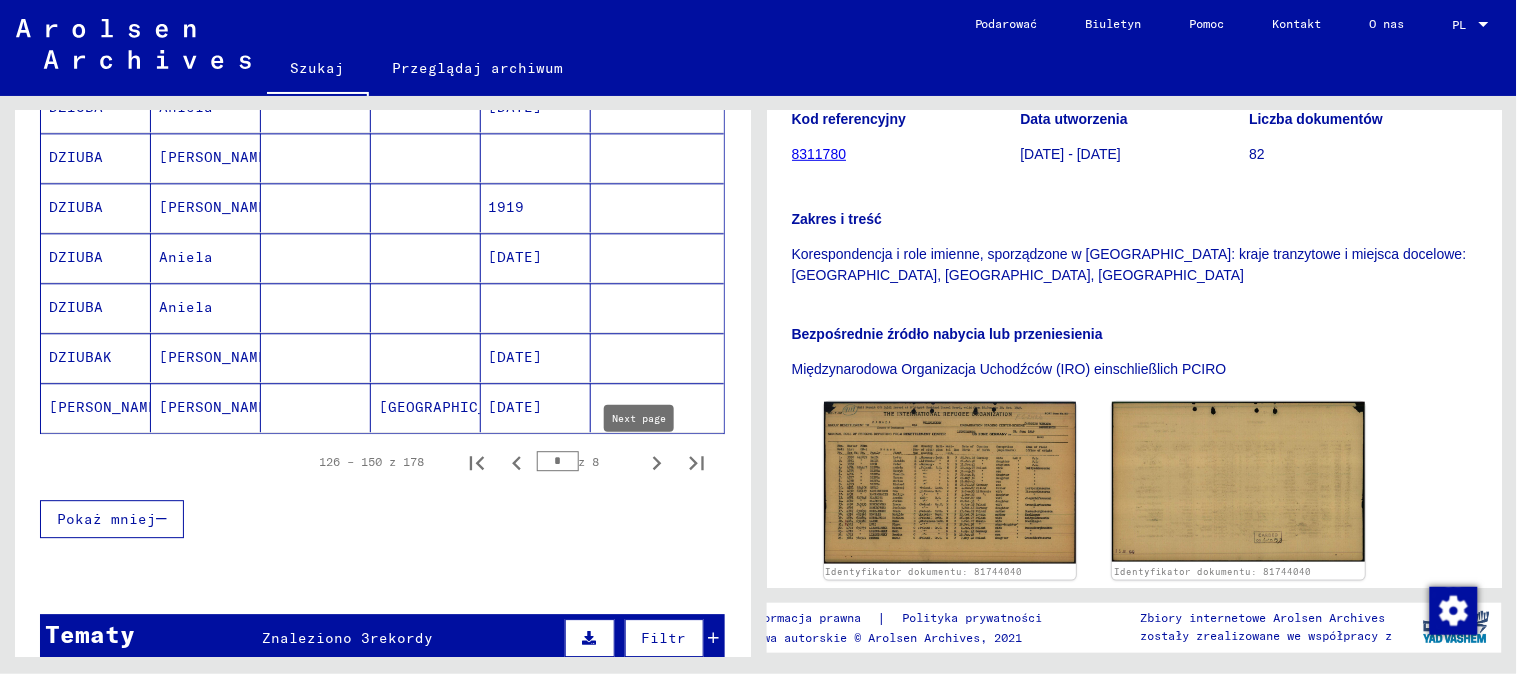 click 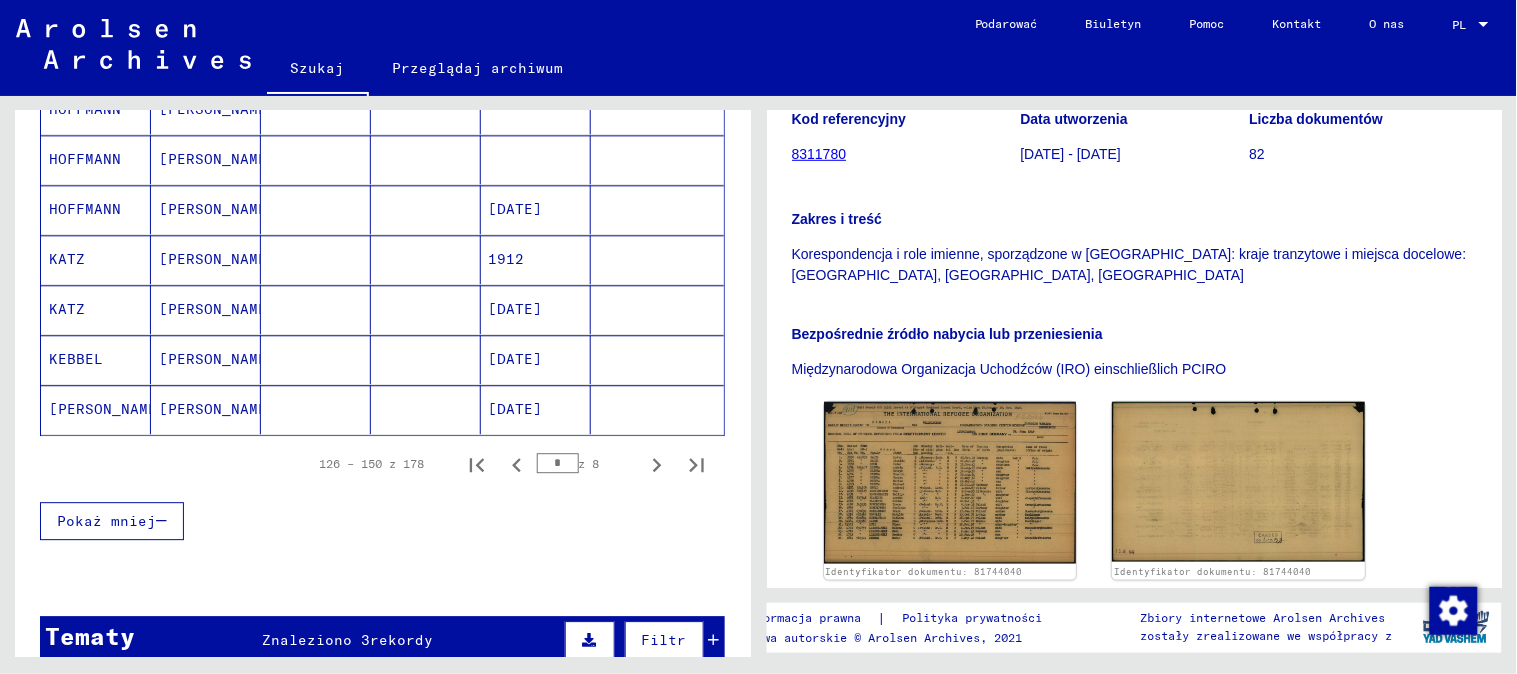 scroll, scrollTop: 1222, scrollLeft: 0, axis: vertical 